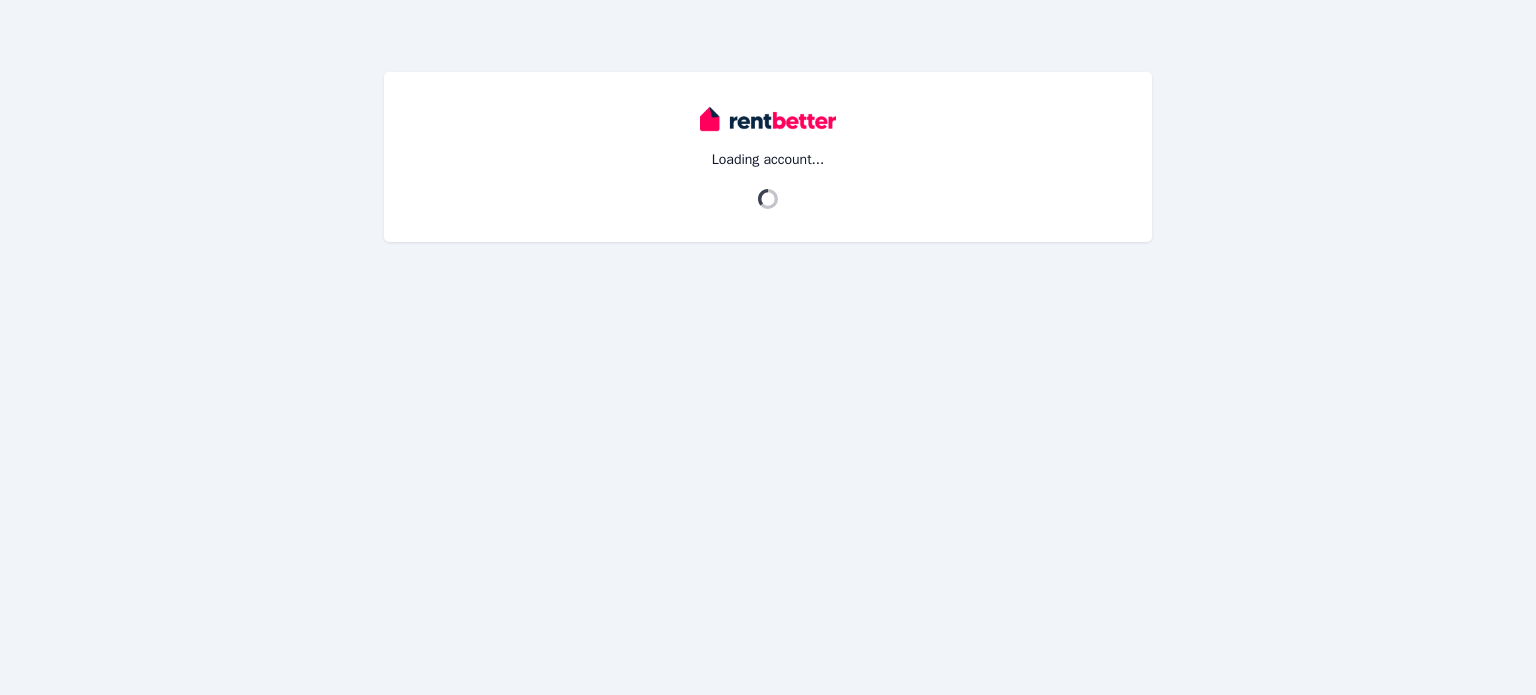 scroll, scrollTop: 0, scrollLeft: 0, axis: both 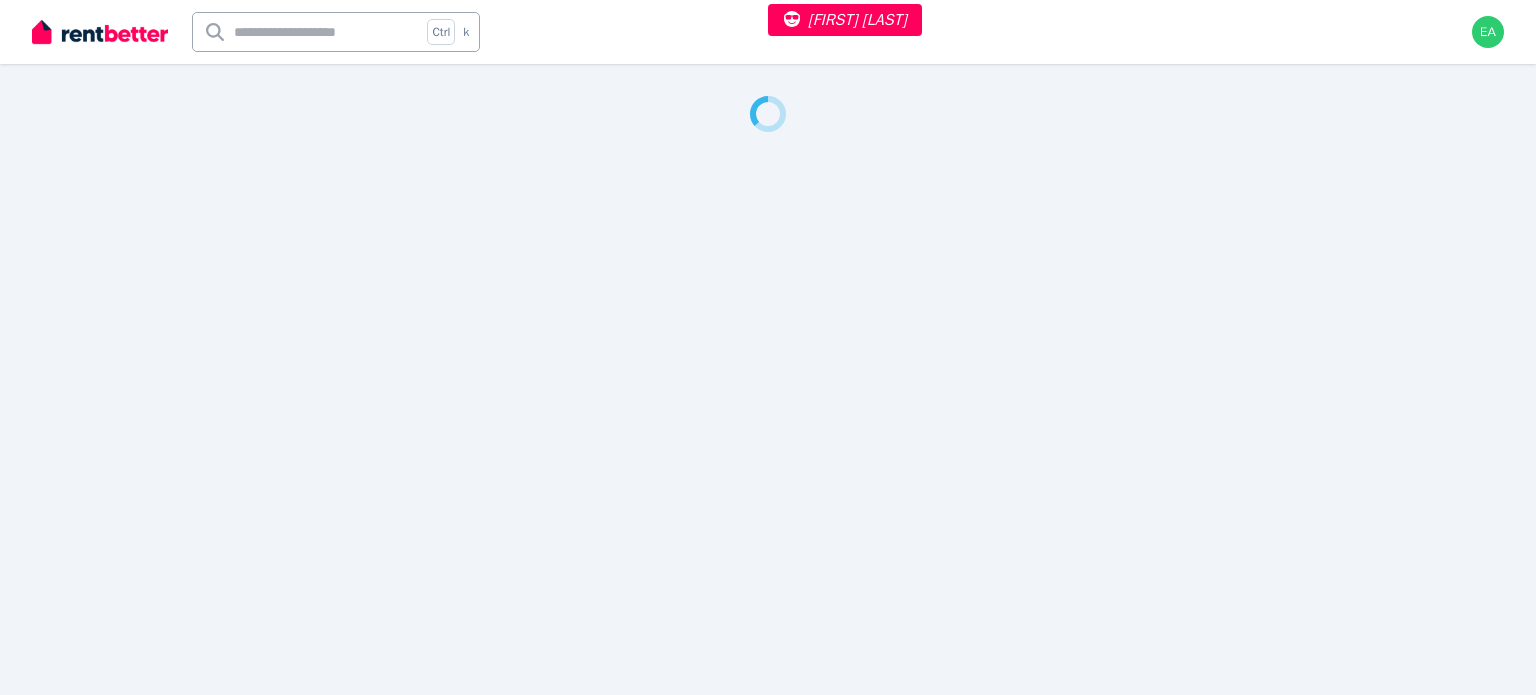 select on "***" 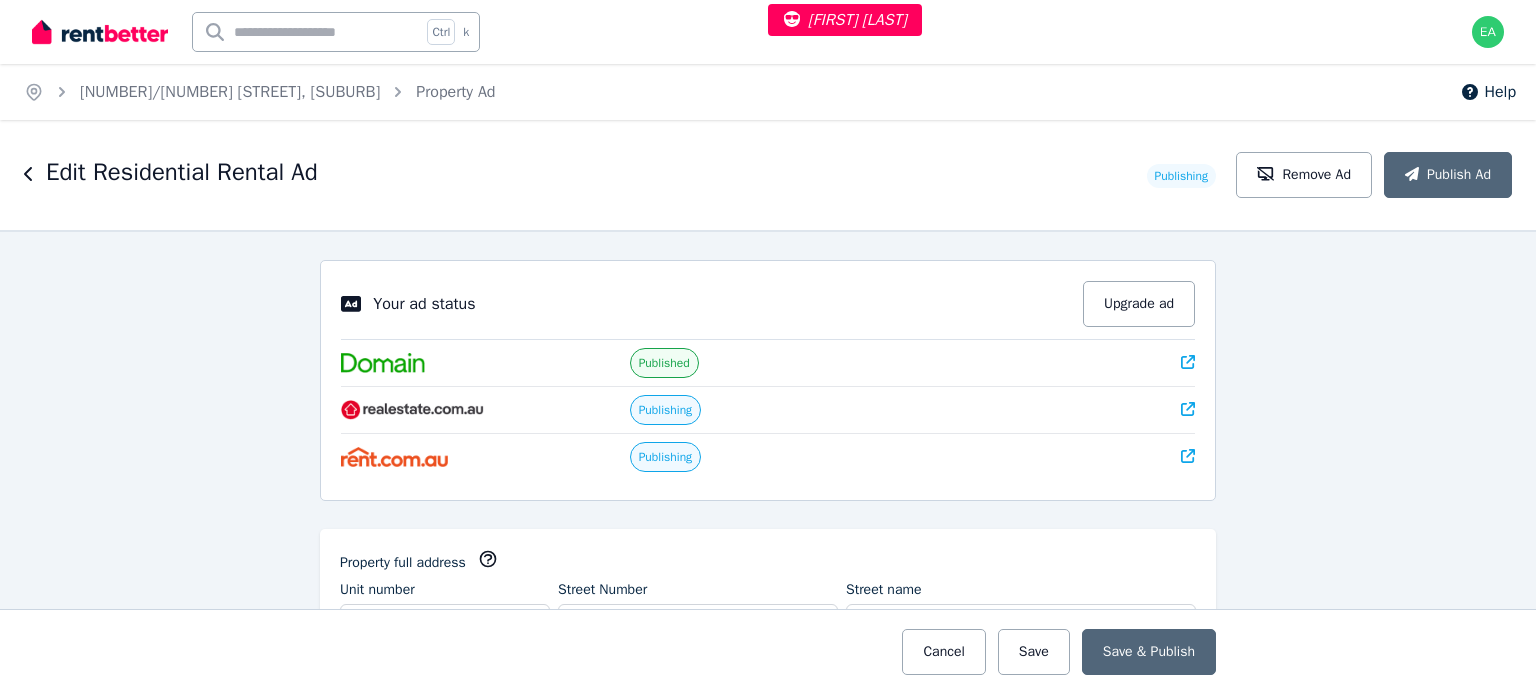 click 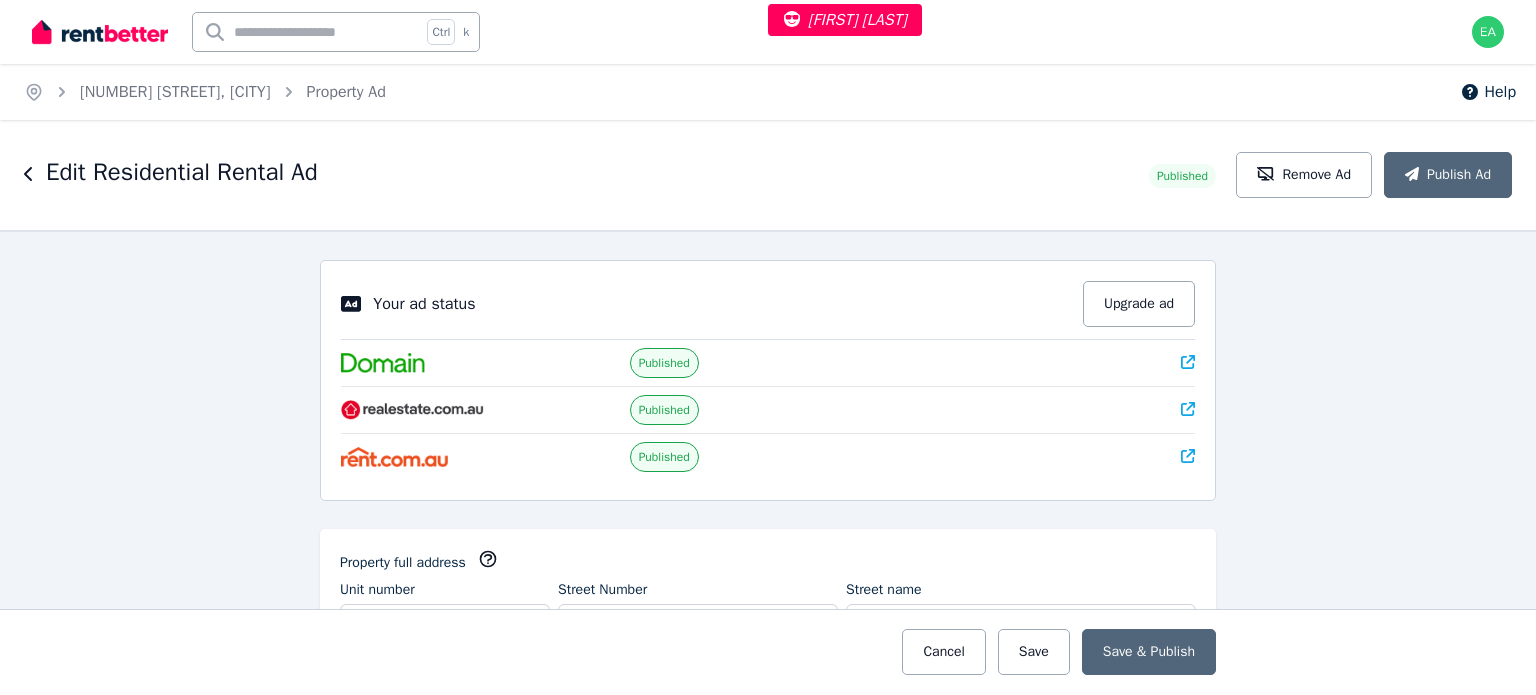 select on "***" 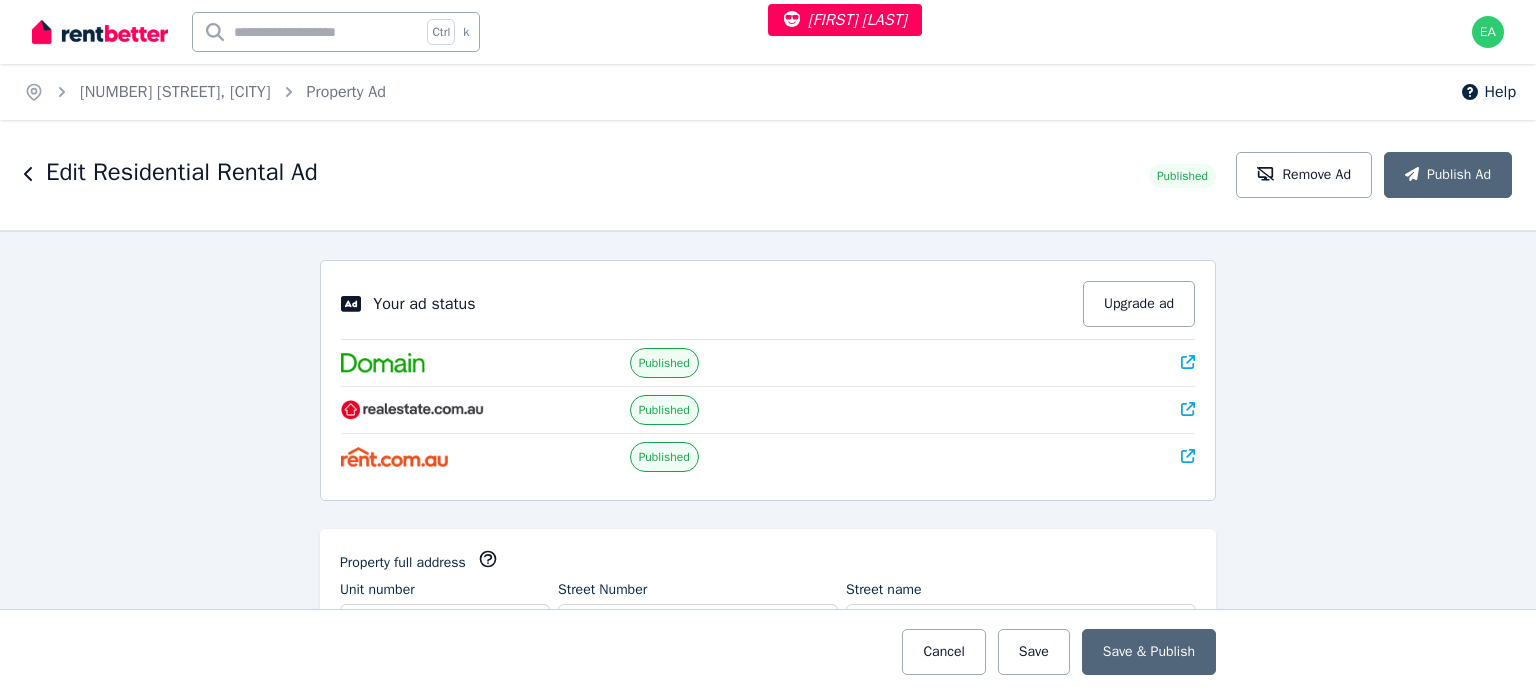 scroll, scrollTop: 0, scrollLeft: 0, axis: both 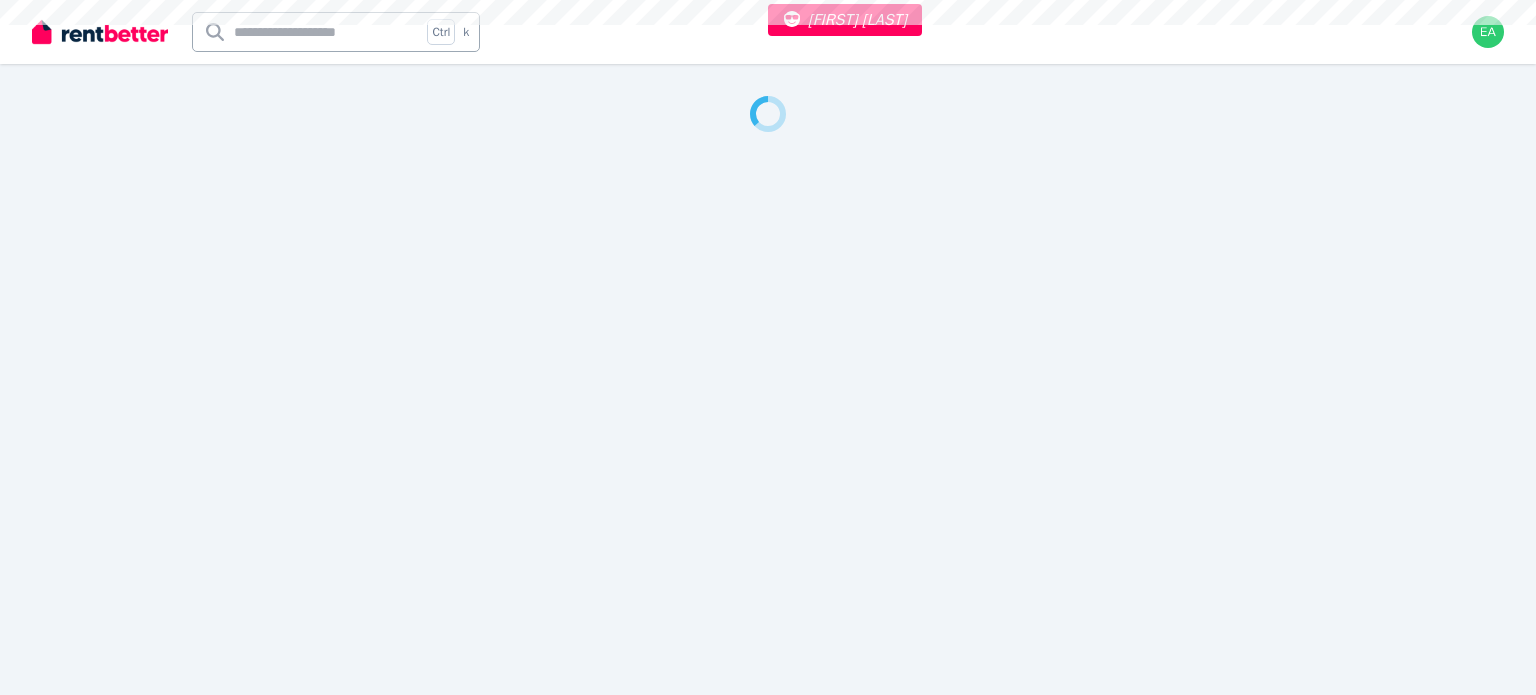 select on "***" 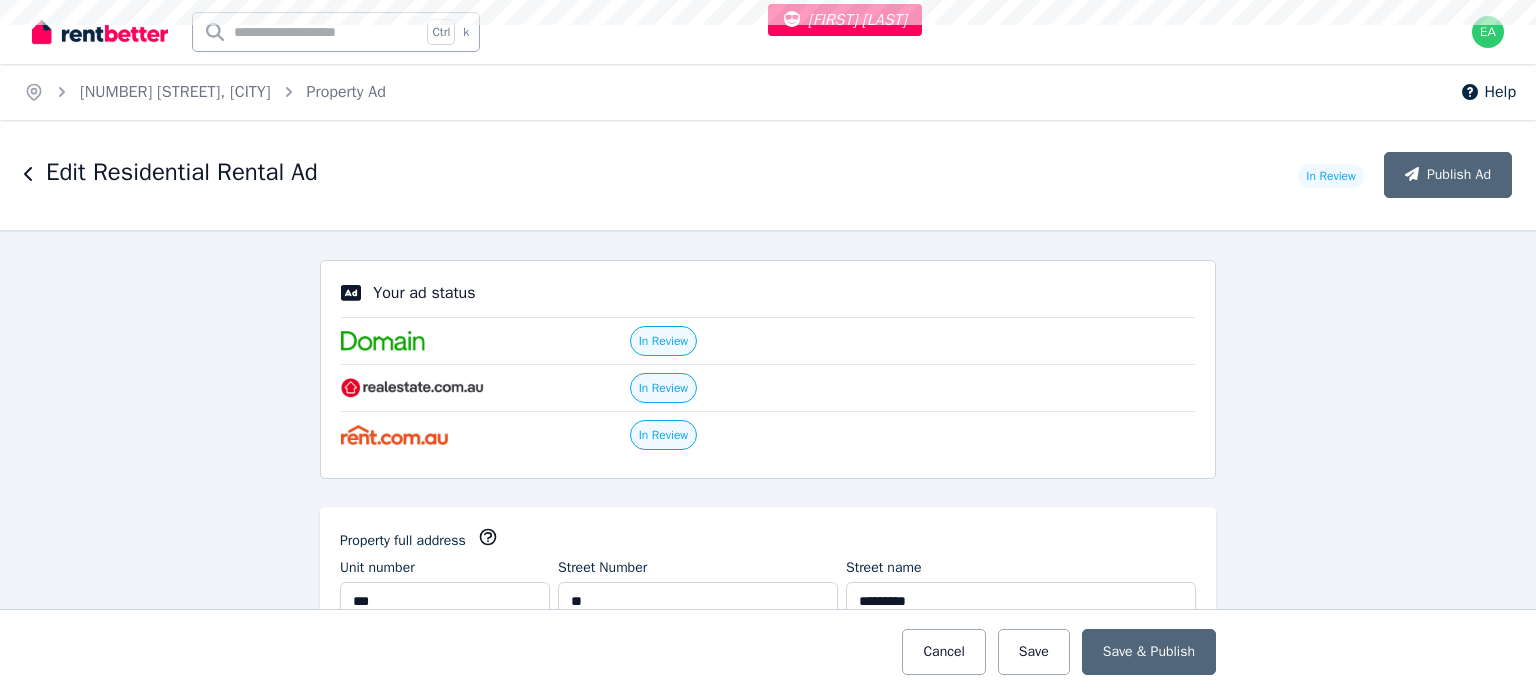 scroll, scrollTop: 0, scrollLeft: 0, axis: both 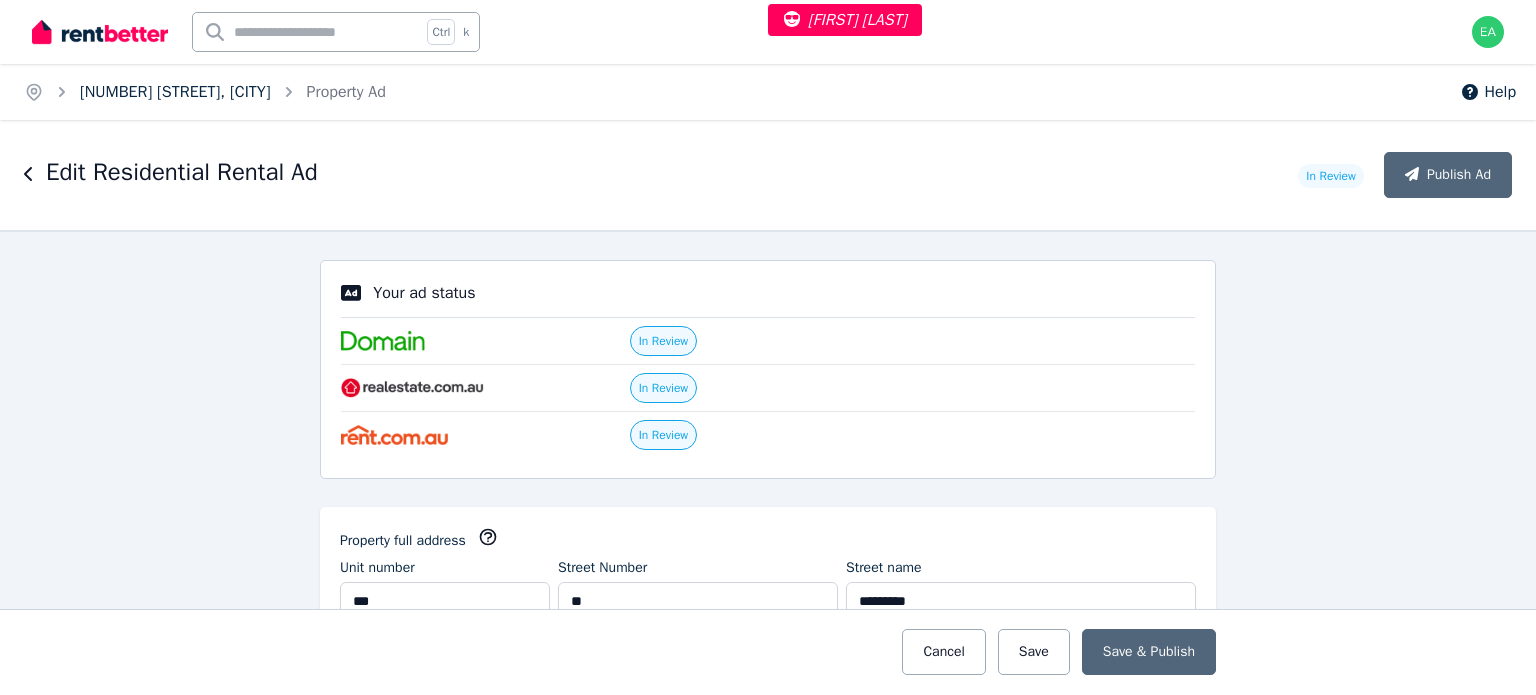 click on "1a Mills Ave, Asquith" at bounding box center [175, 92] 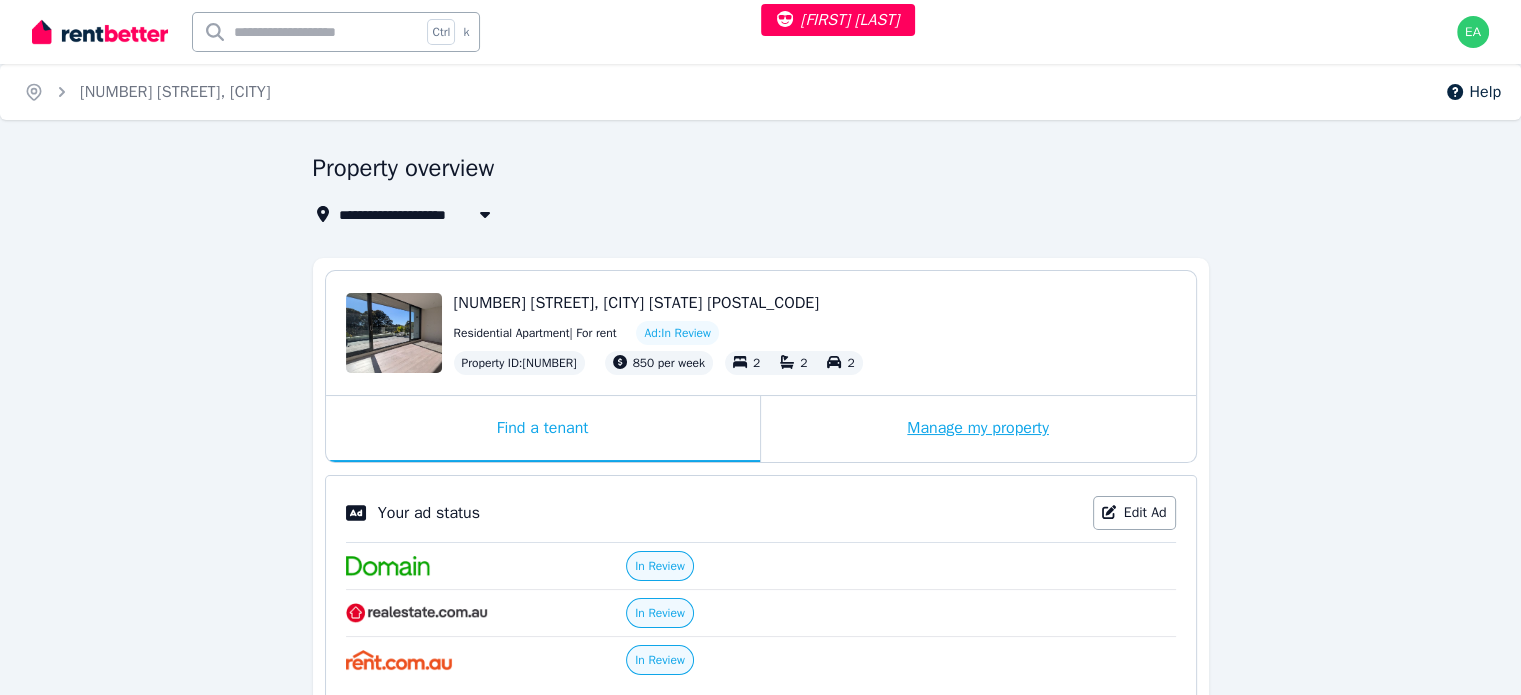 click on "Manage my property" at bounding box center [978, 429] 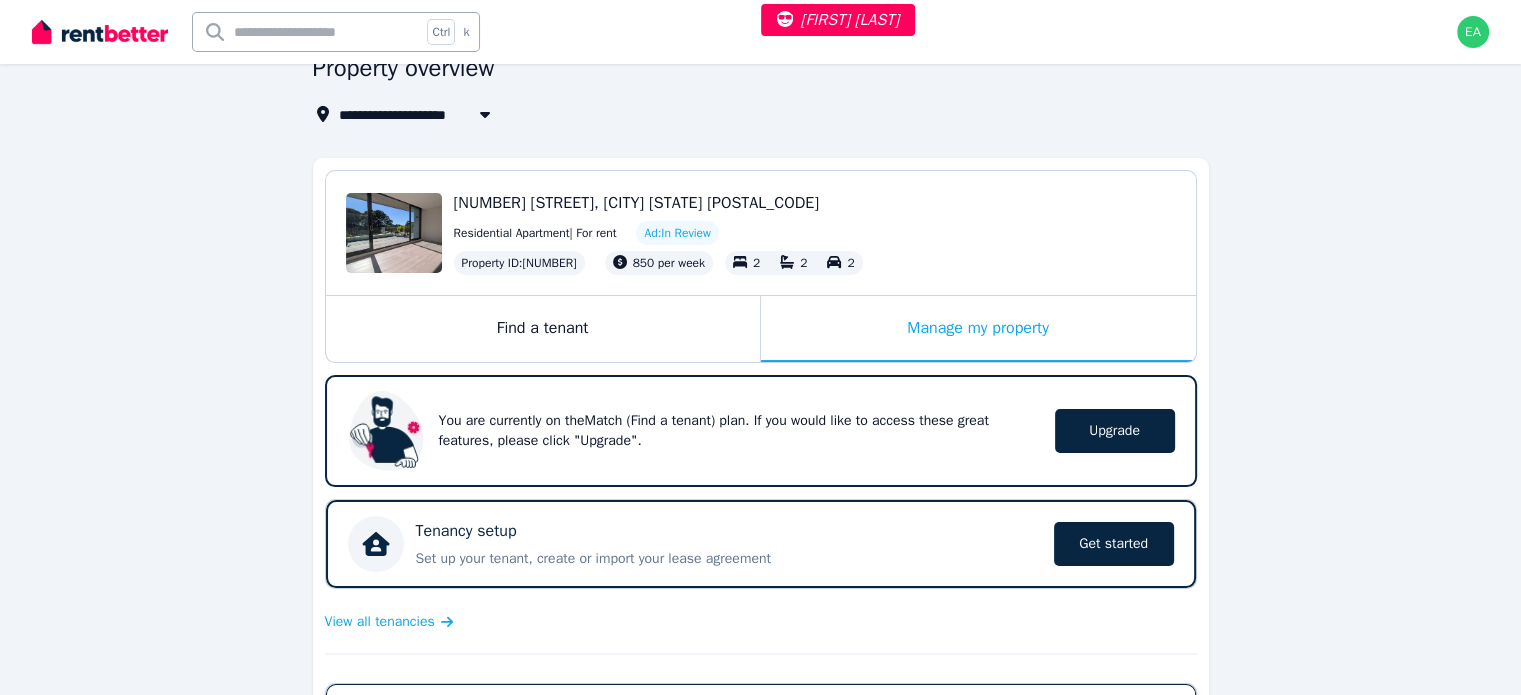 scroll, scrollTop: 500, scrollLeft: 0, axis: vertical 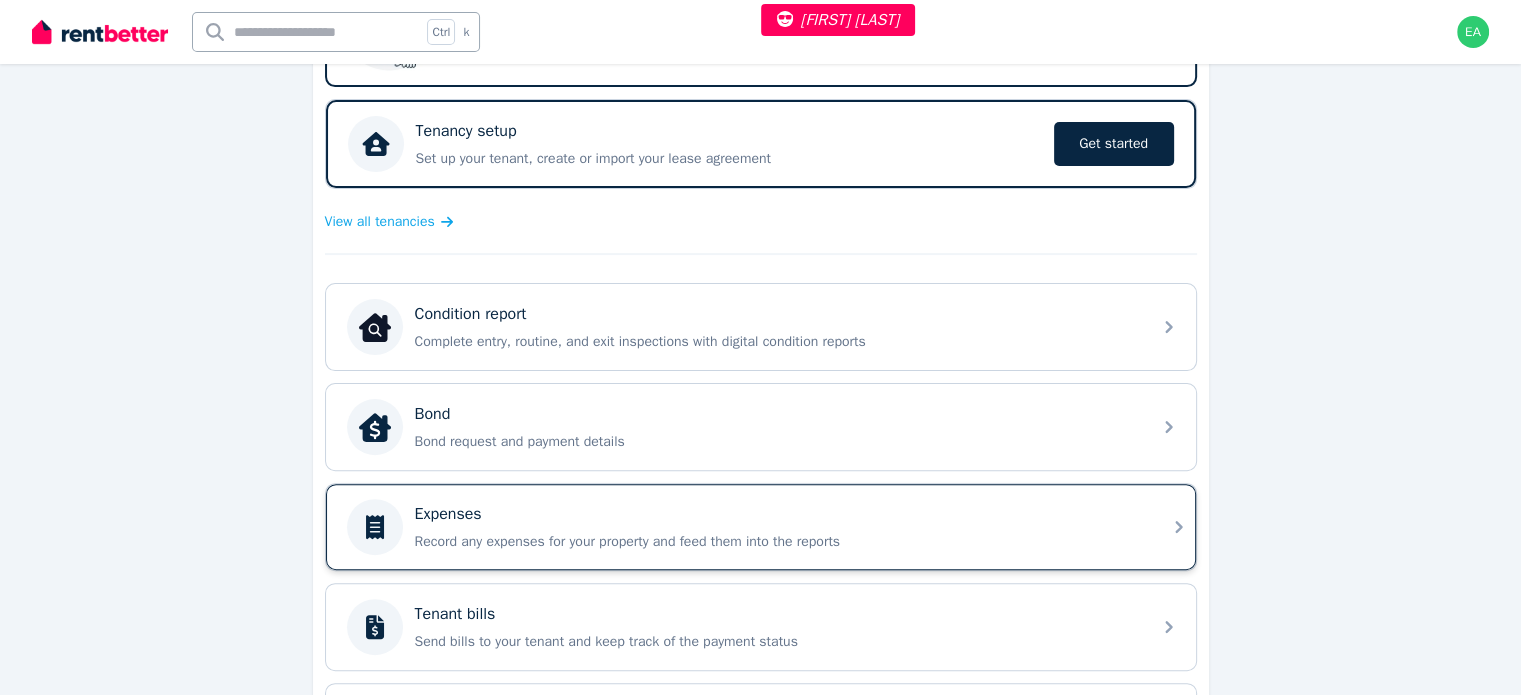 click on "Expenses" at bounding box center [777, 514] 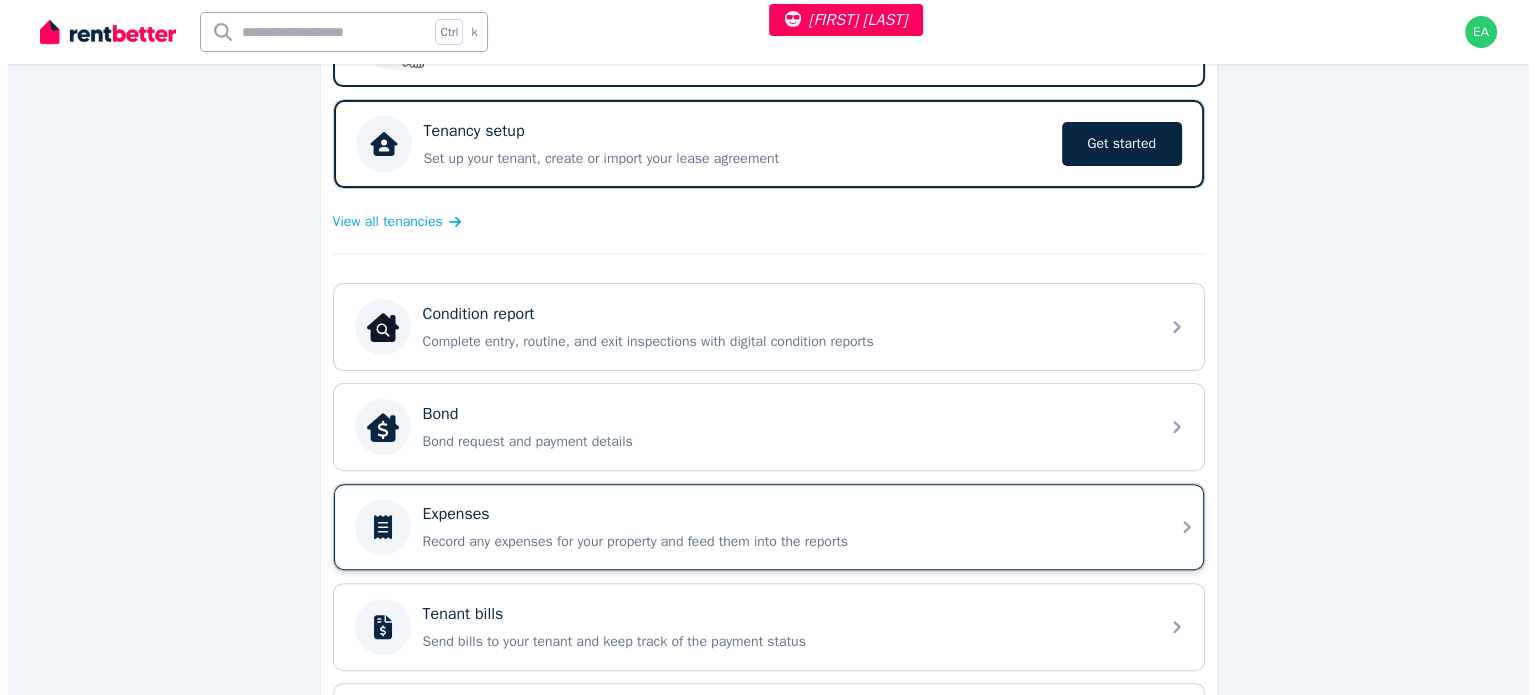 scroll, scrollTop: 0, scrollLeft: 0, axis: both 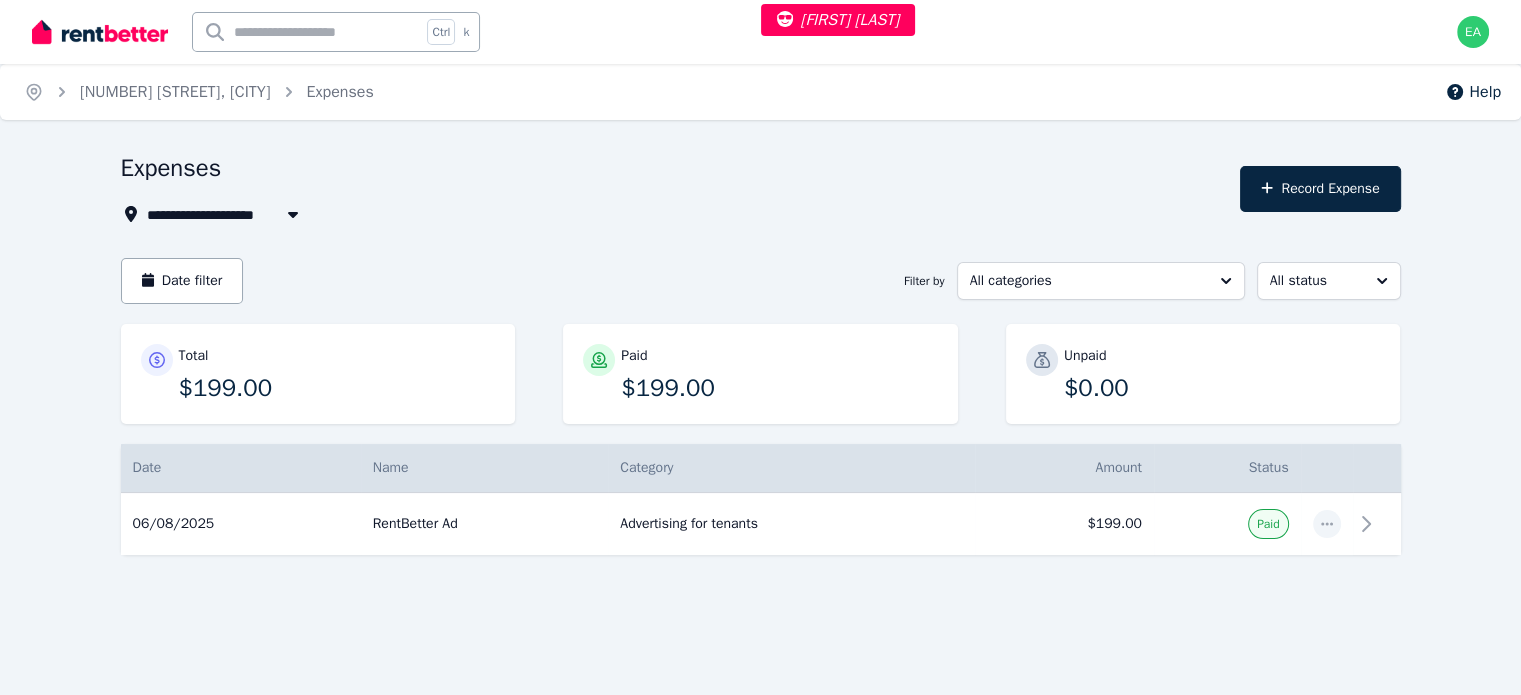 select on "***" 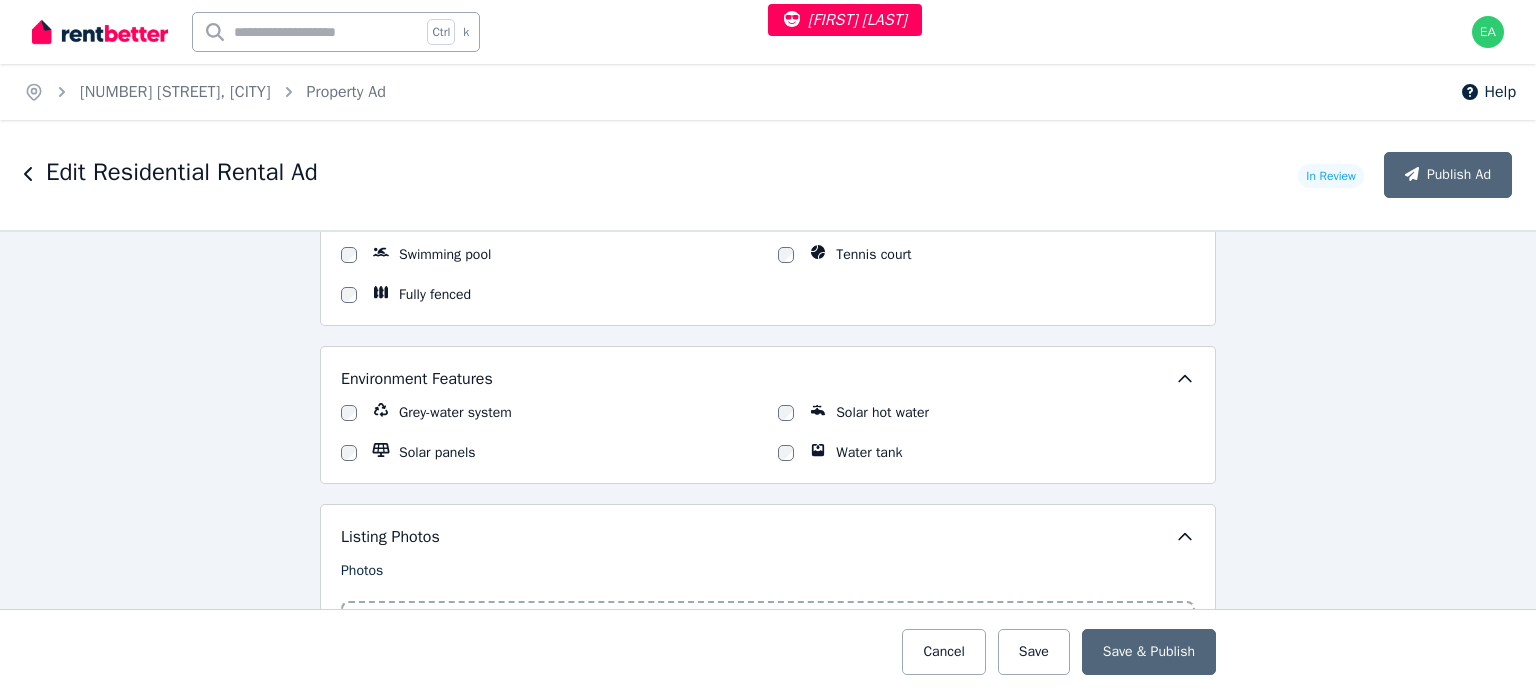 scroll, scrollTop: 2600, scrollLeft: 0, axis: vertical 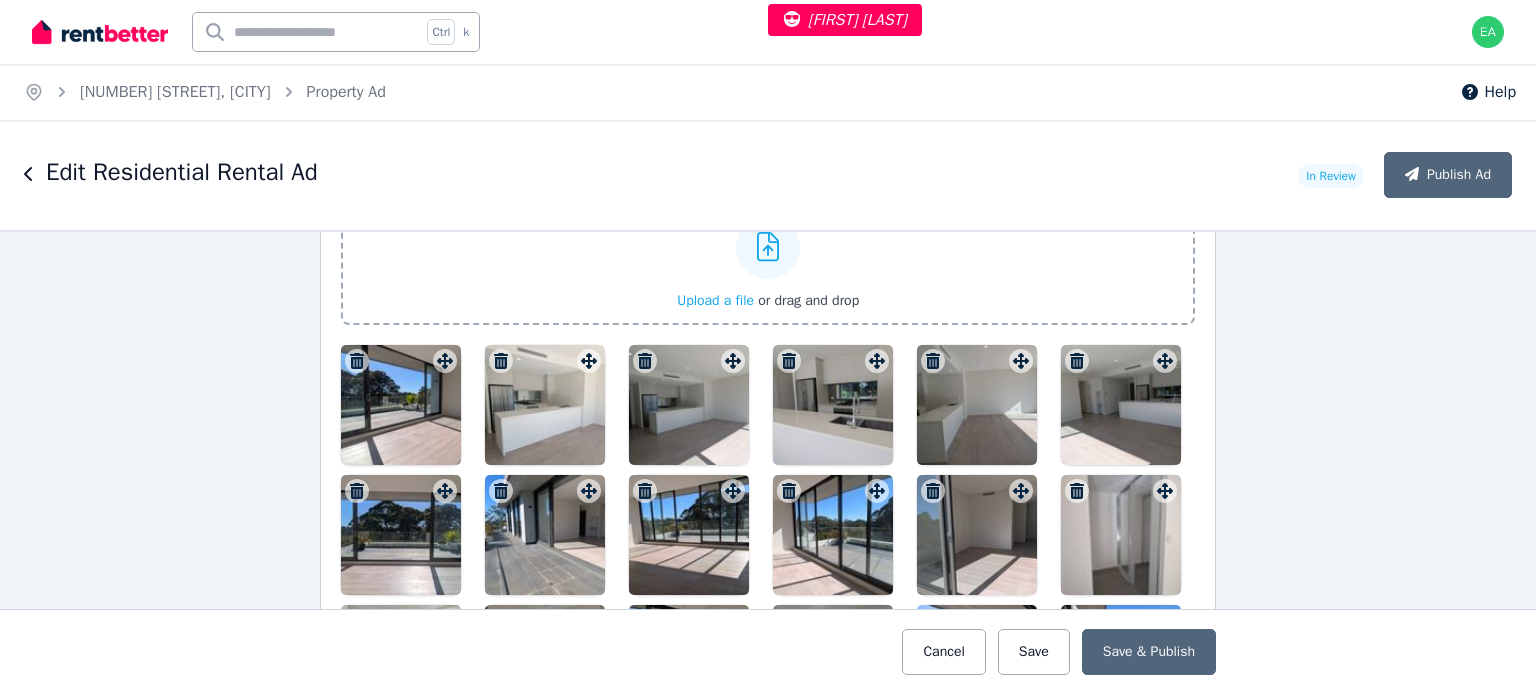 click at bounding box center (401, 405) 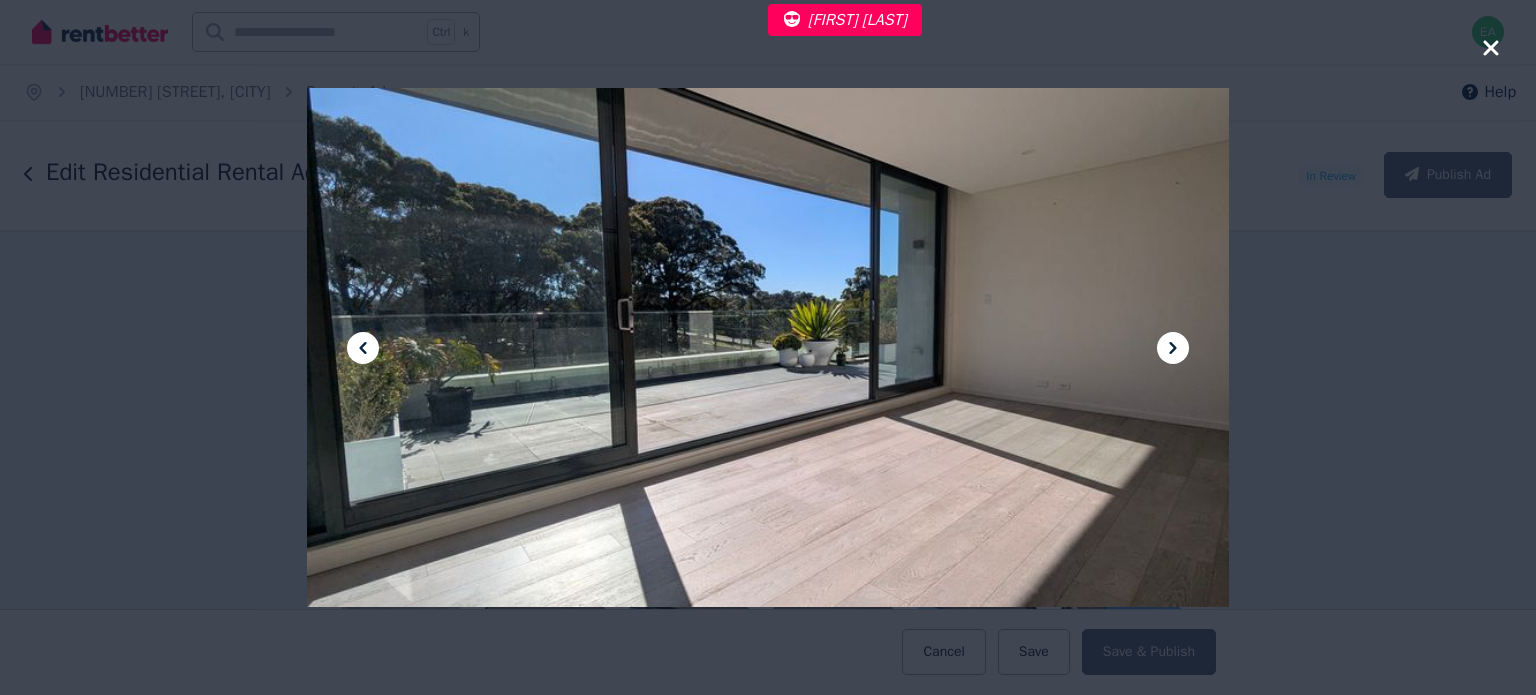 click 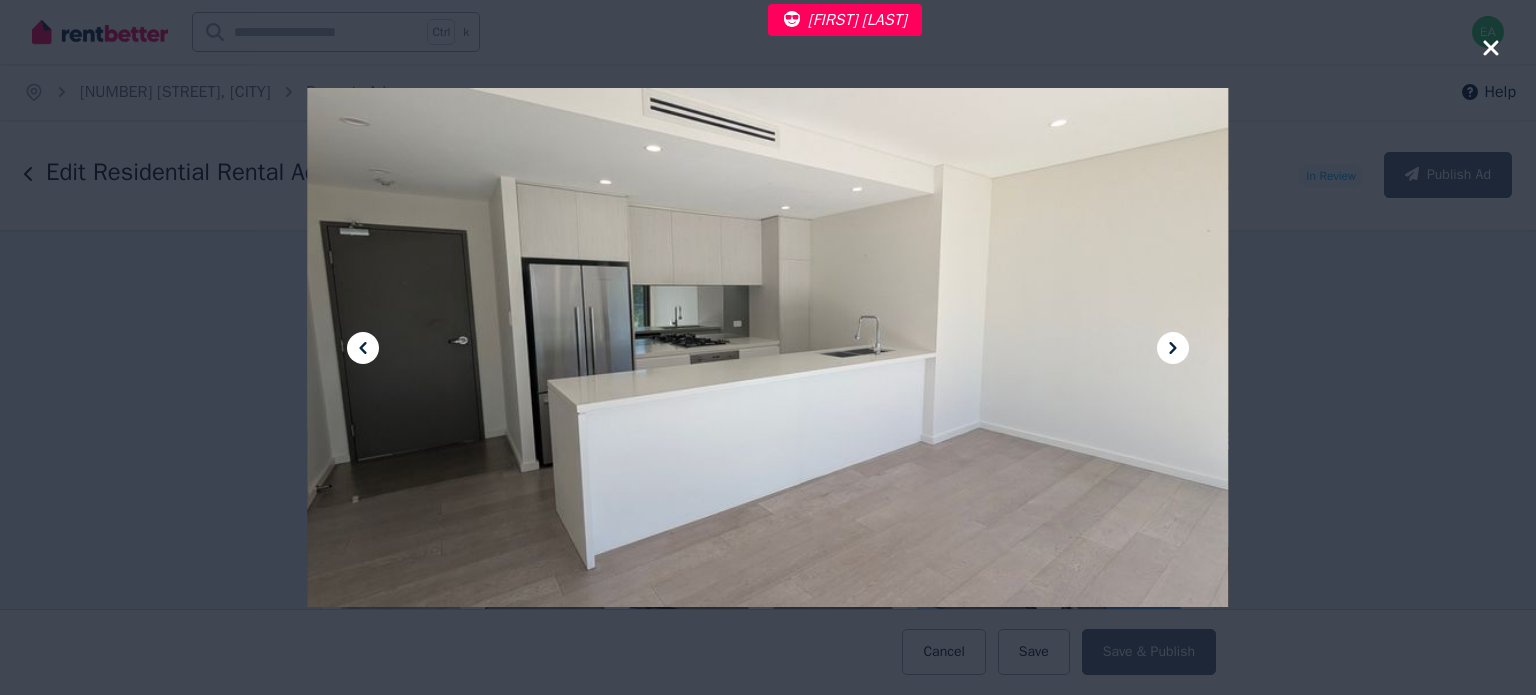 click 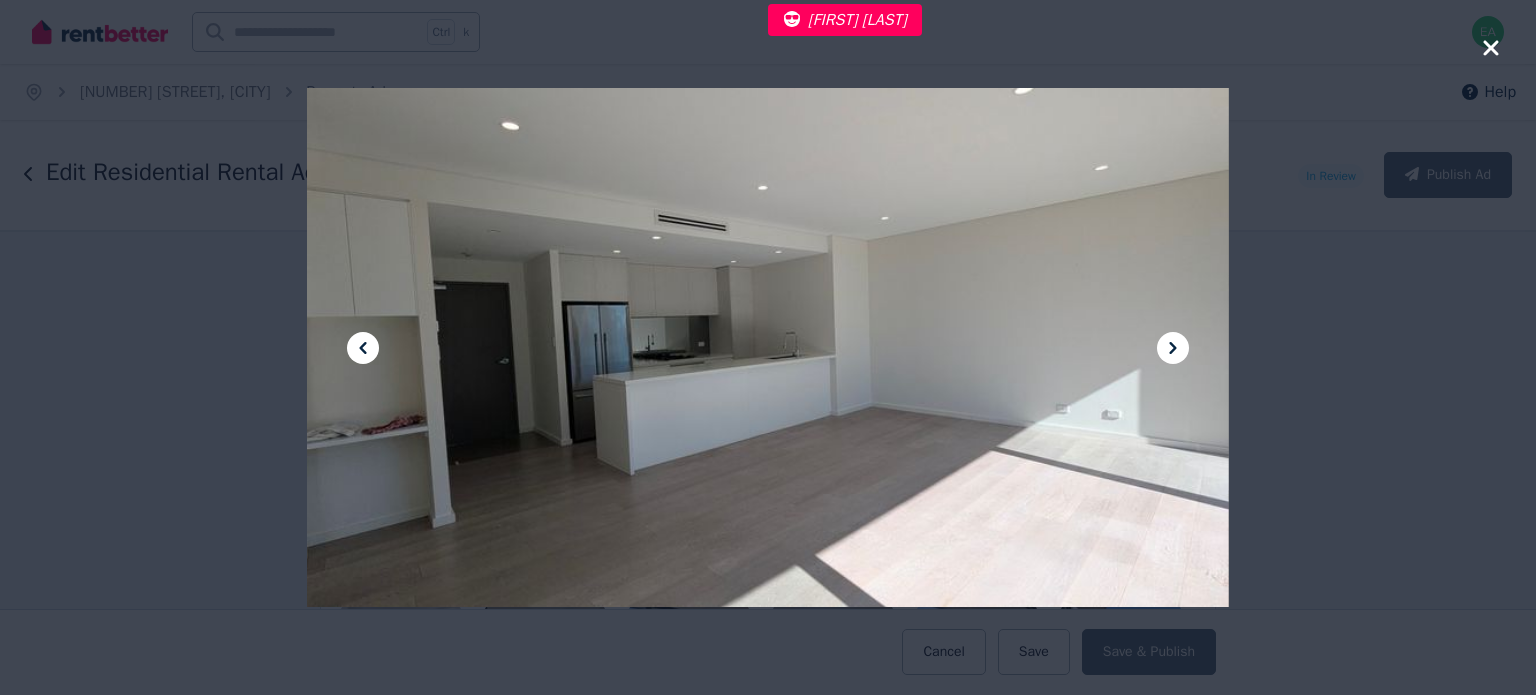 click 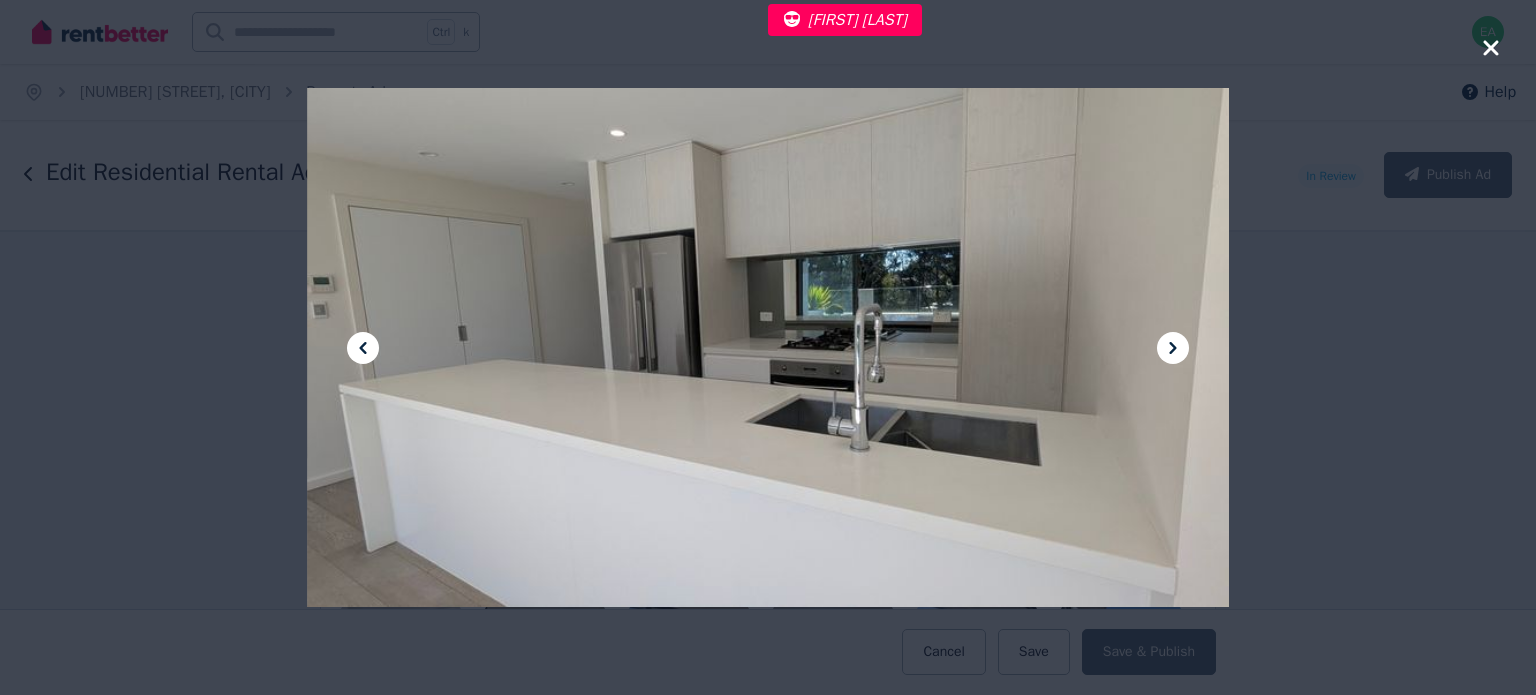 click 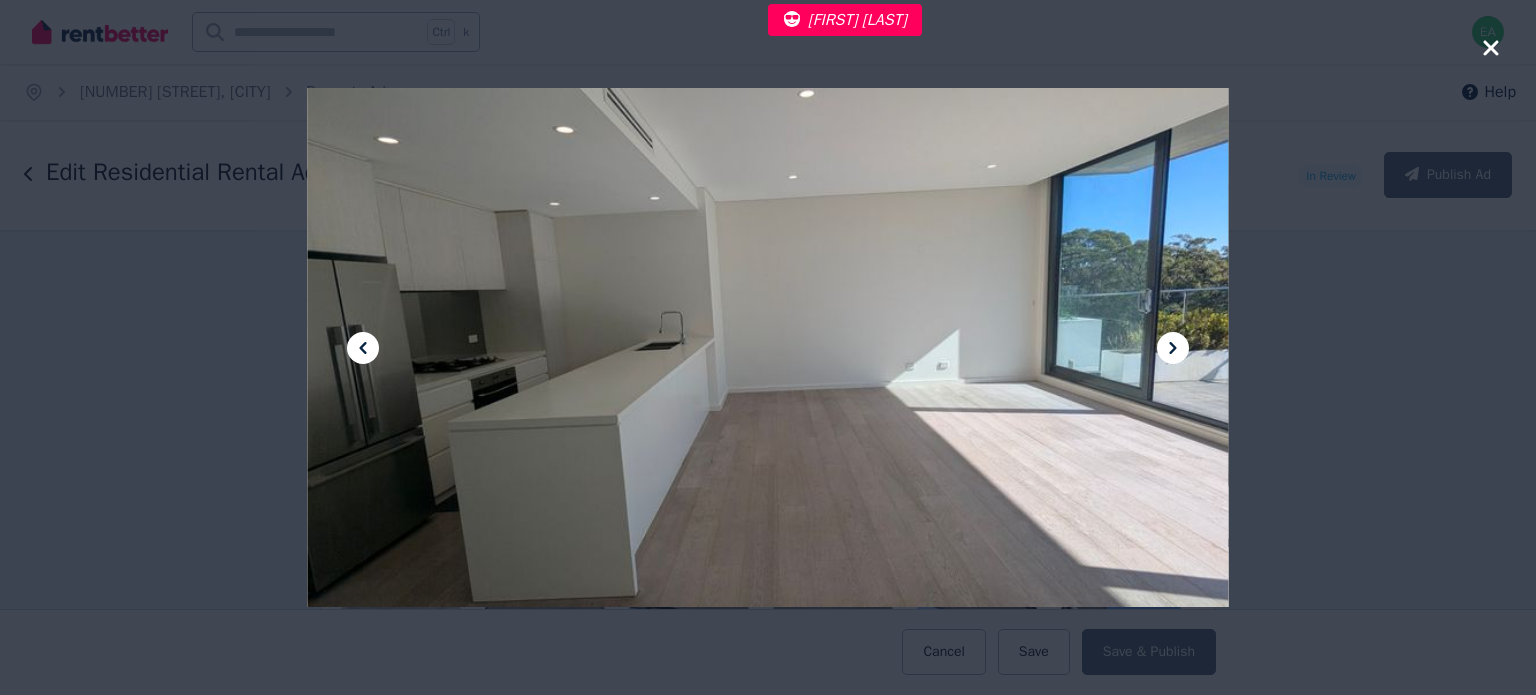 click 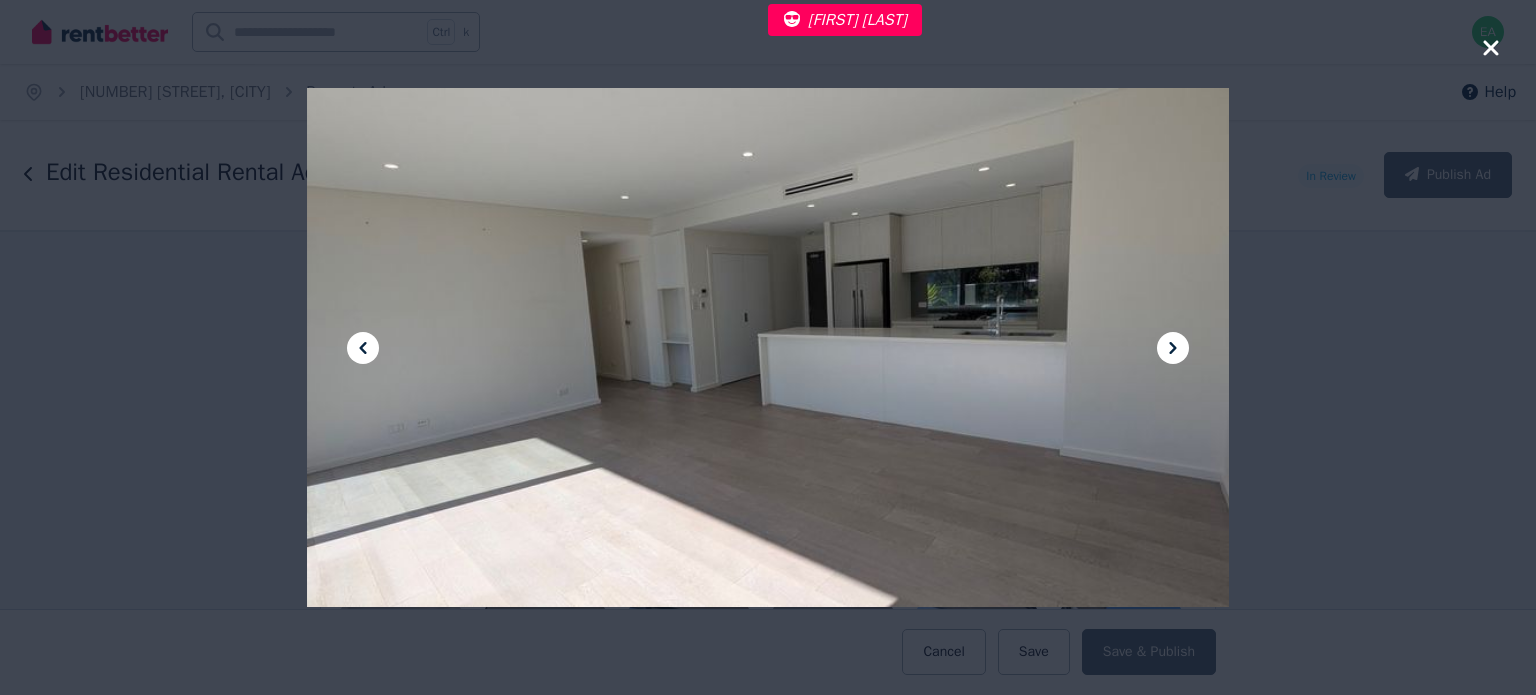 click 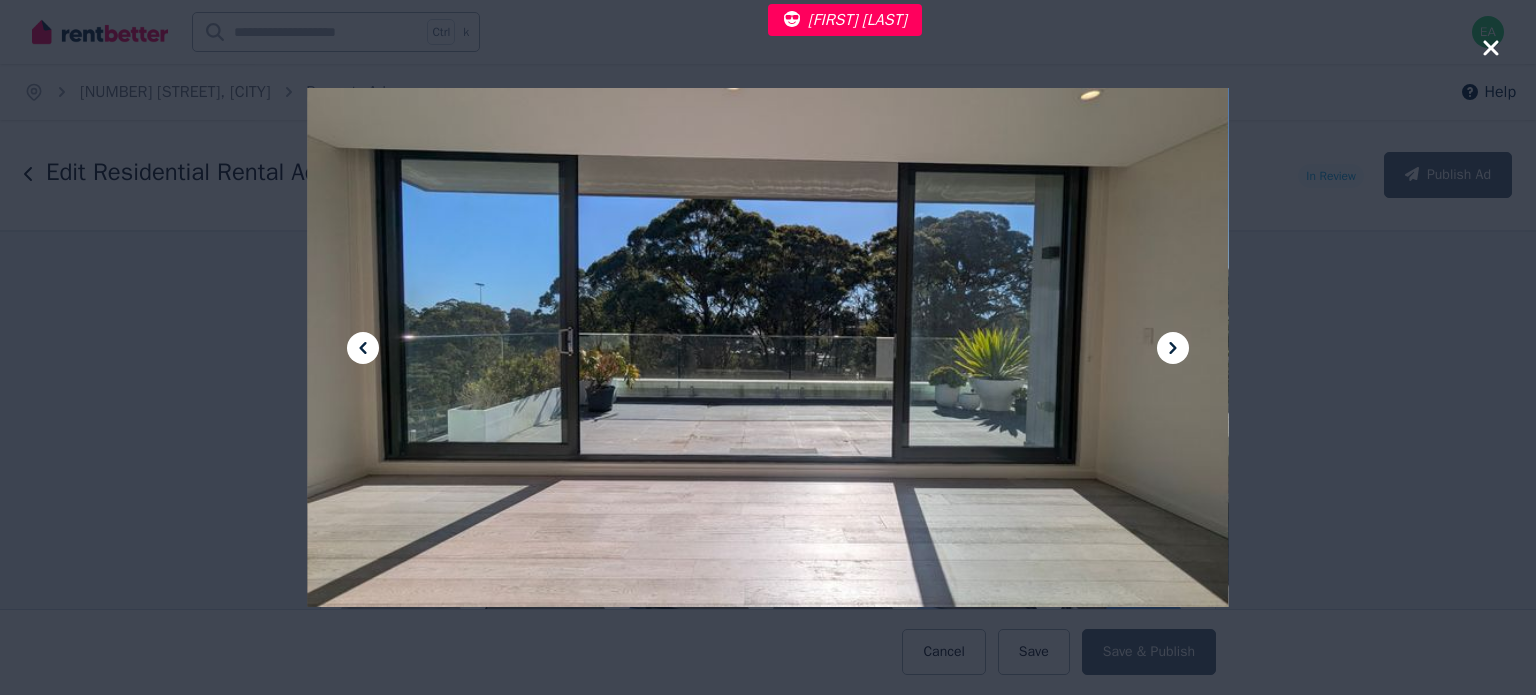 click 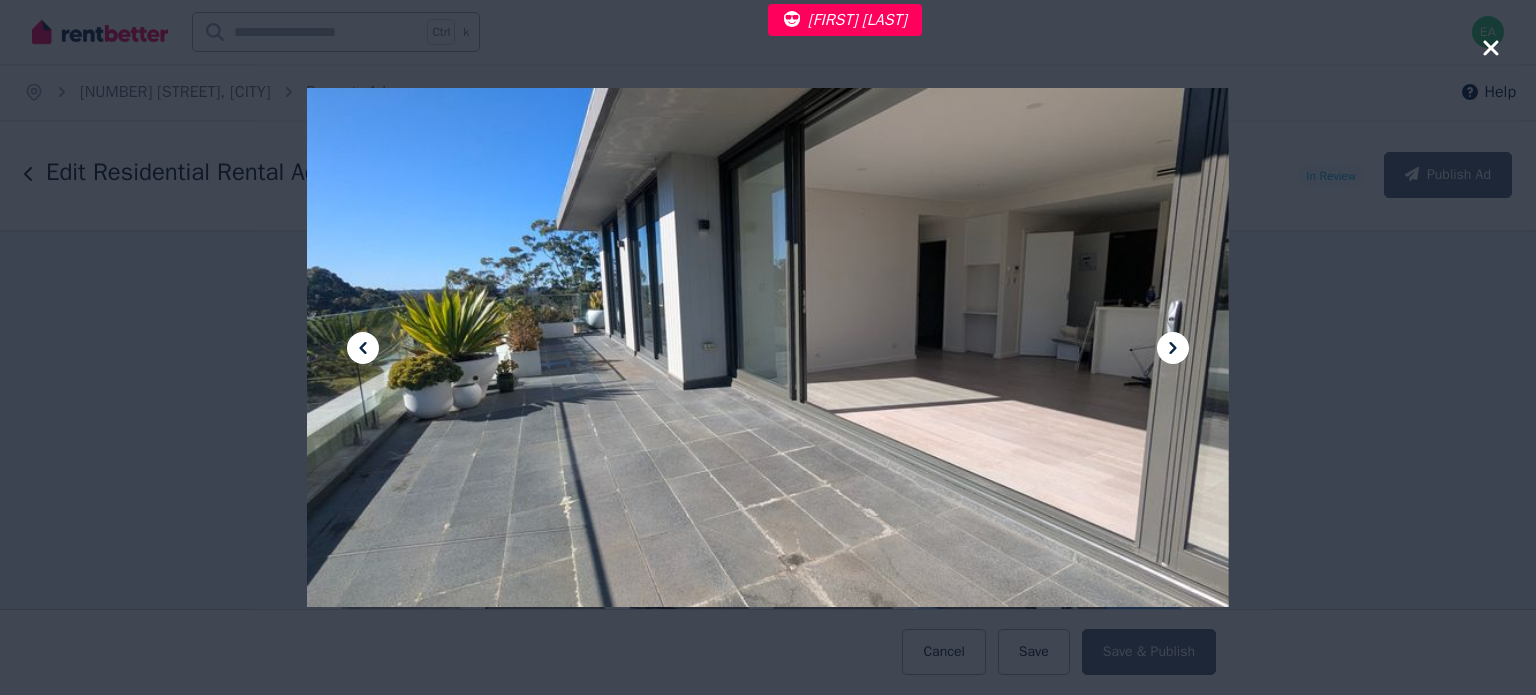 click 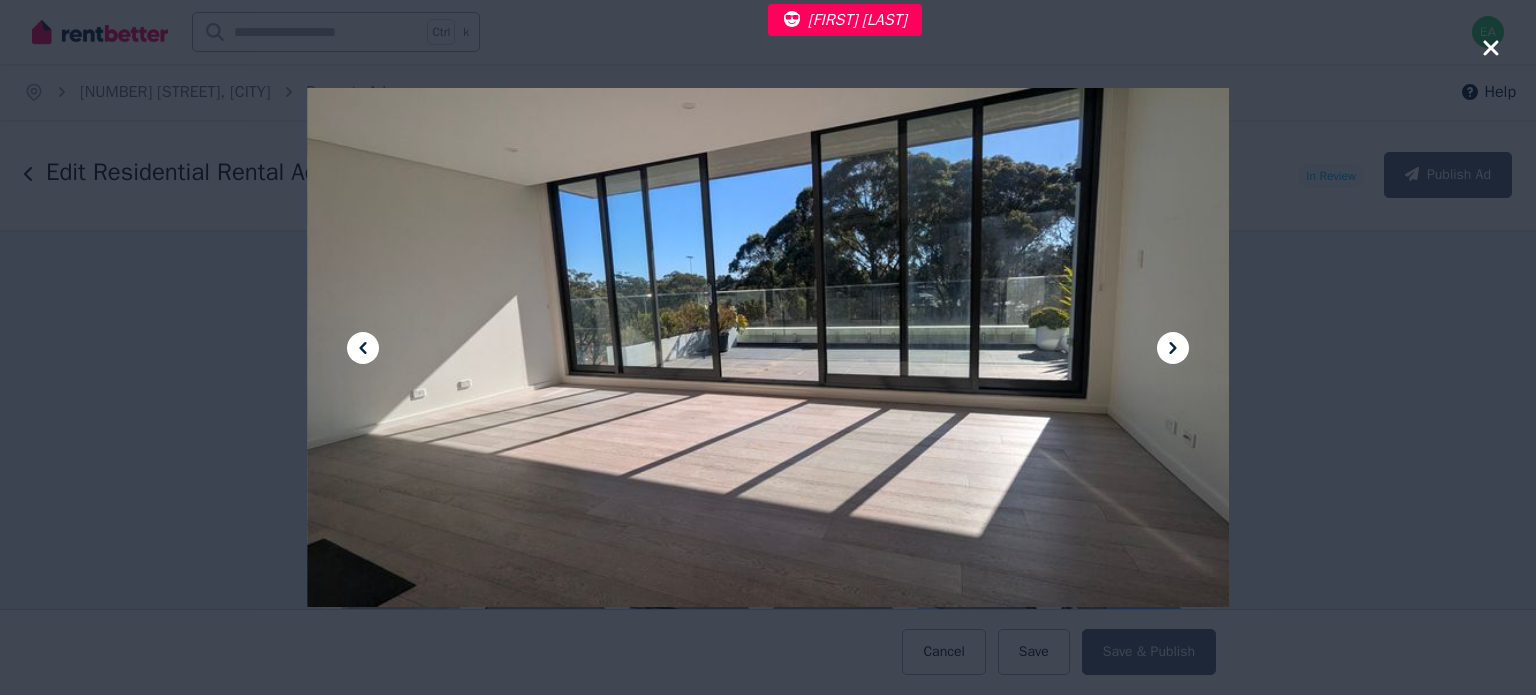 click 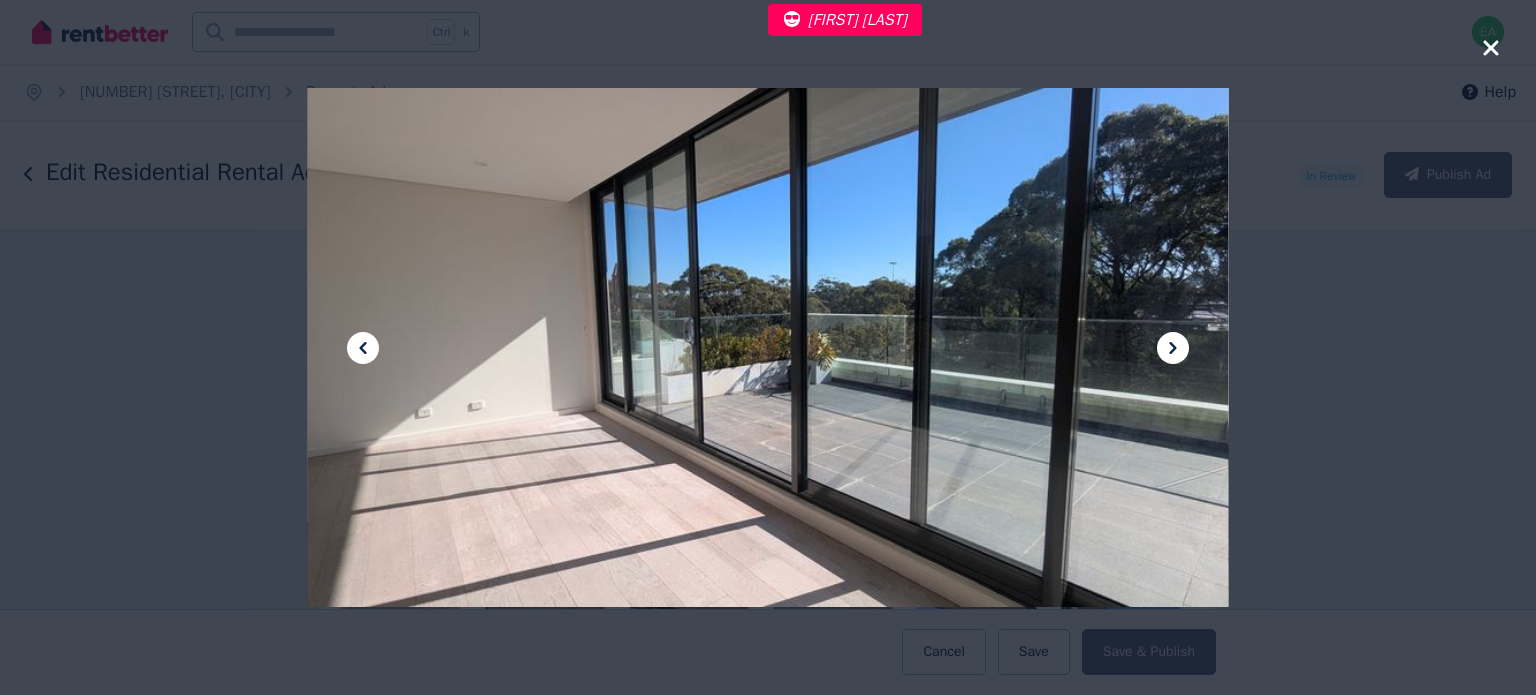 click 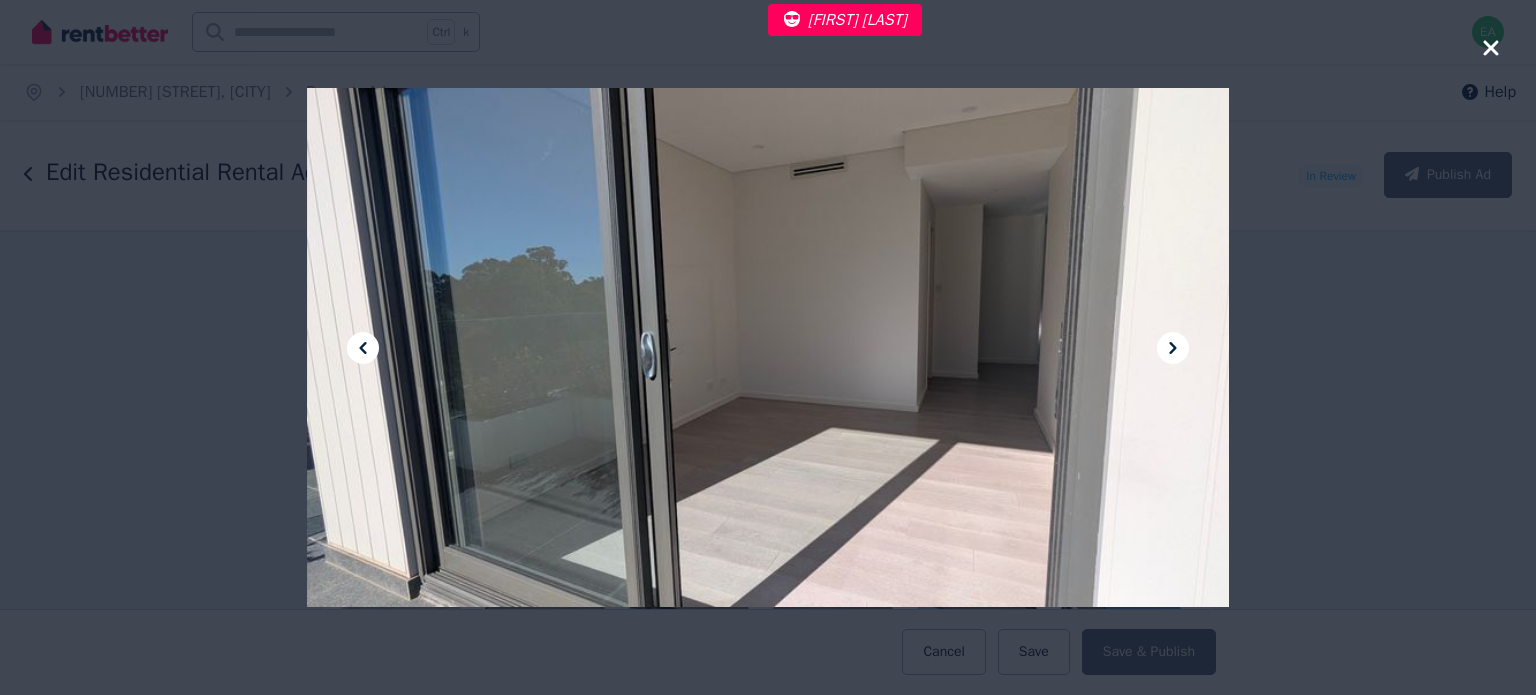 click 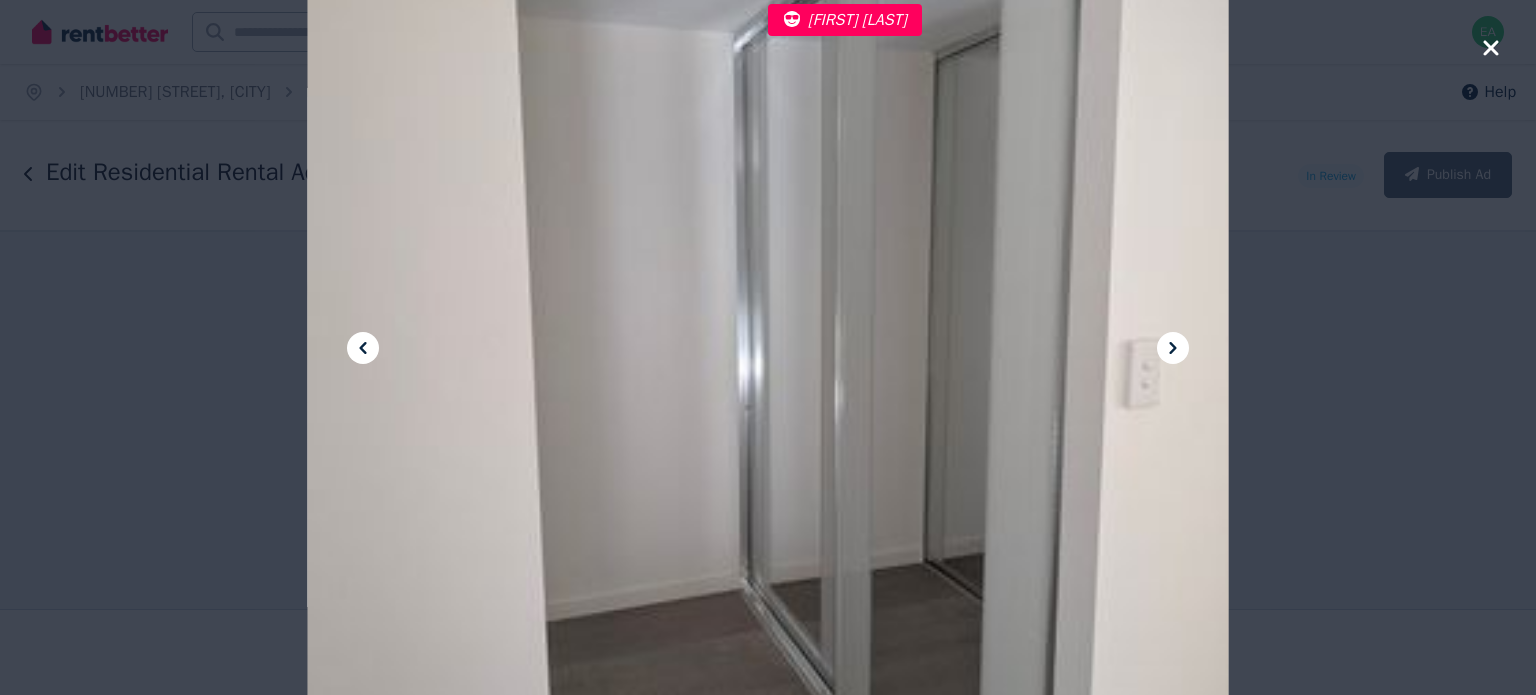click 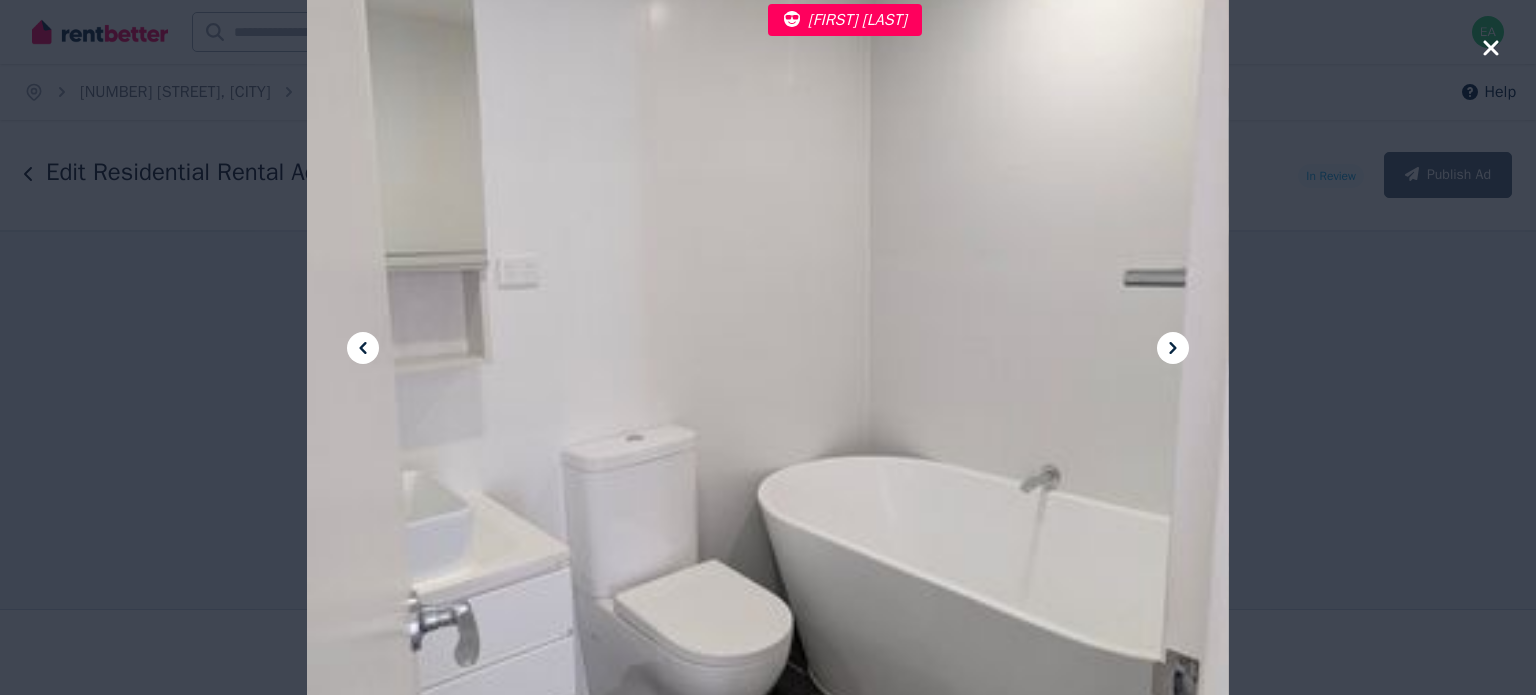 click 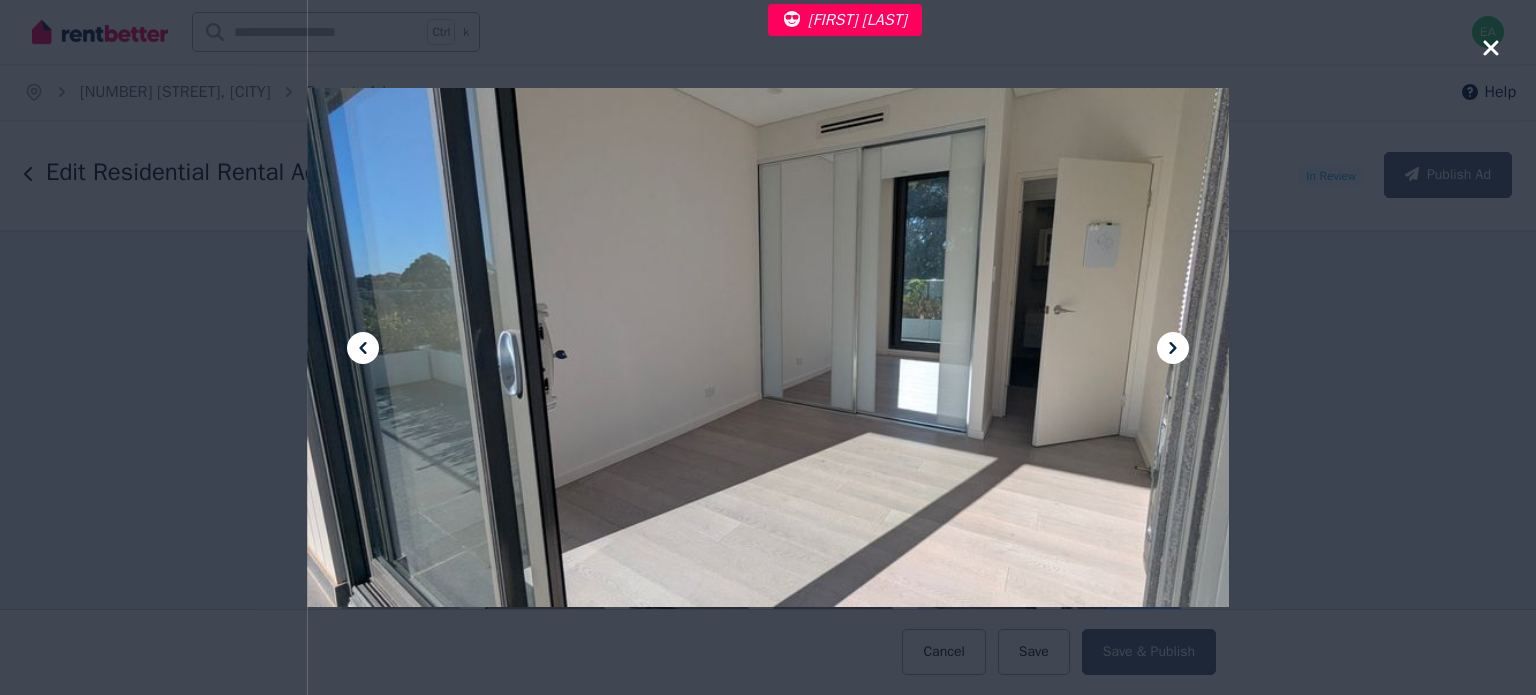 click 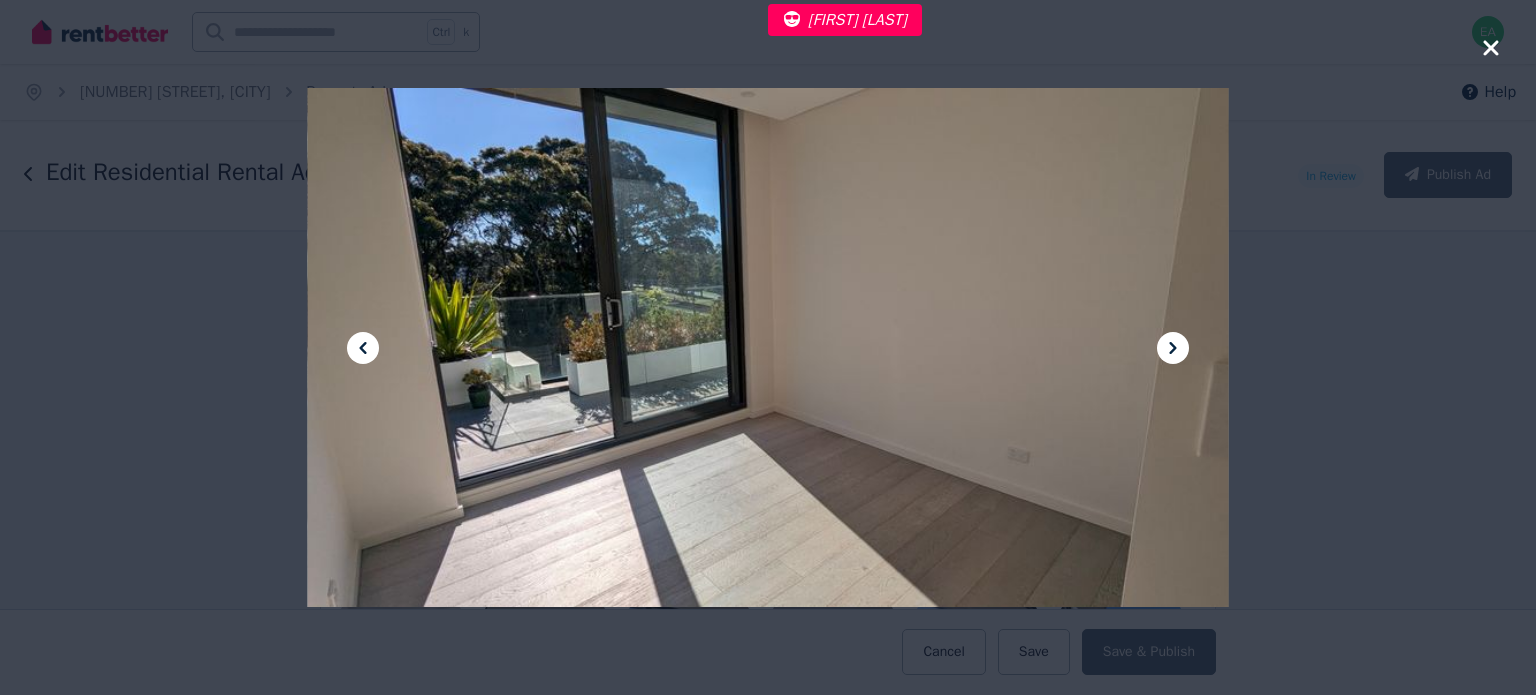 click 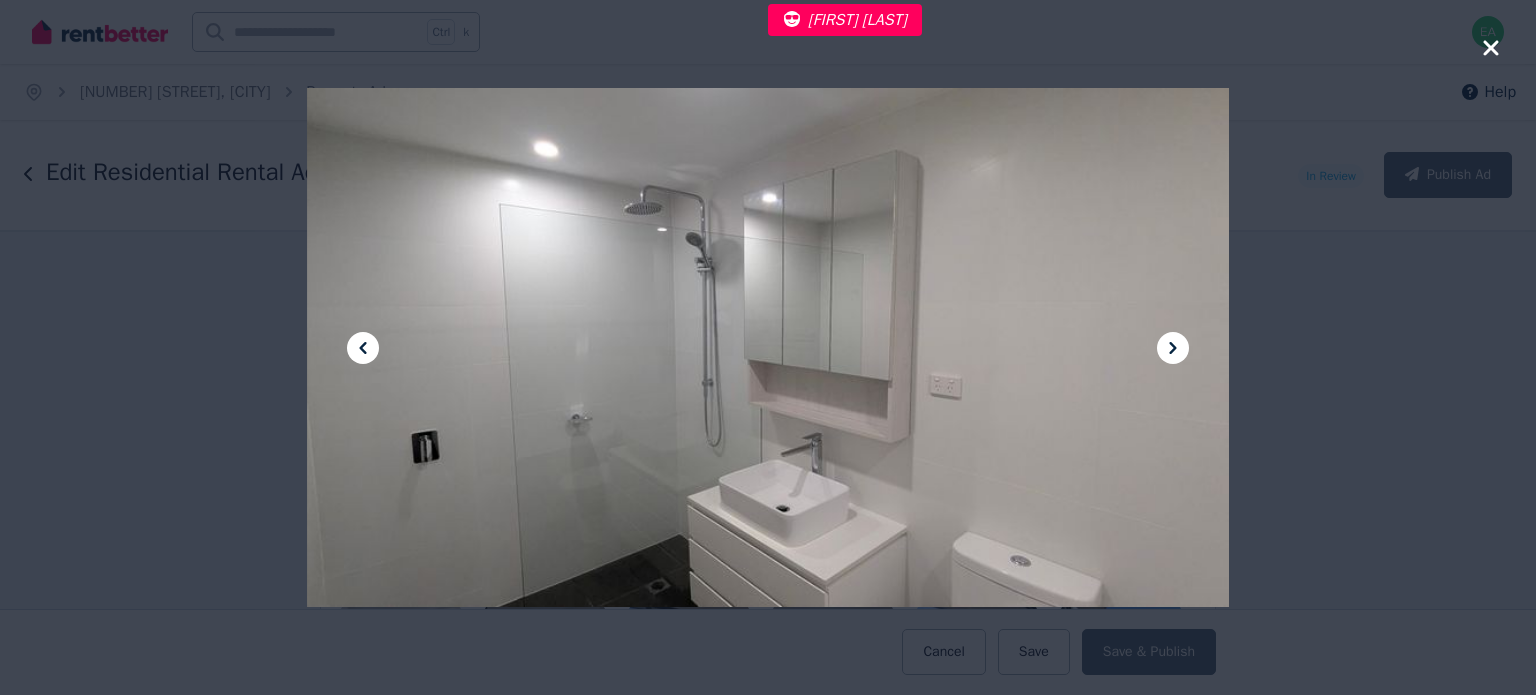 click 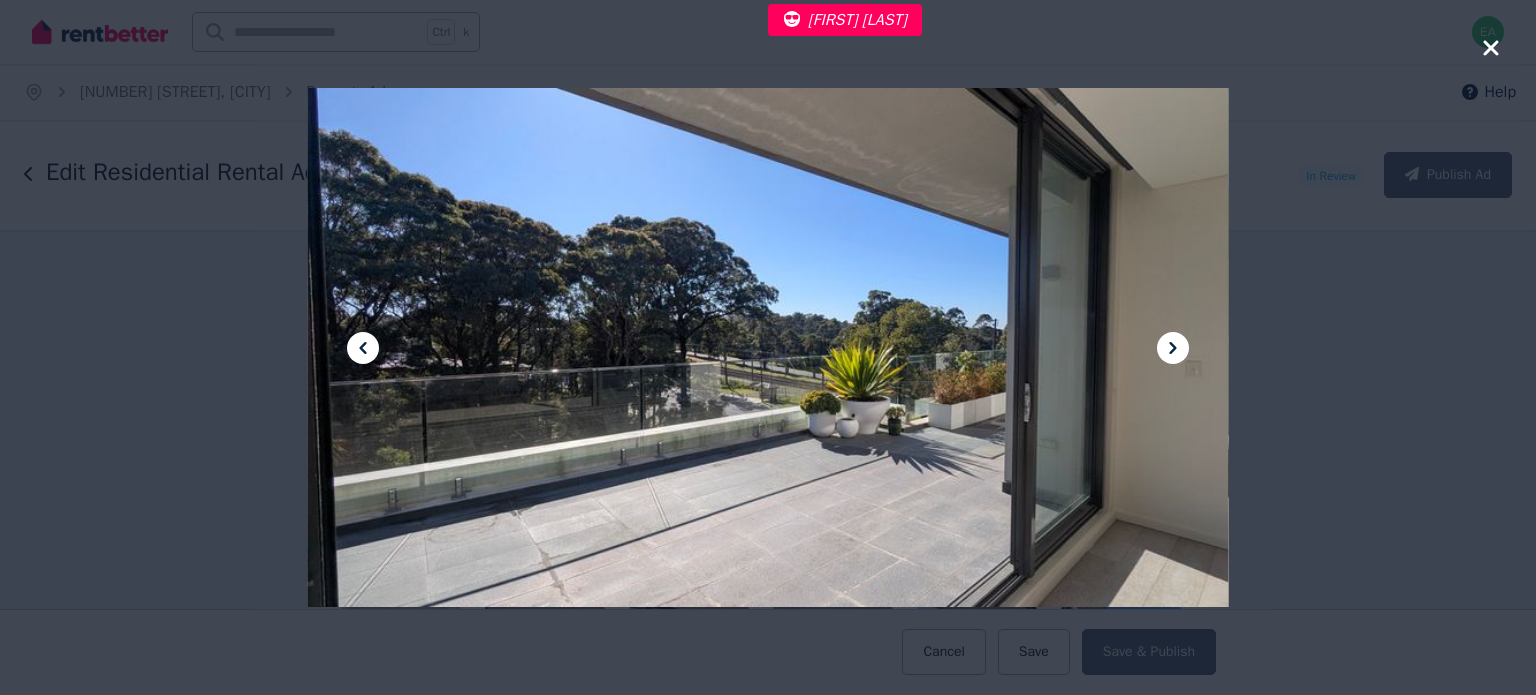 click 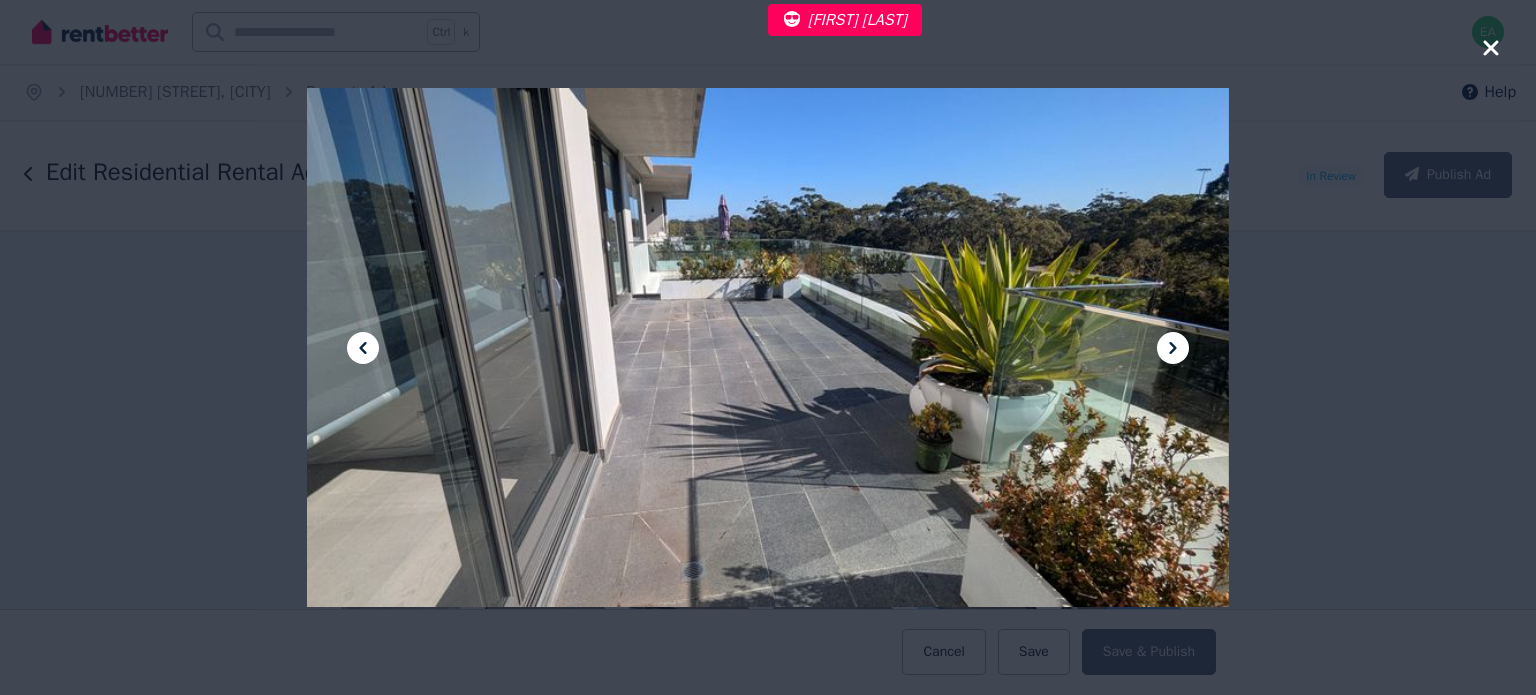 click 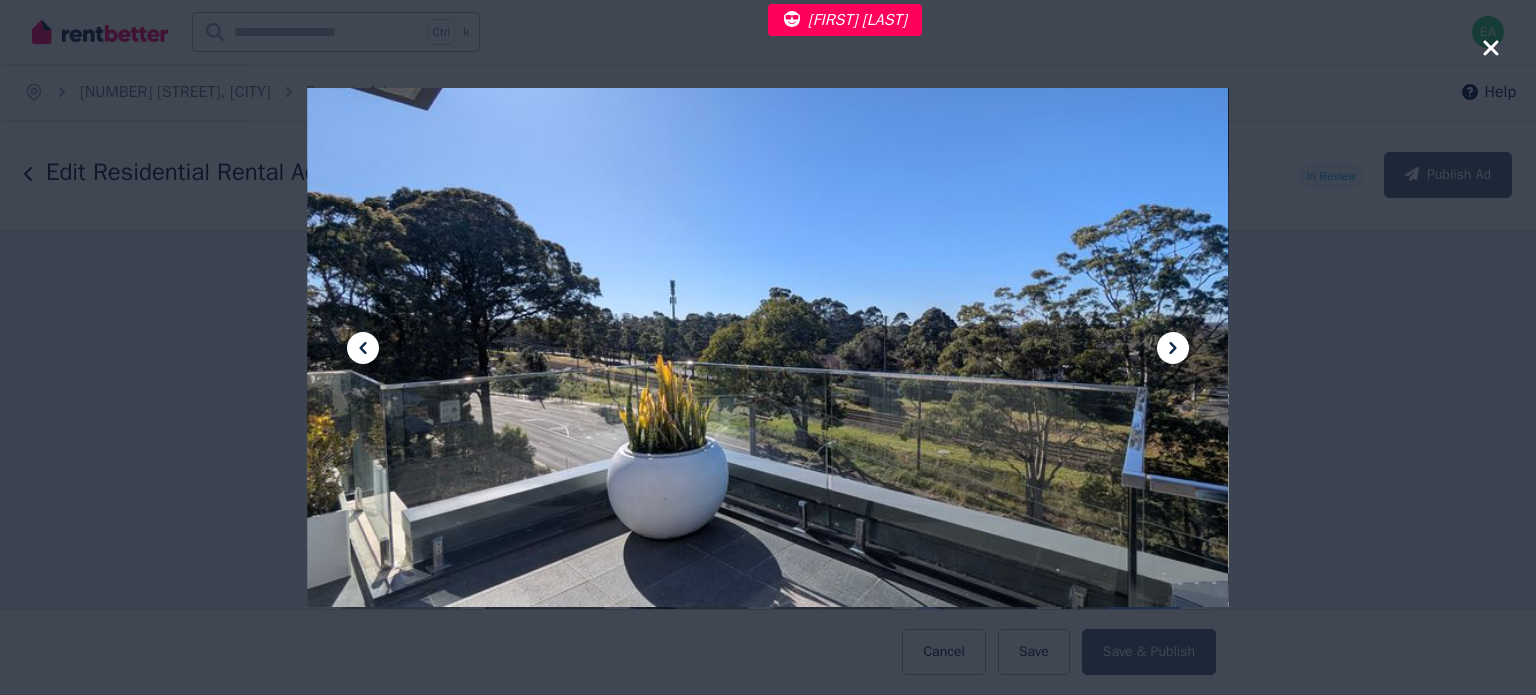 click 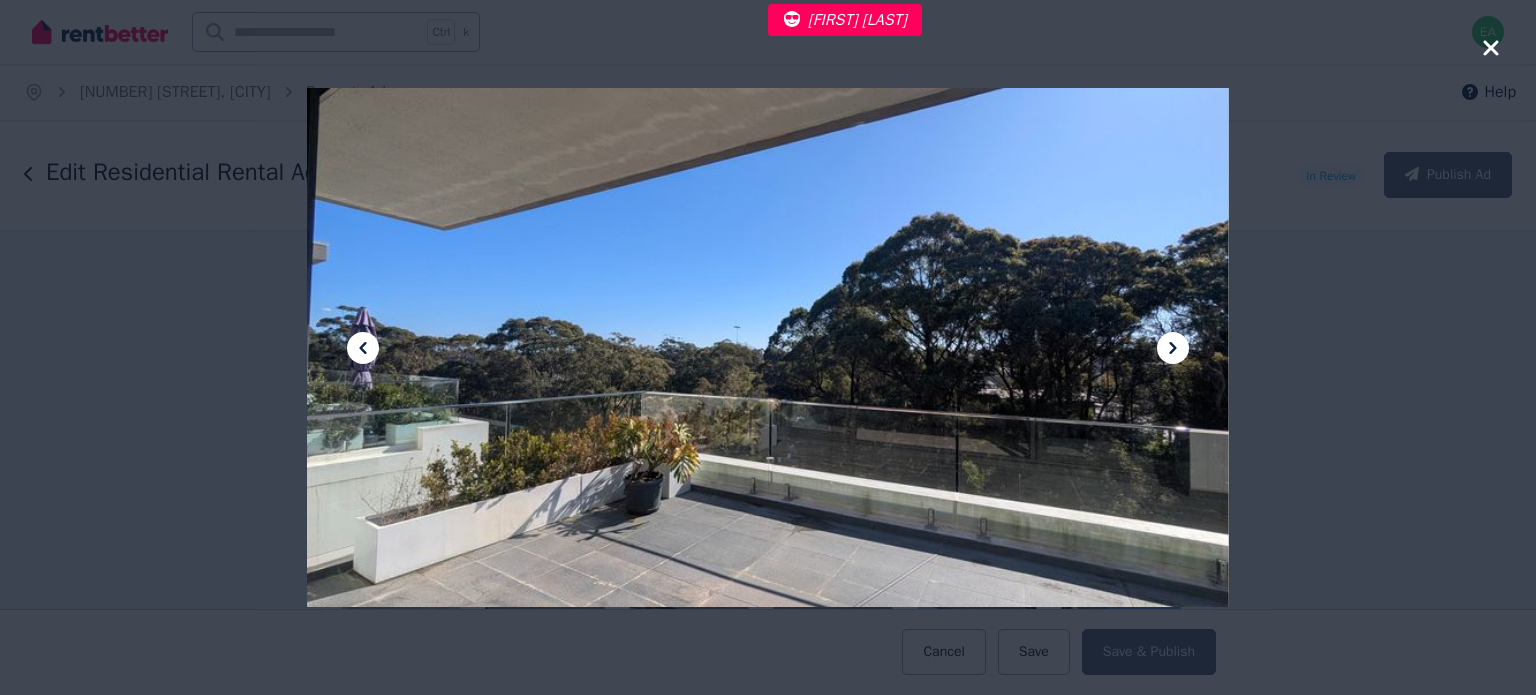 click 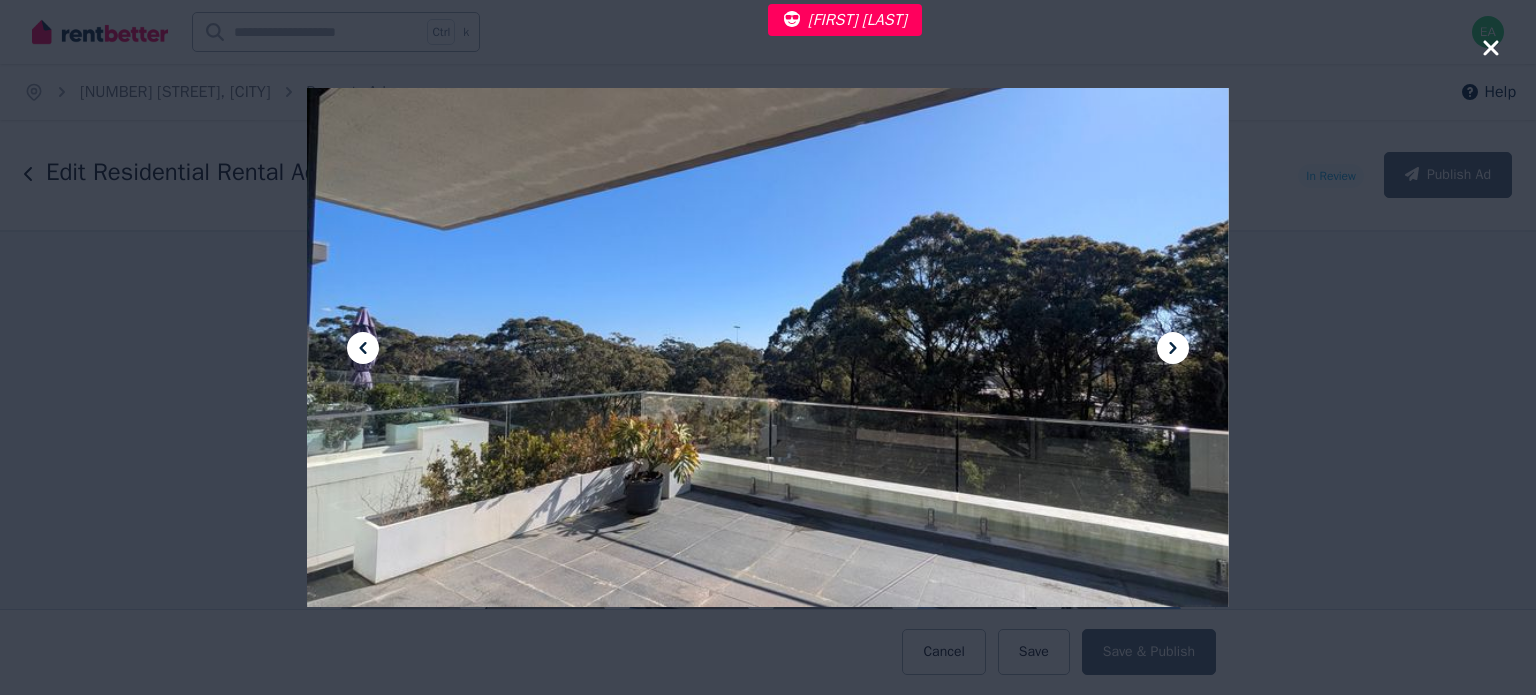 click 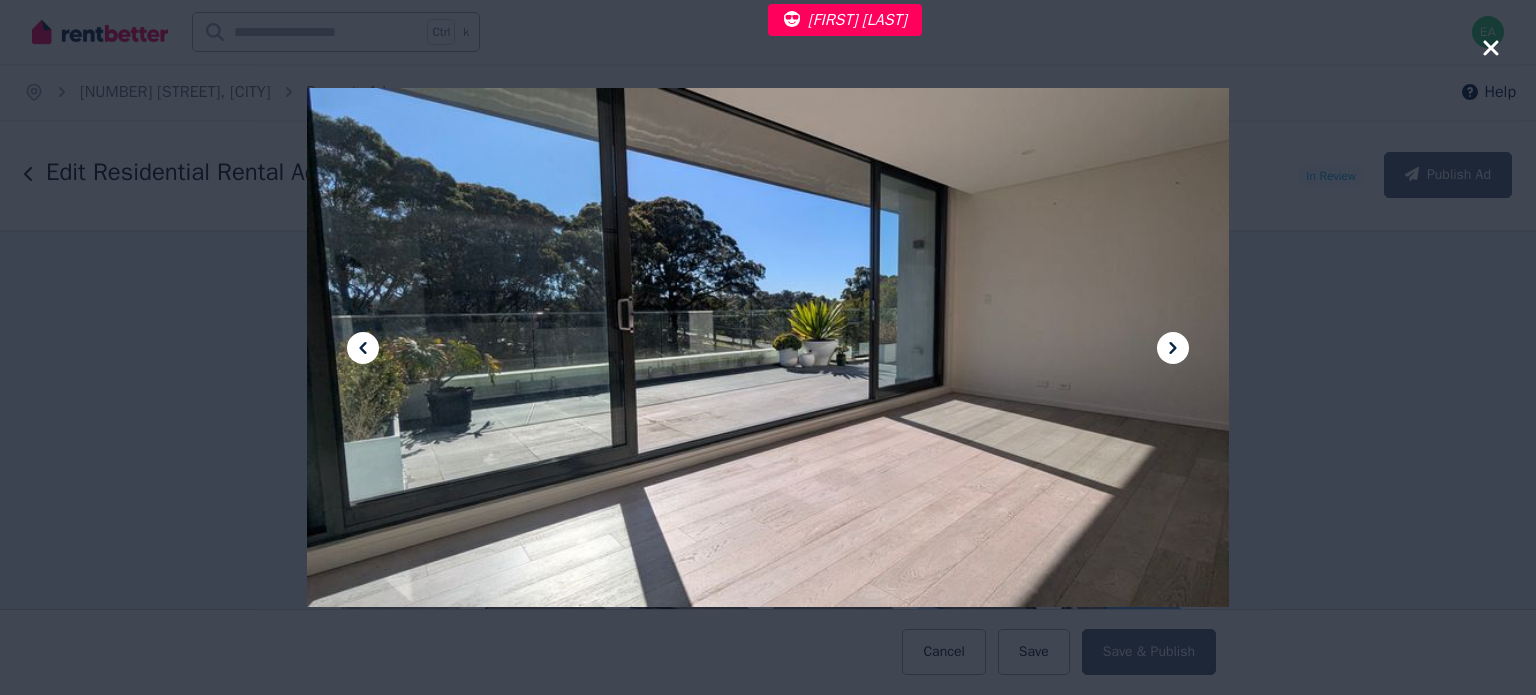 click 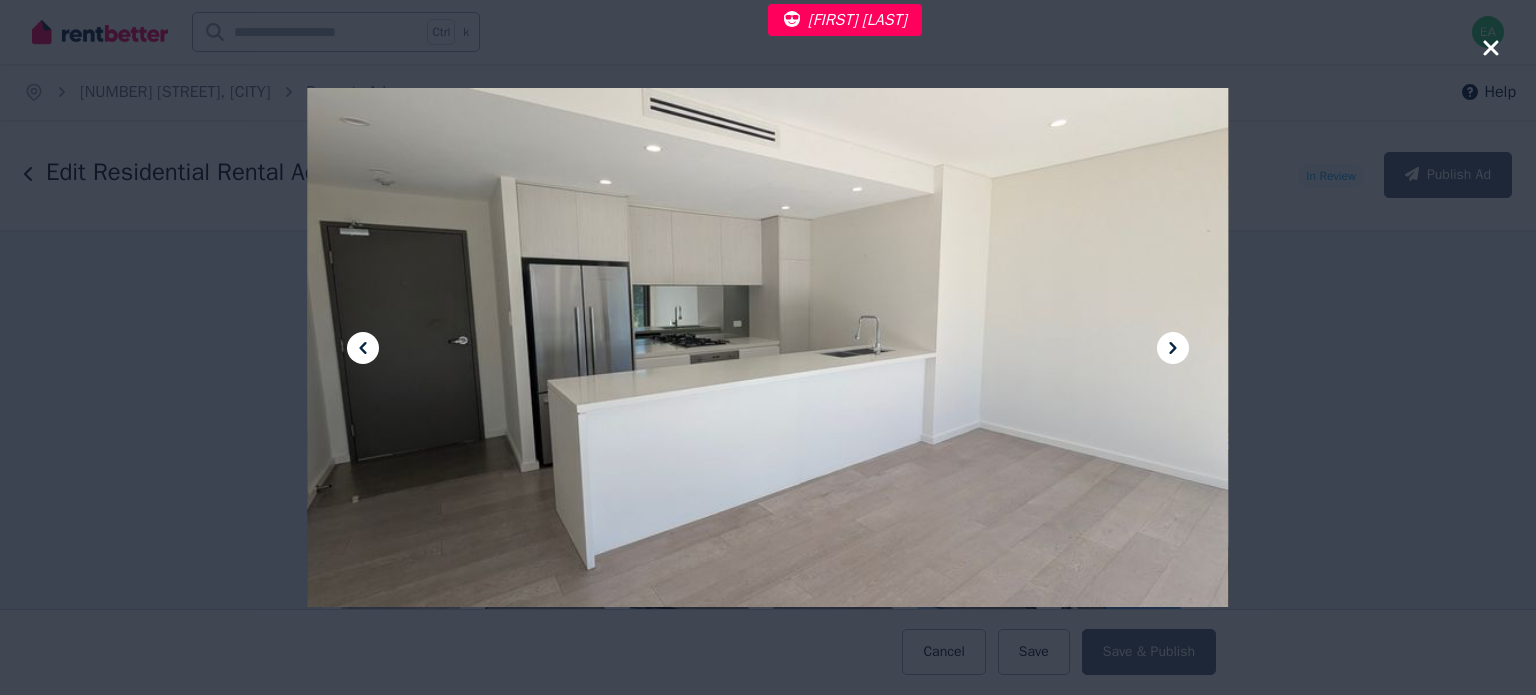 click 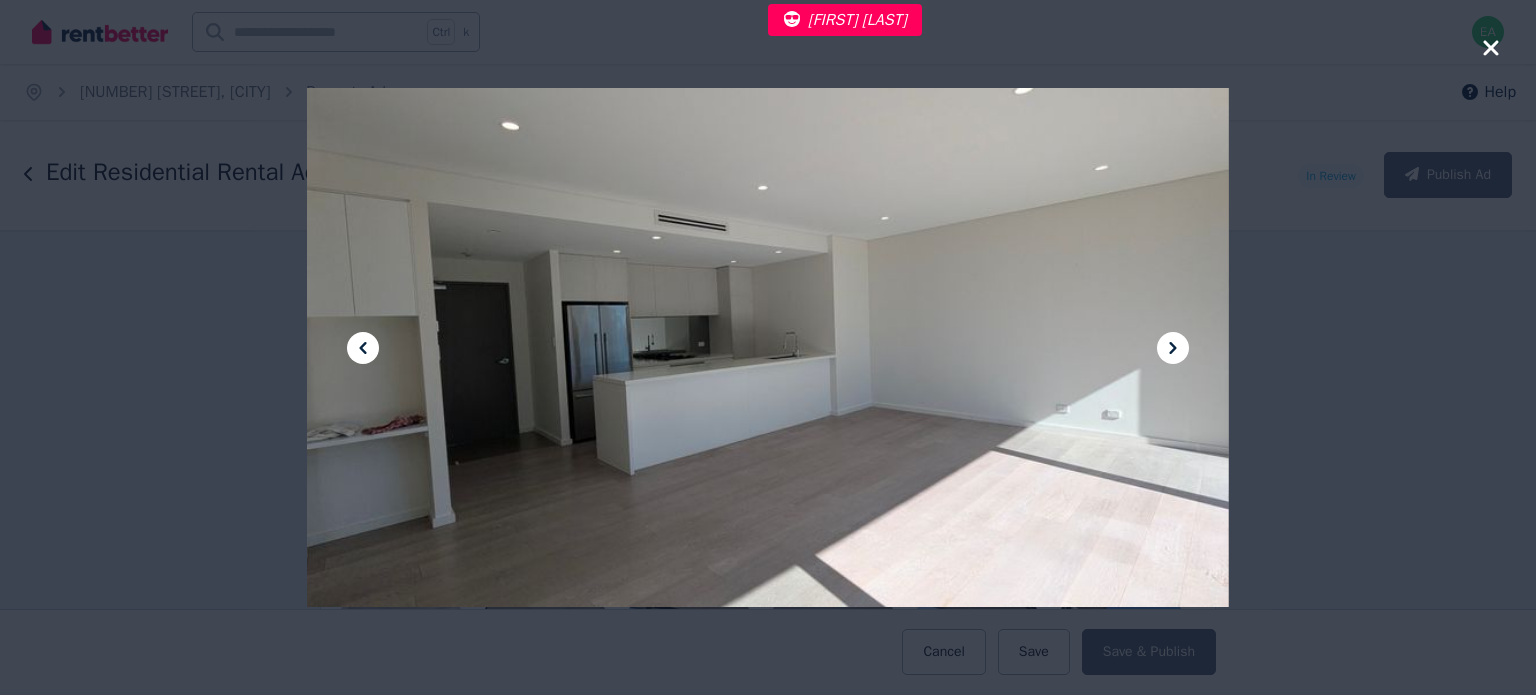 click 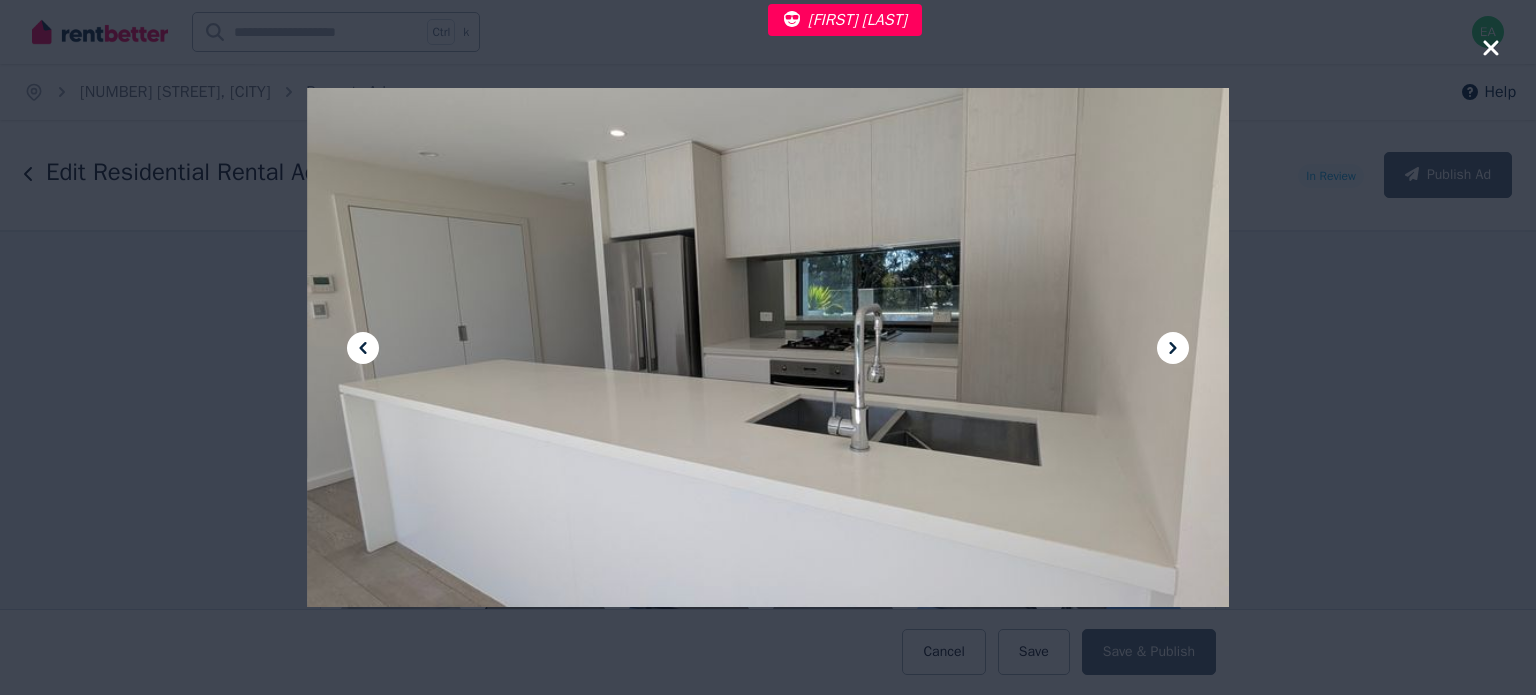 click 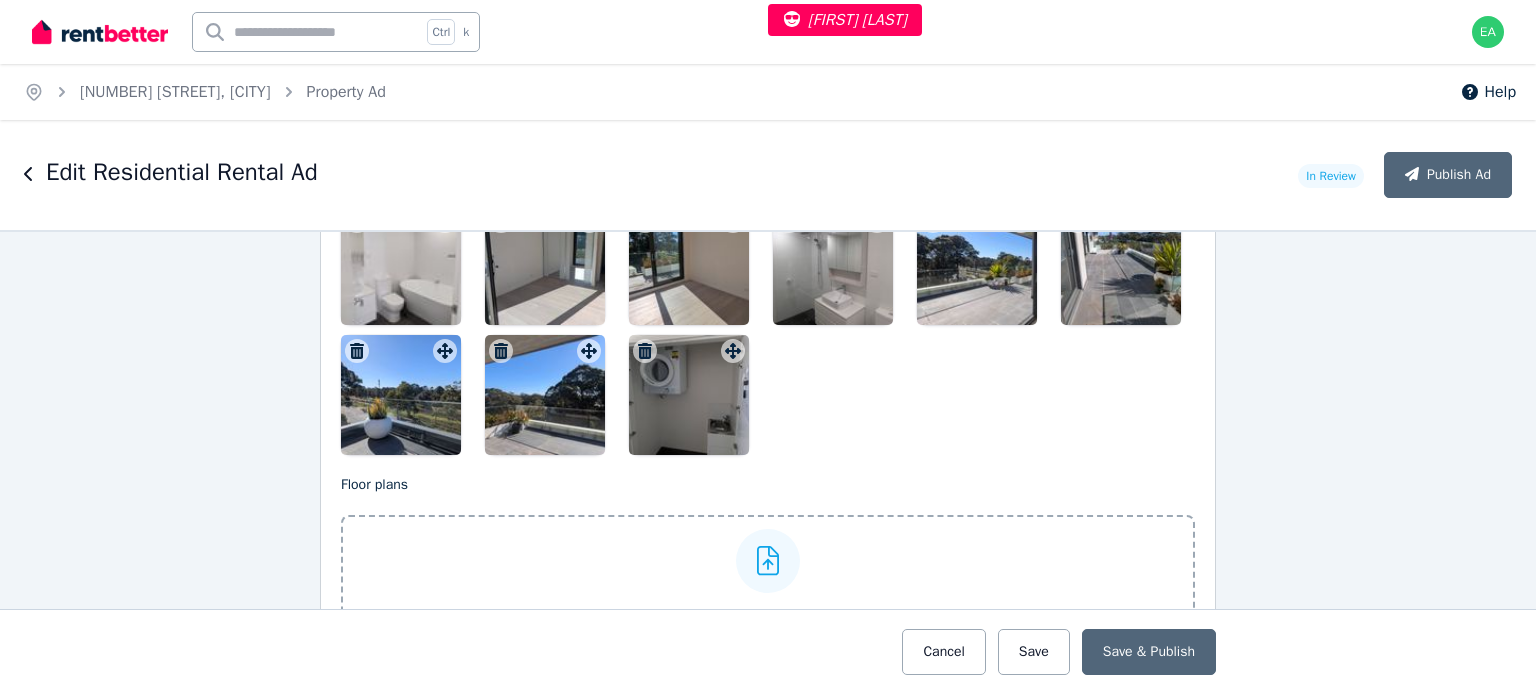 scroll, scrollTop: 3400, scrollLeft: 0, axis: vertical 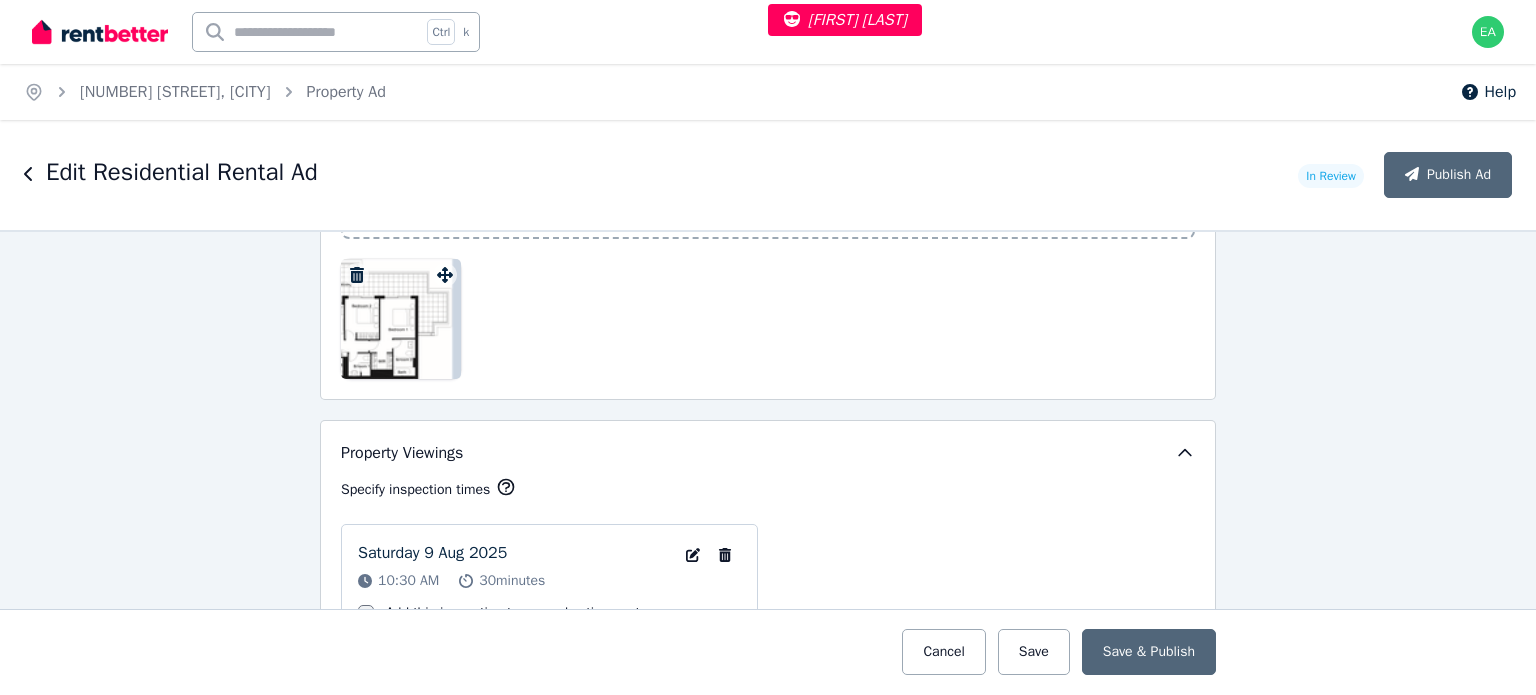 click at bounding box center (401, 319) 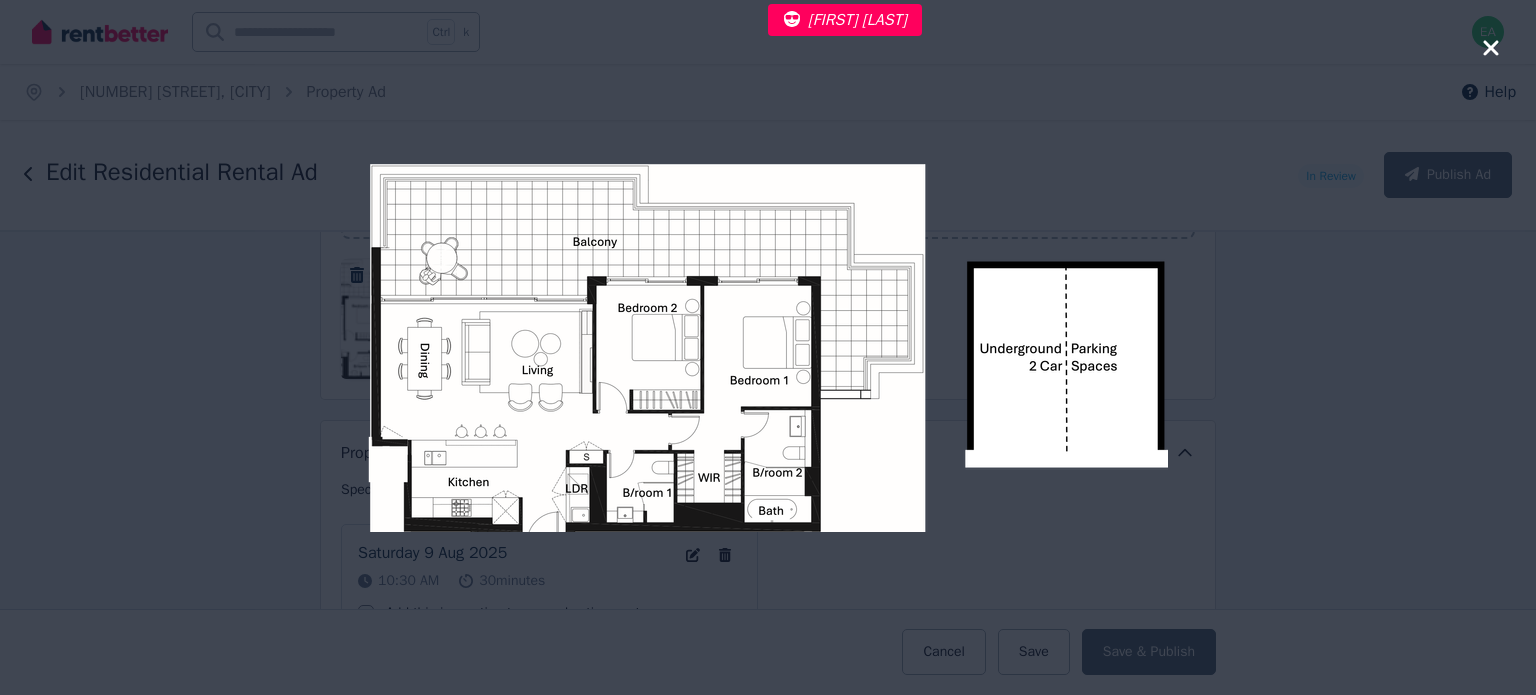 click 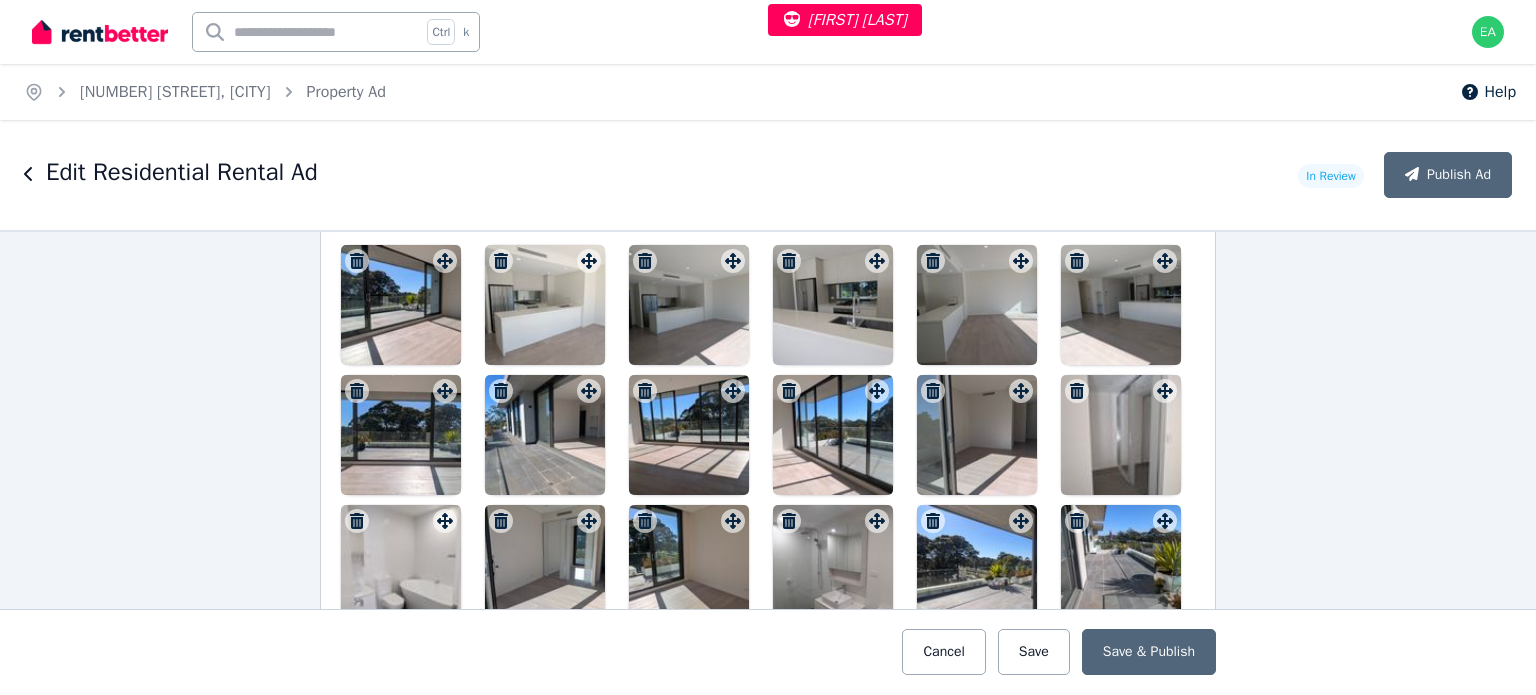 scroll, scrollTop: 2500, scrollLeft: 0, axis: vertical 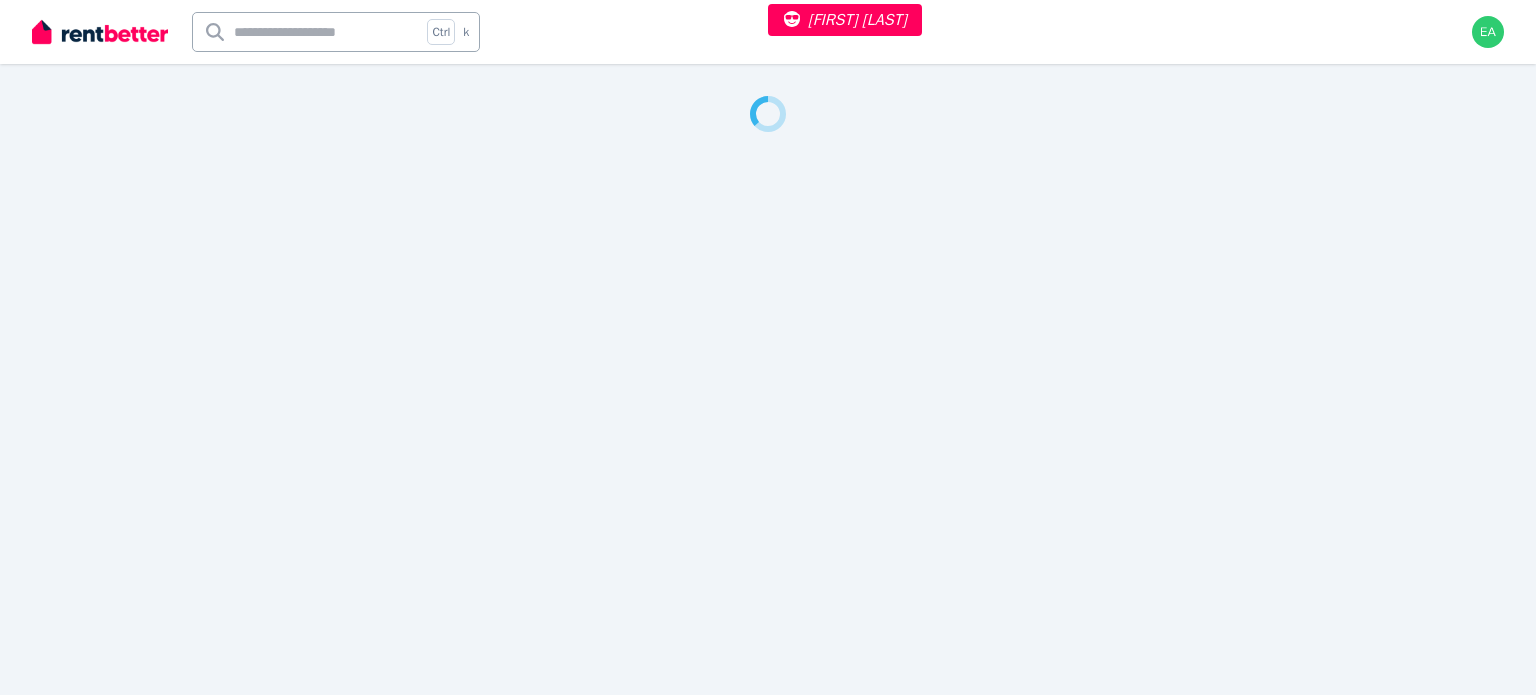 select on "***" 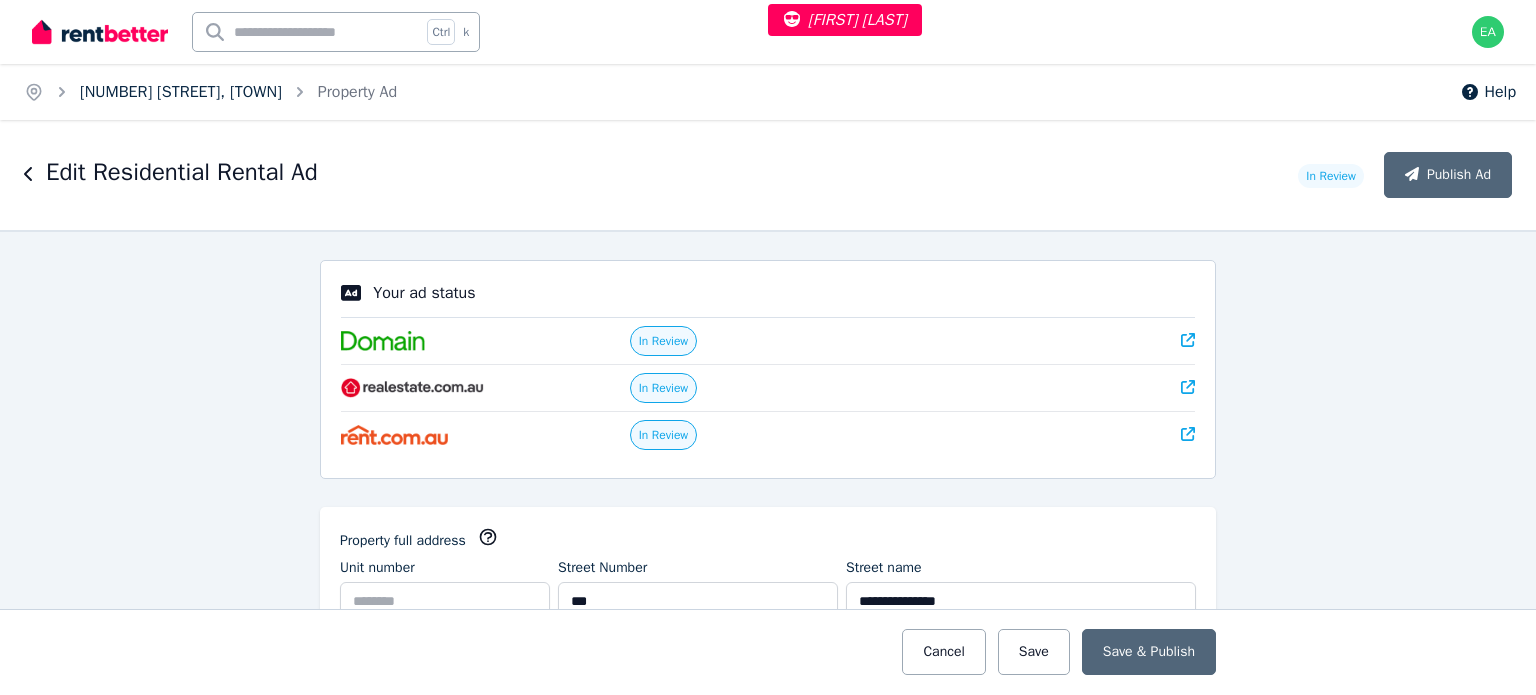 click on "367 Settlement Road, Numinbah" at bounding box center [181, 92] 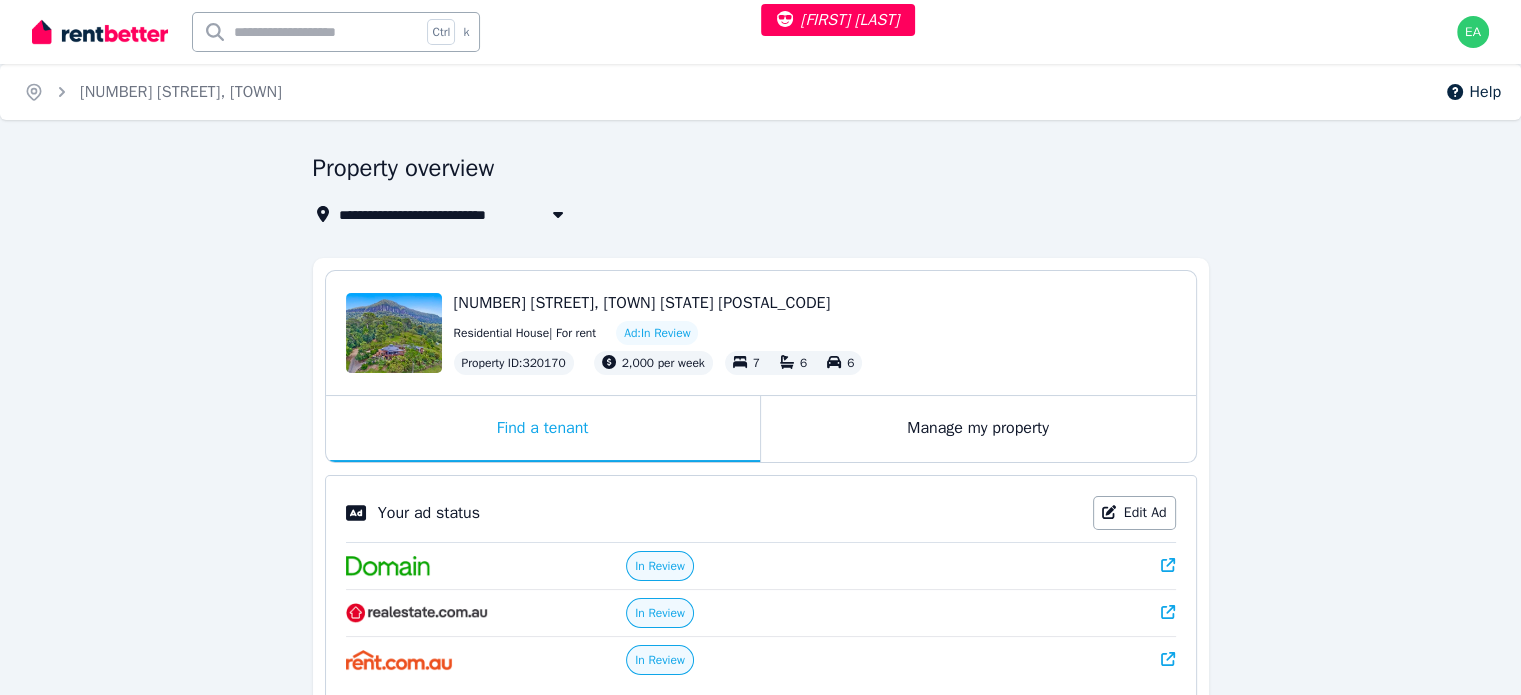 click on "Manage my property" at bounding box center (978, 429) 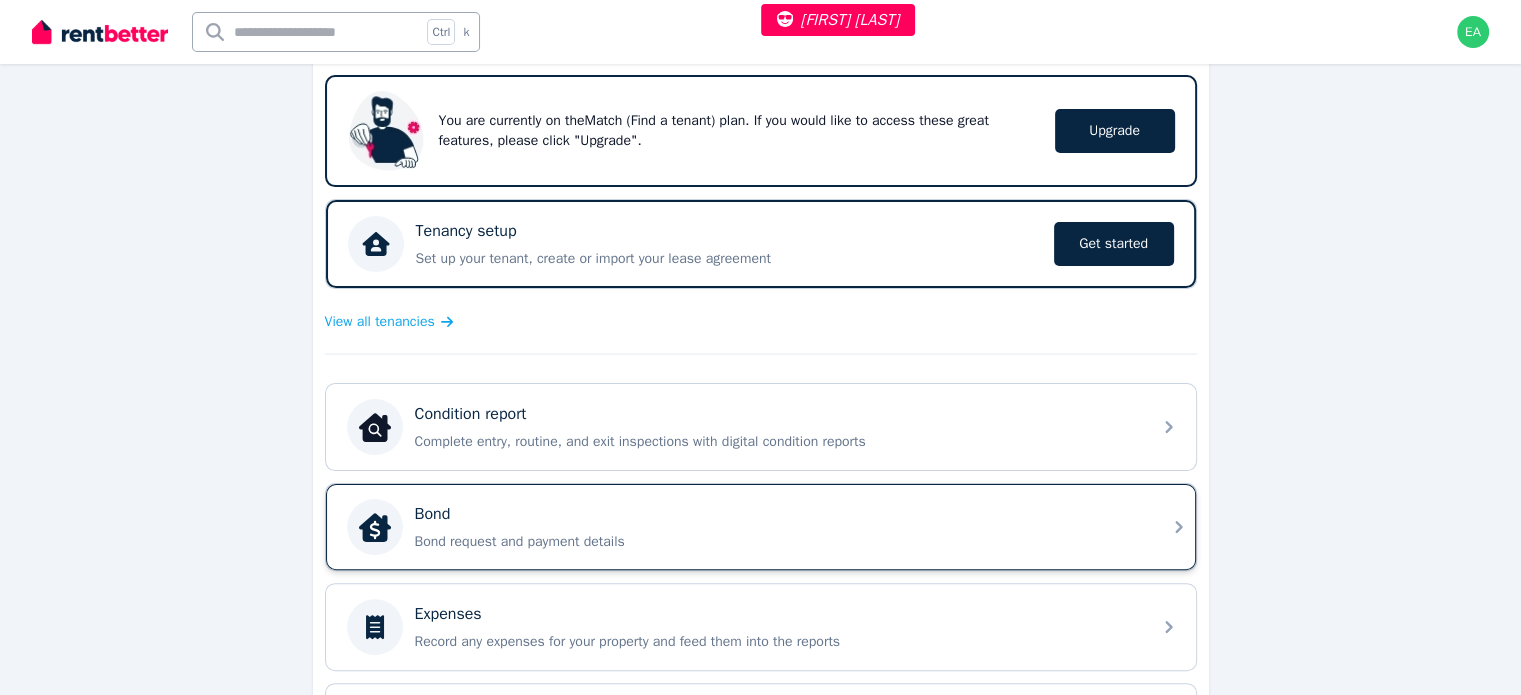 scroll, scrollTop: 500, scrollLeft: 0, axis: vertical 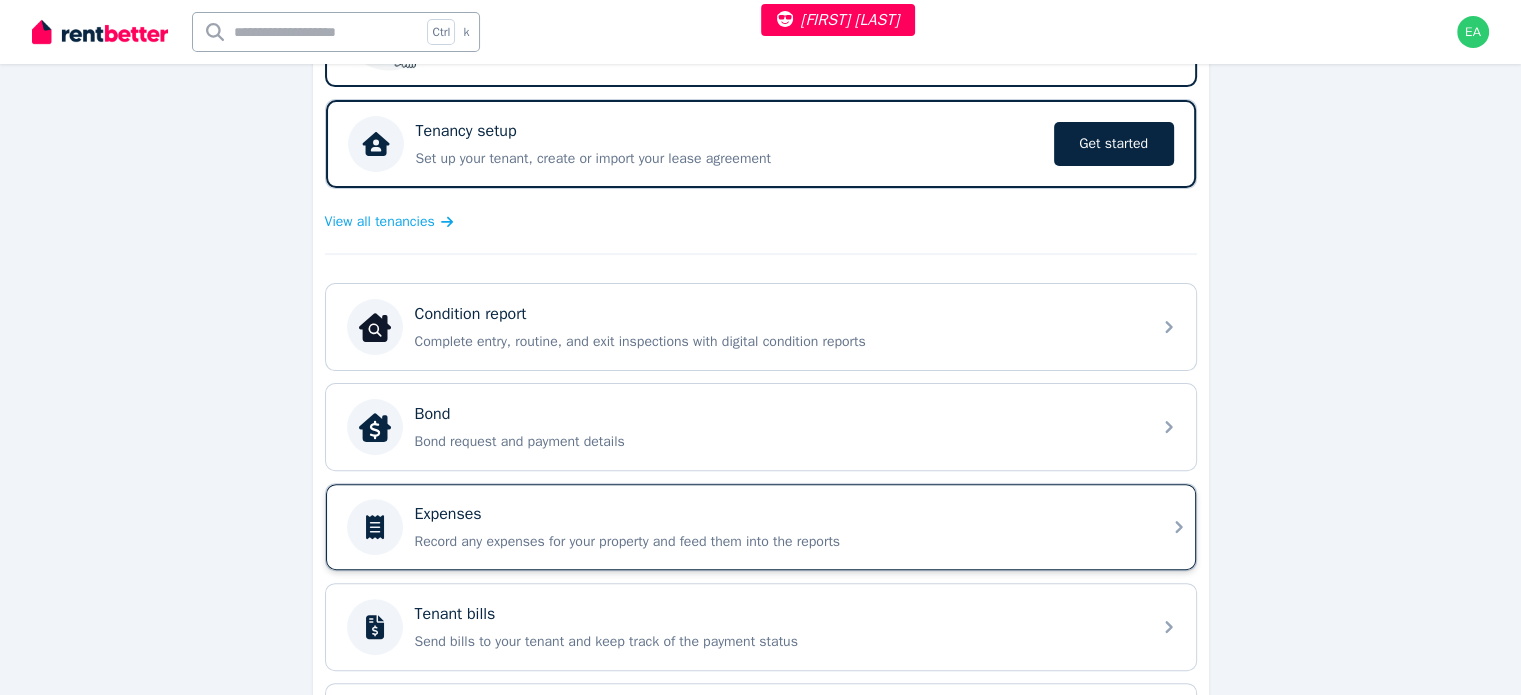 click on "Expenses Record any expenses for your property and feed them into the reports" at bounding box center [777, 527] 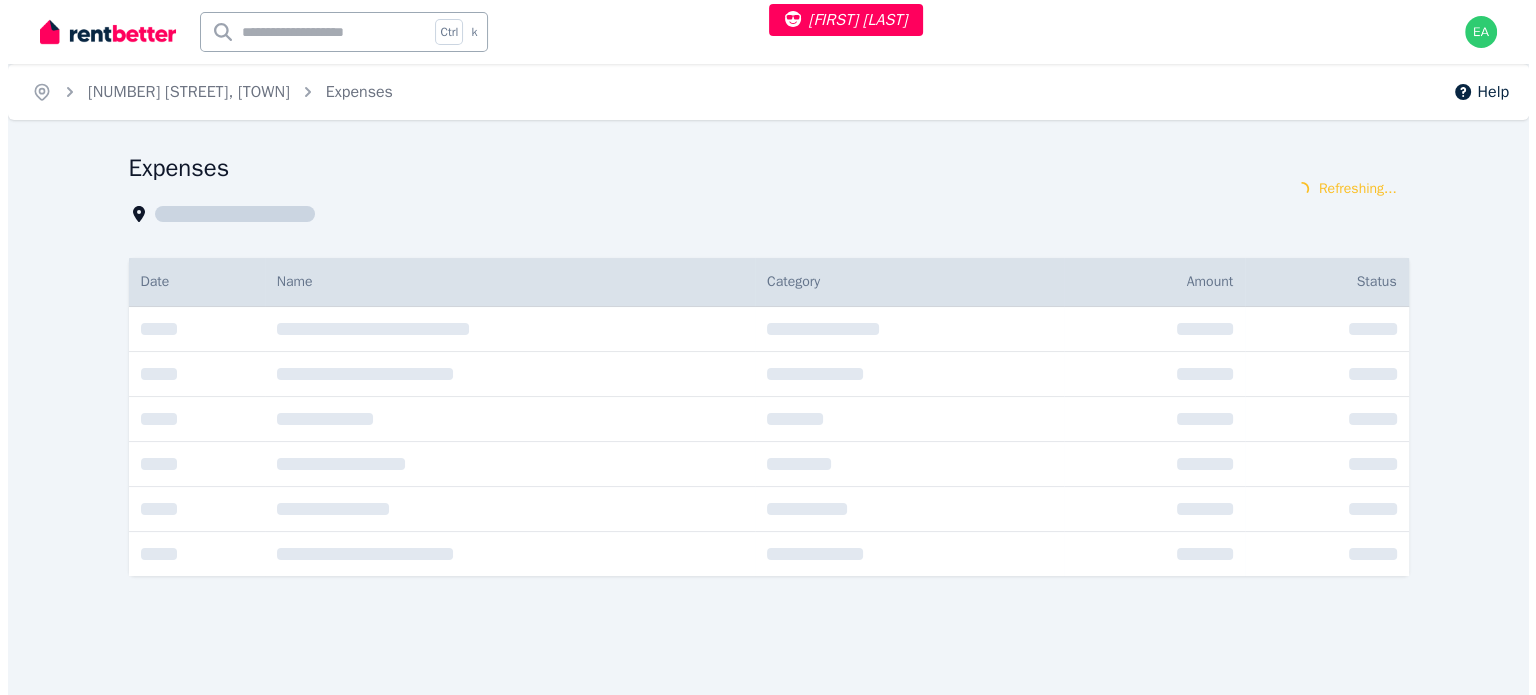 scroll, scrollTop: 0, scrollLeft: 0, axis: both 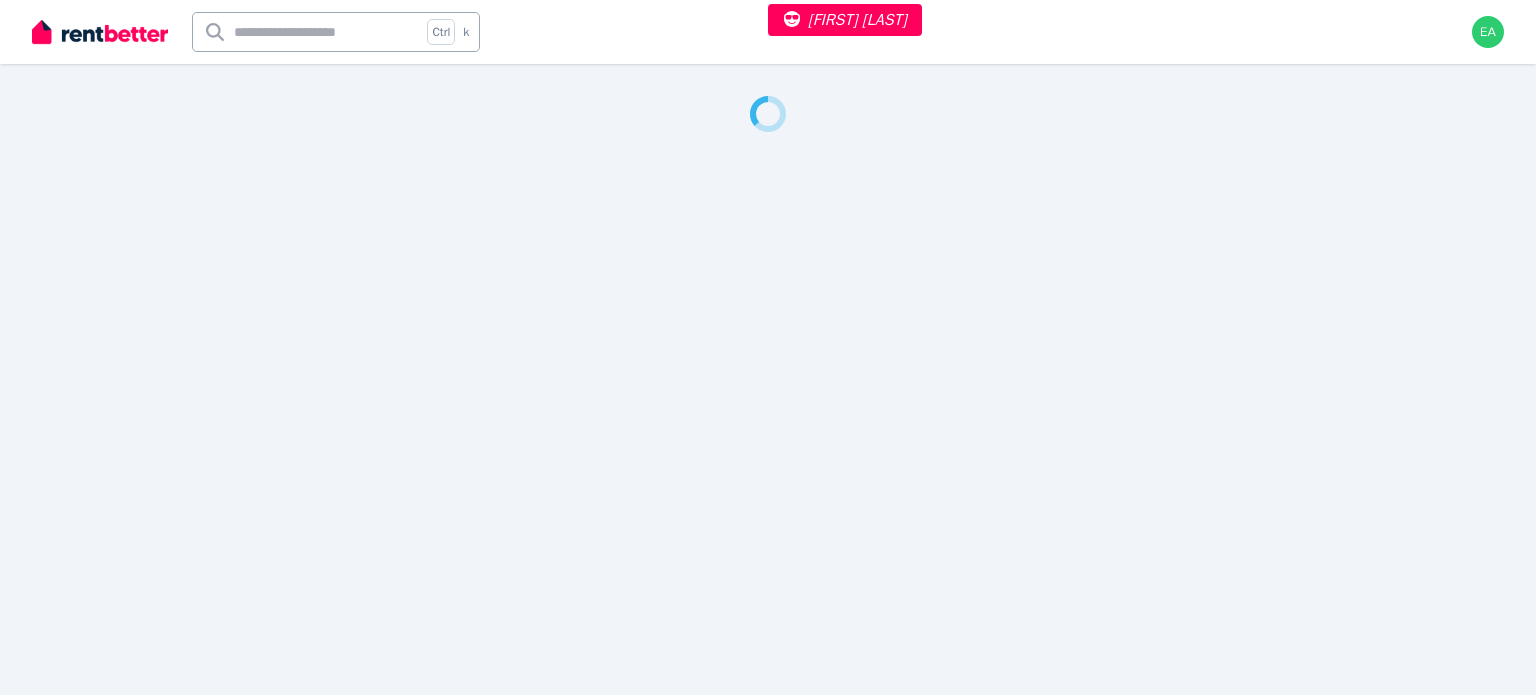 select on "***" 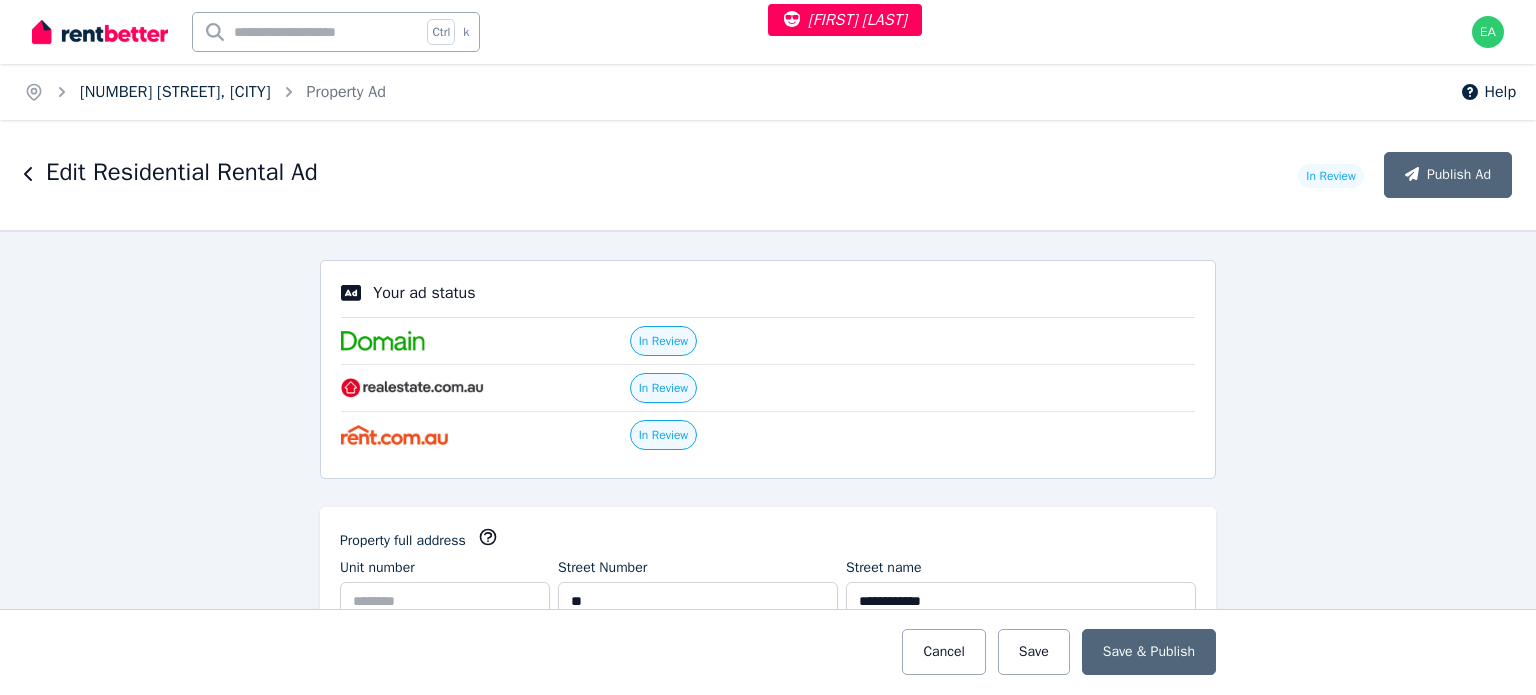 click on "12 Brushwood Dr, Aintree" at bounding box center (175, 92) 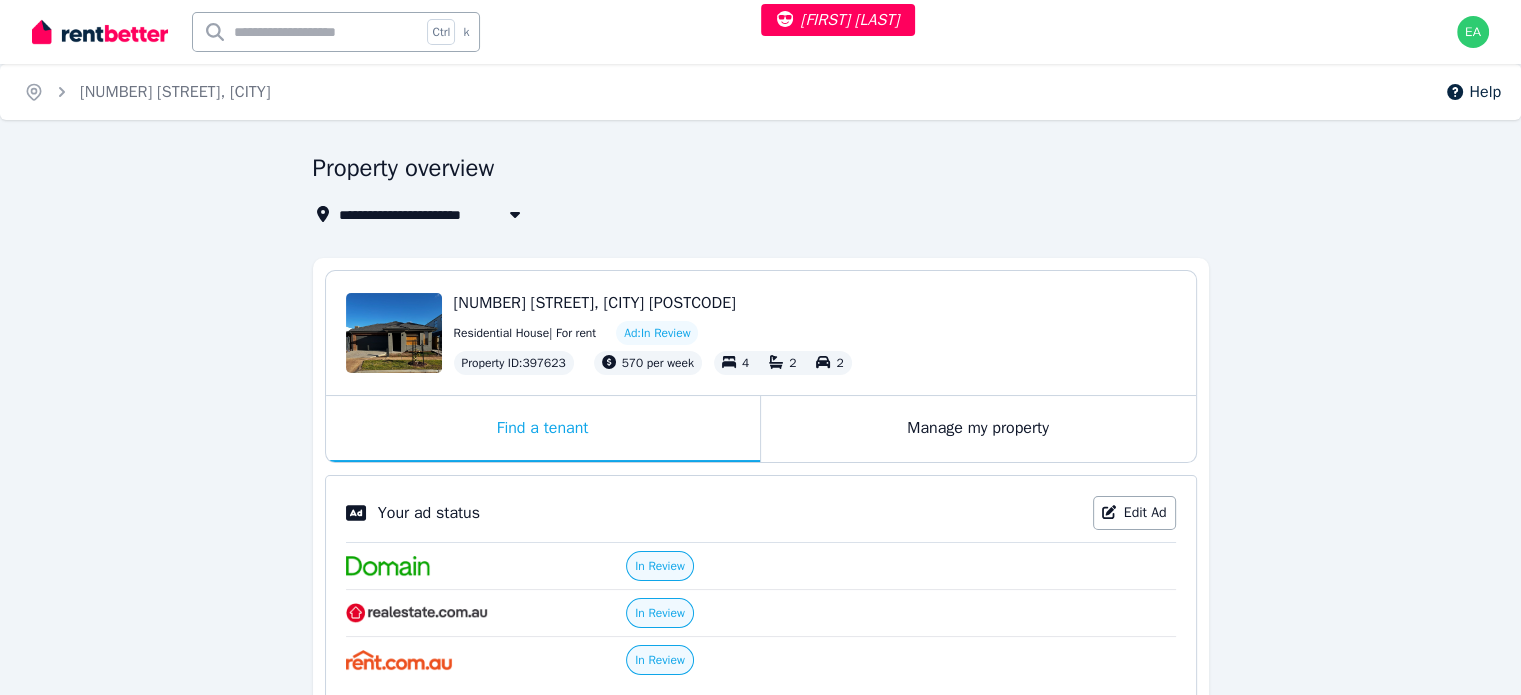 click on "Manage my property" at bounding box center (978, 429) 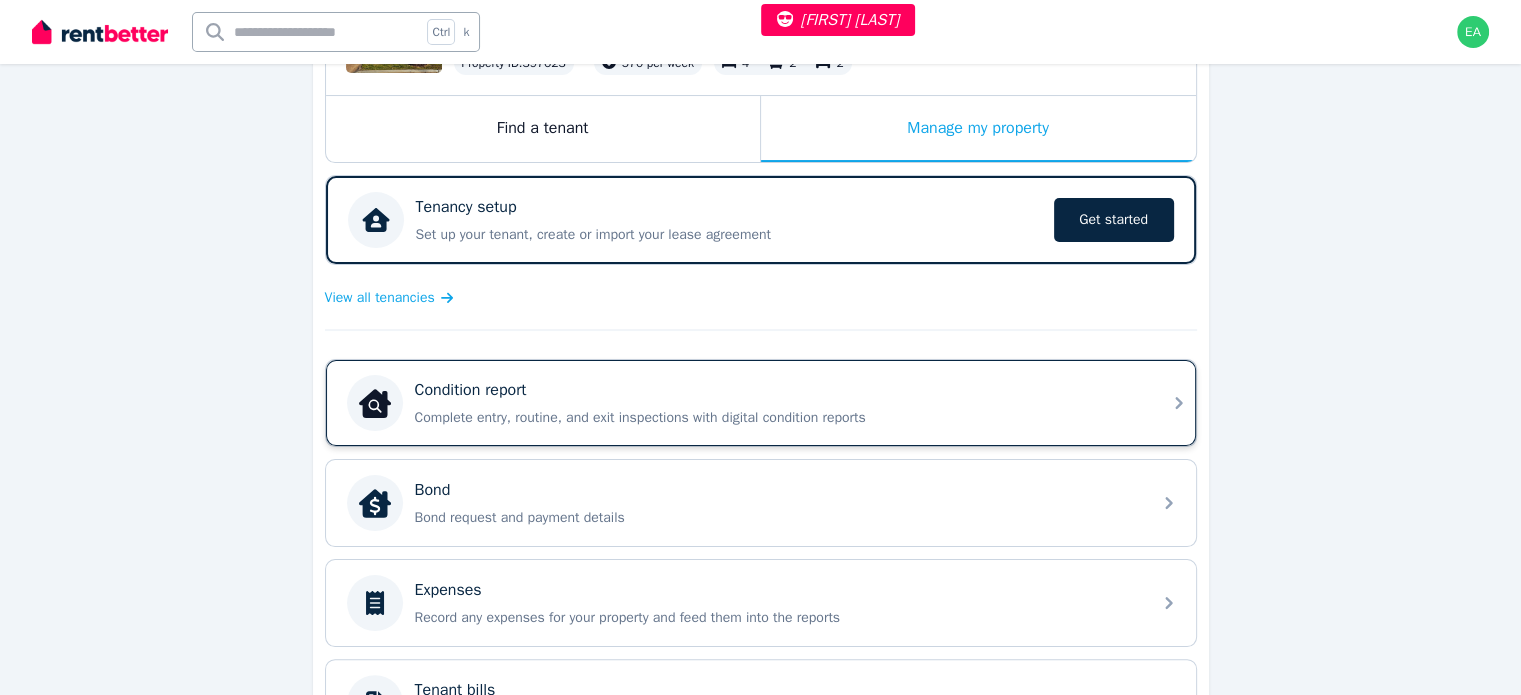 scroll, scrollTop: 400, scrollLeft: 0, axis: vertical 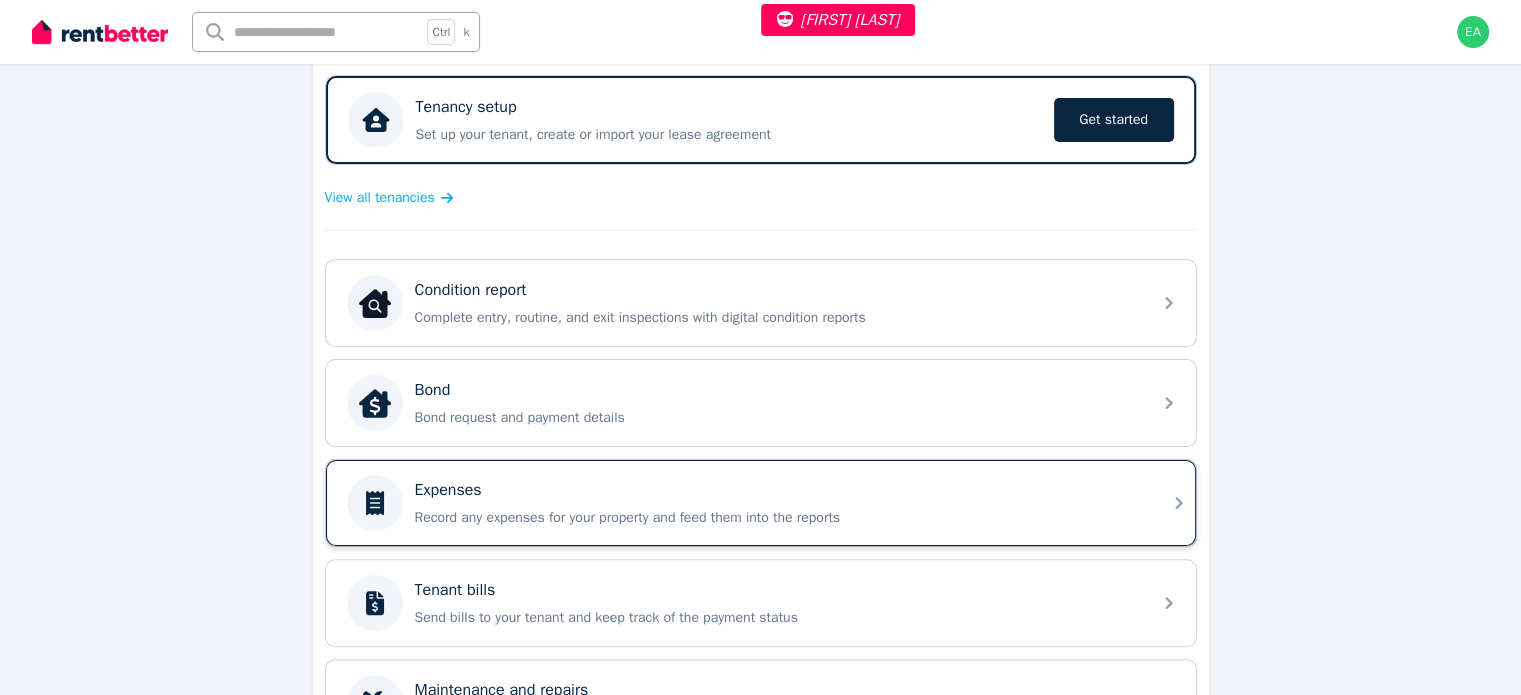 click on "Record any expenses for your property and feed them into the reports" at bounding box center (777, 518) 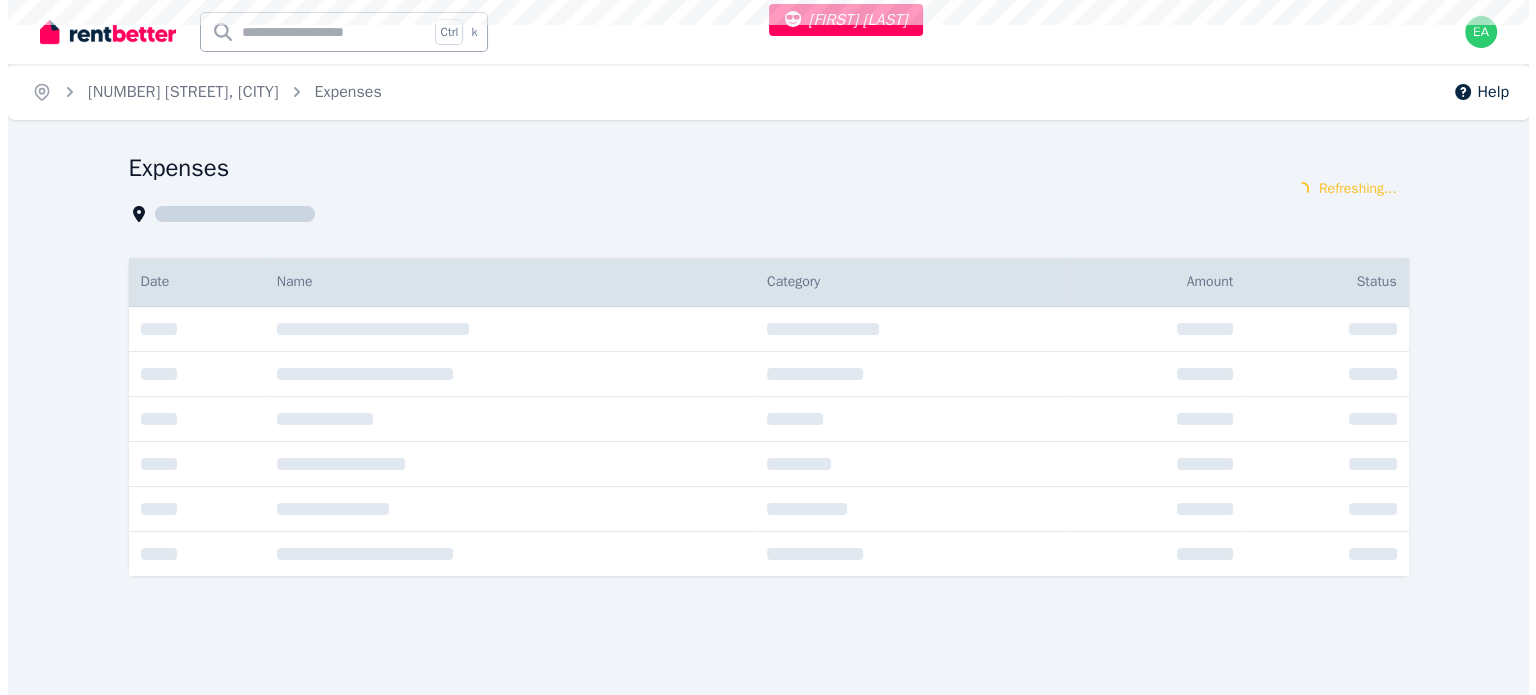 scroll, scrollTop: 0, scrollLeft: 0, axis: both 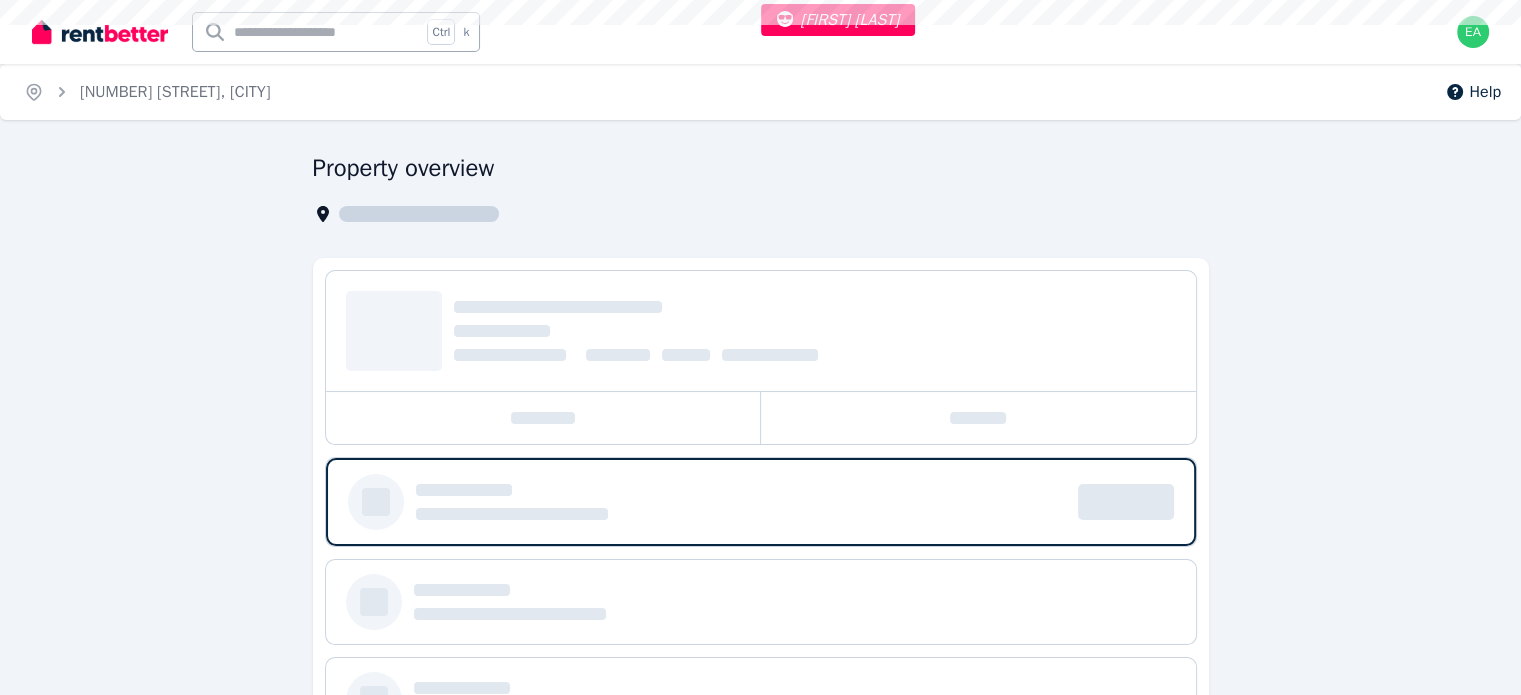 select on "***" 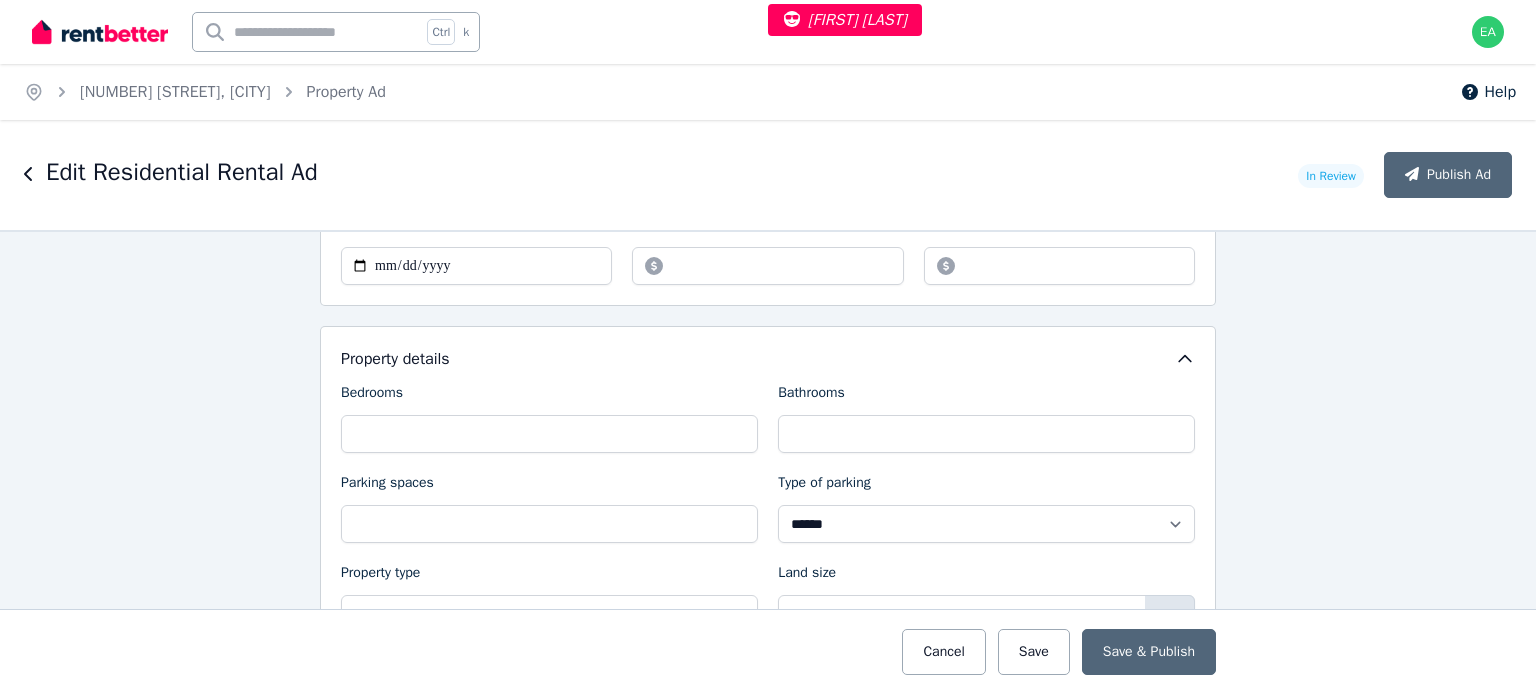 scroll, scrollTop: 1200, scrollLeft: 0, axis: vertical 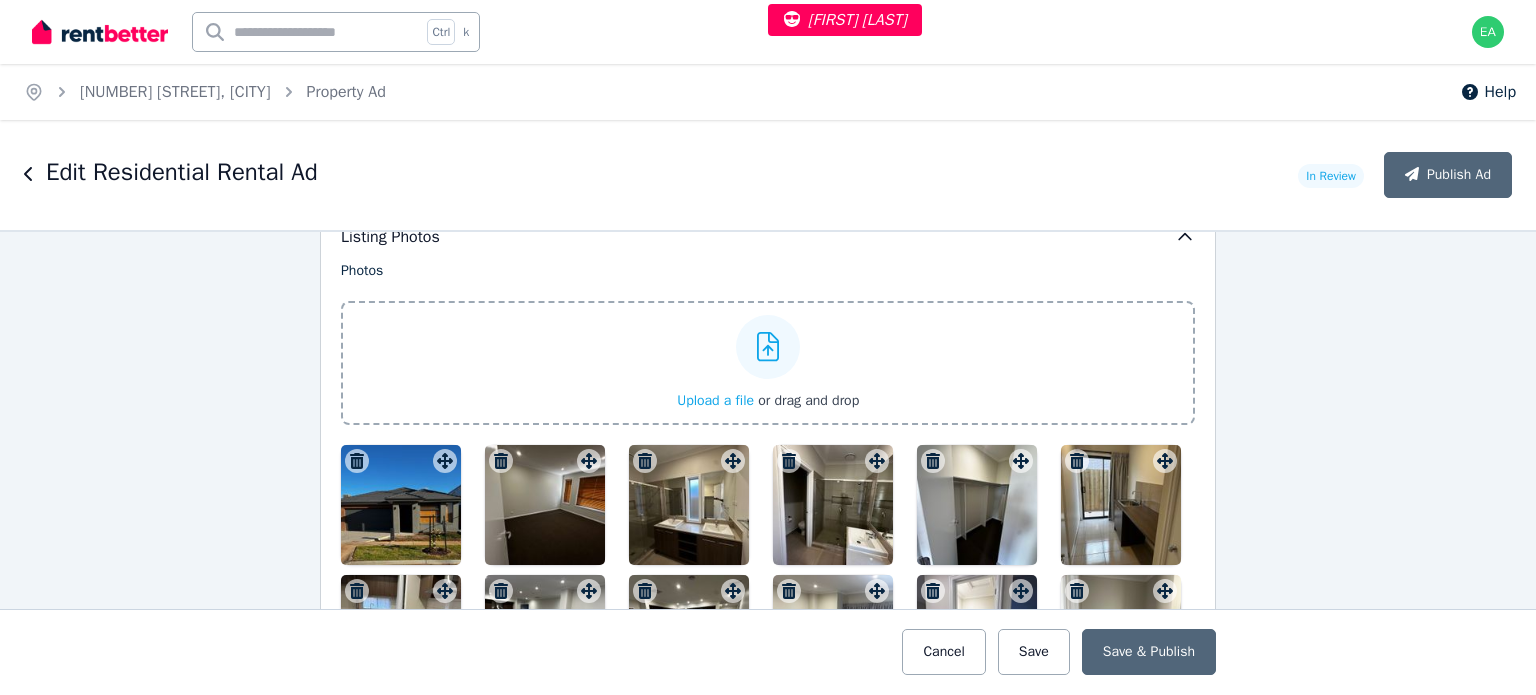 click at bounding box center [401, 505] 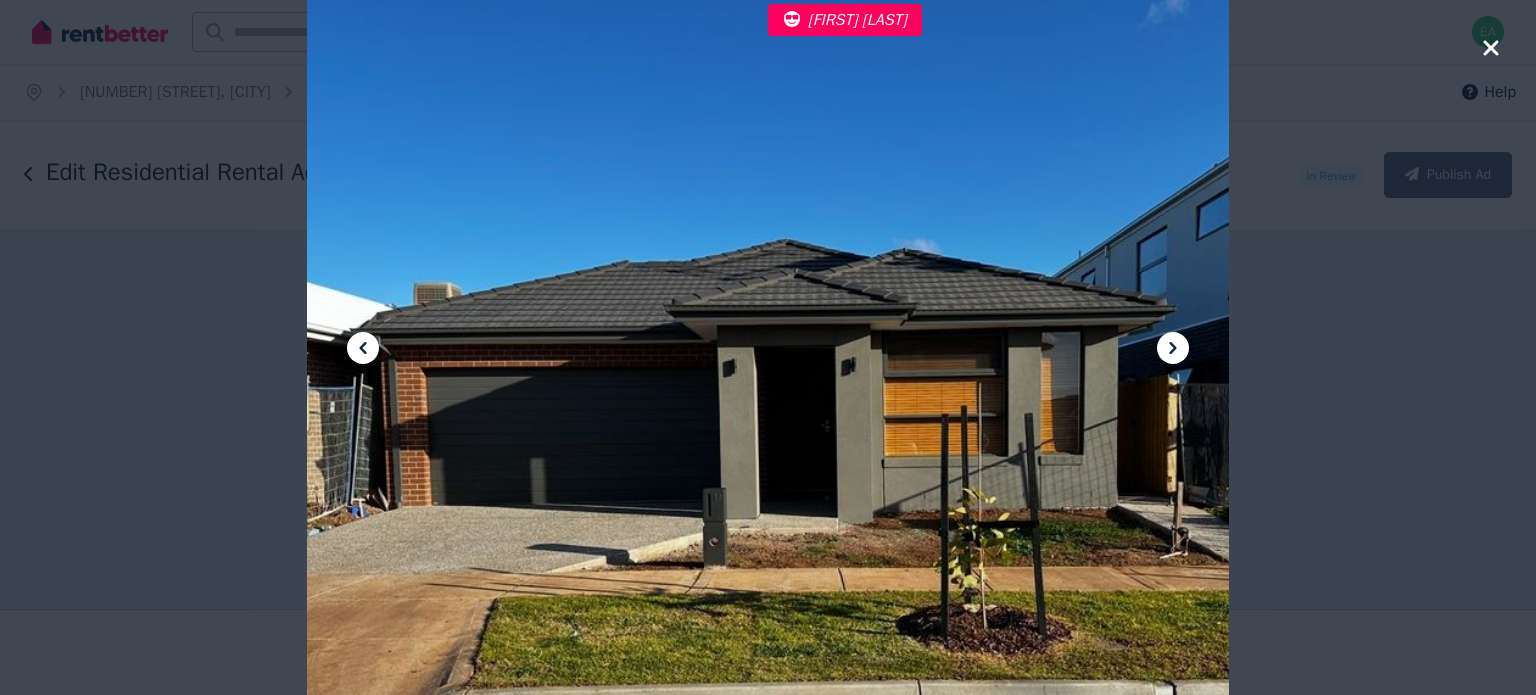 click 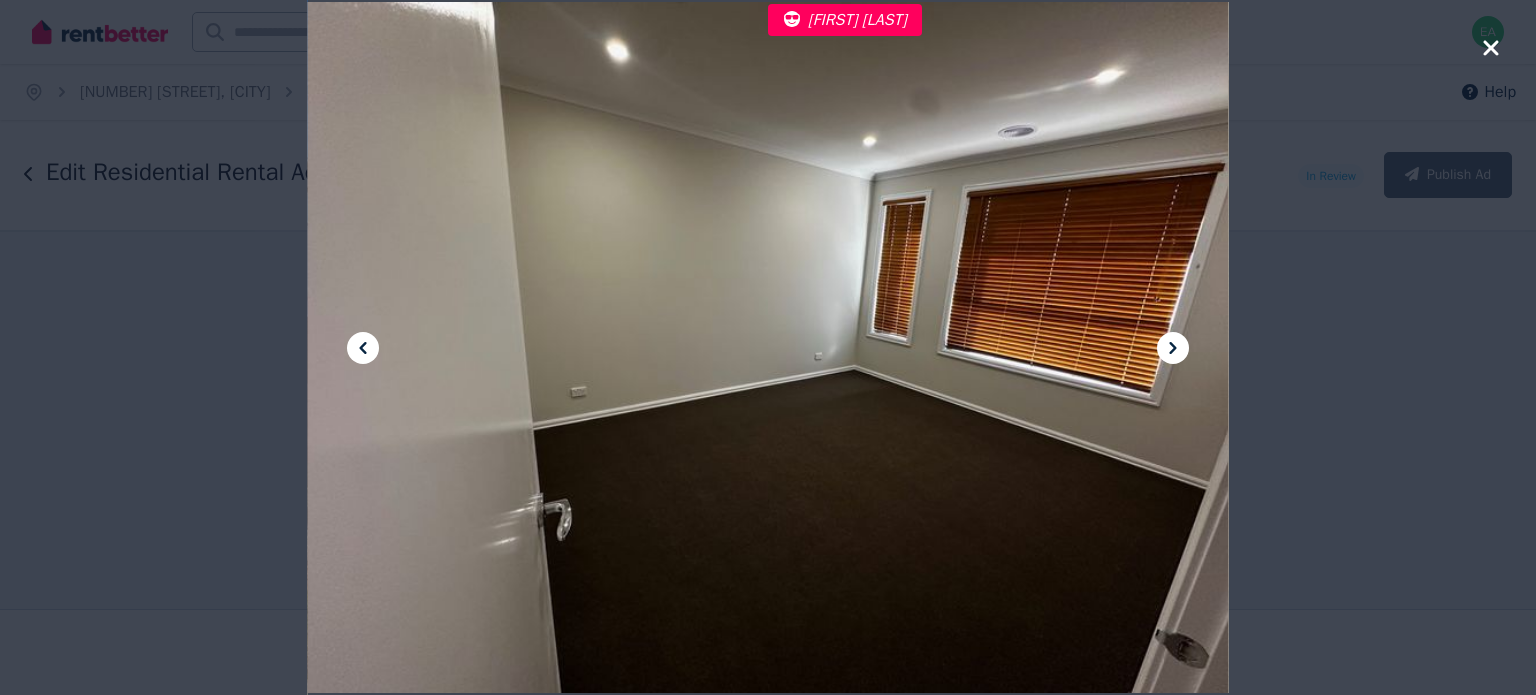 click 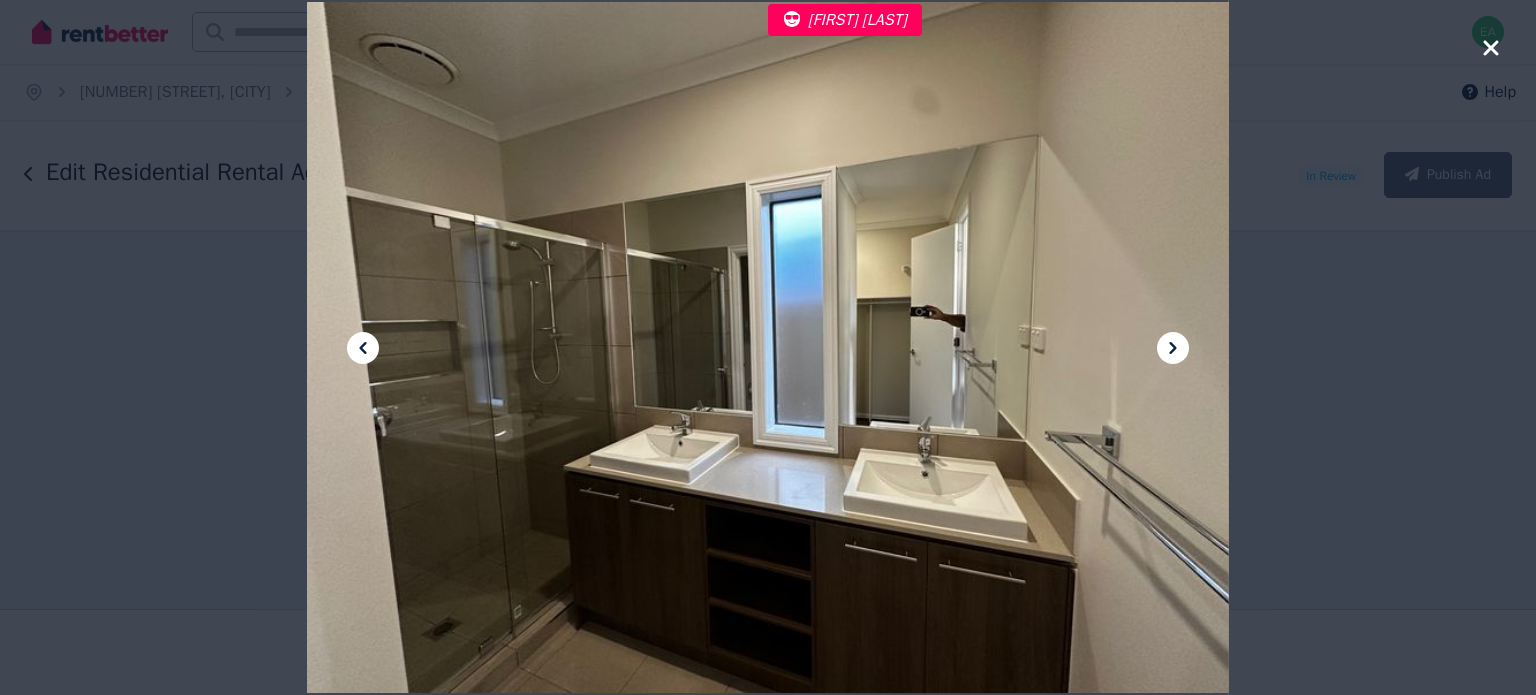 click 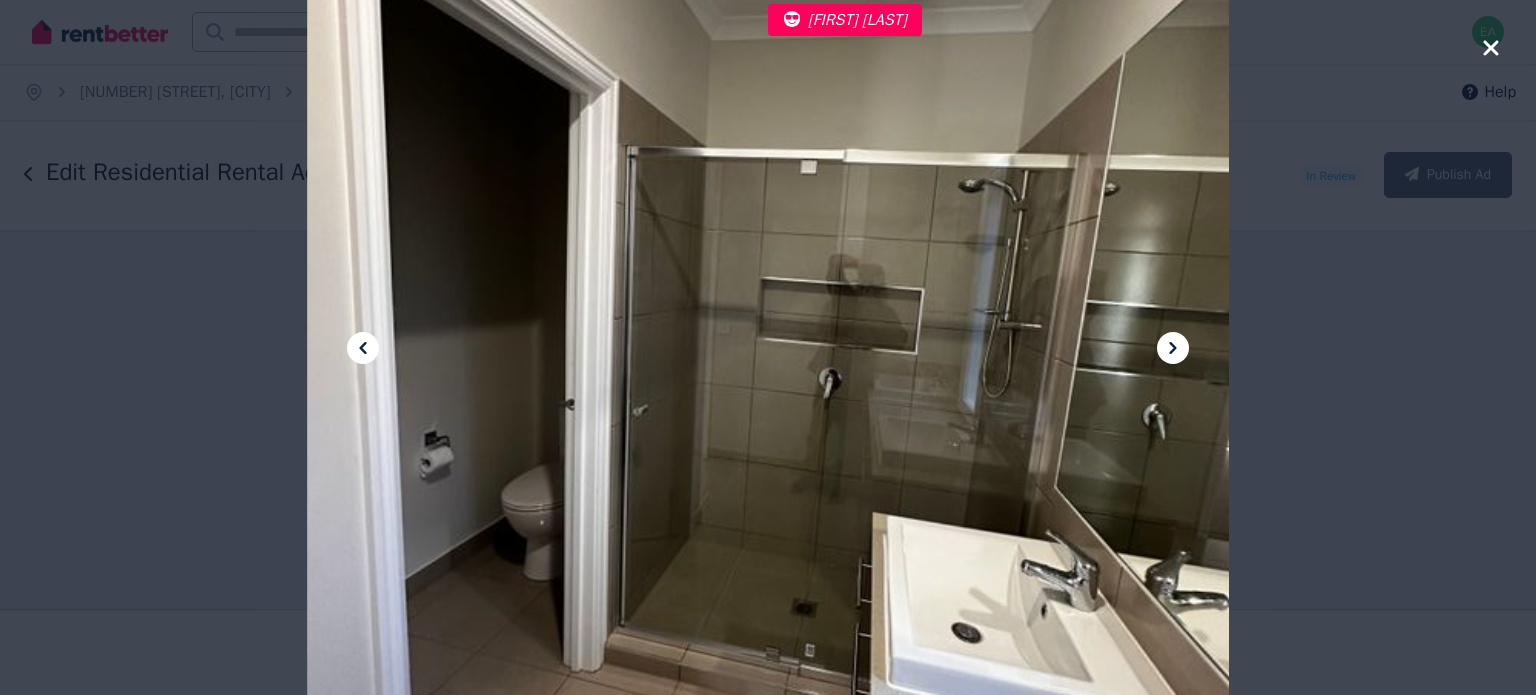 click 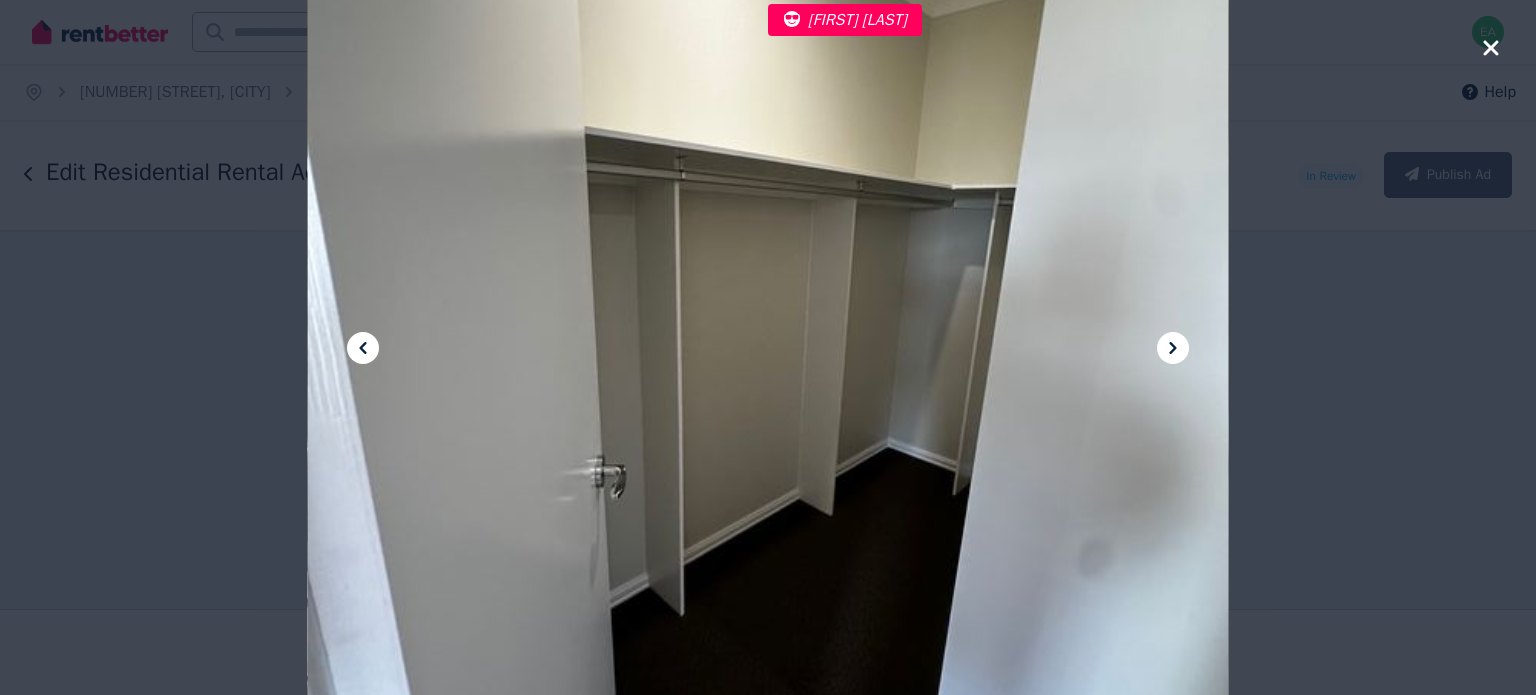 click 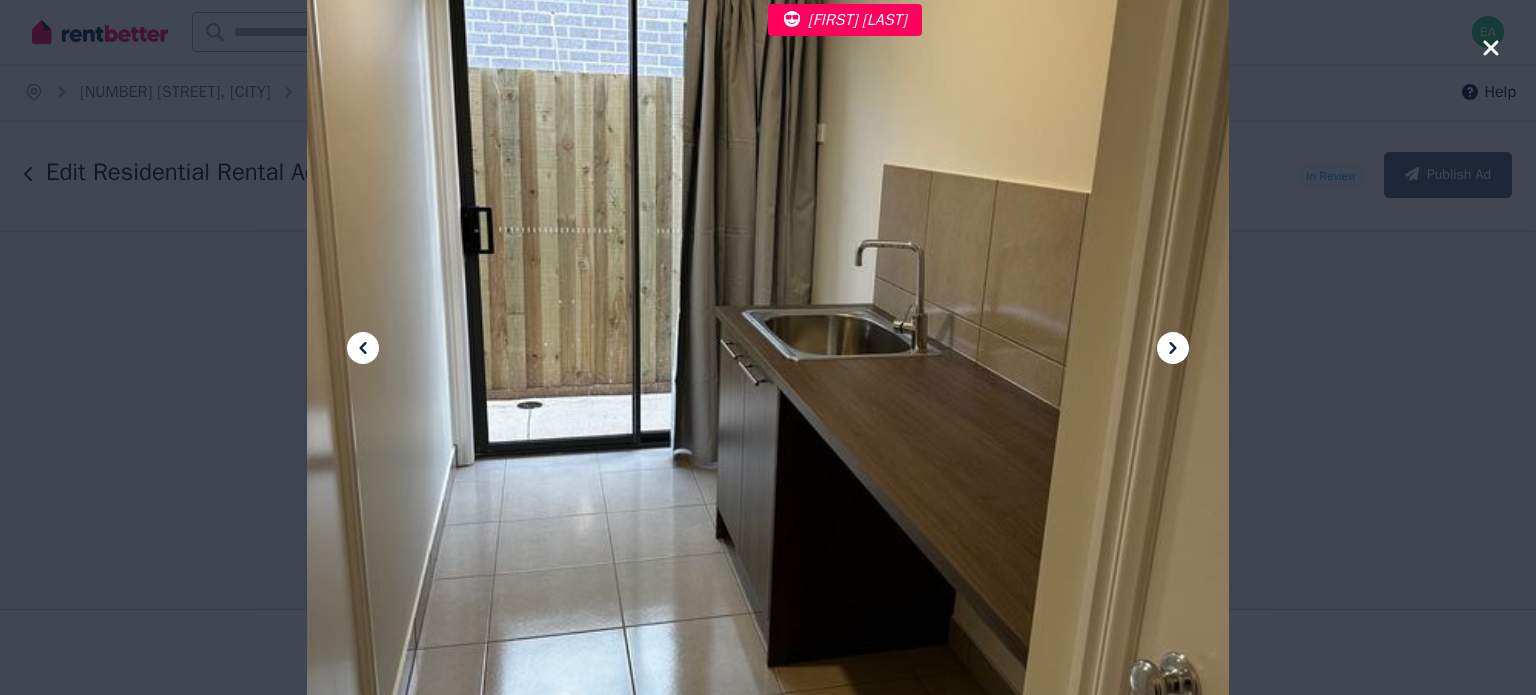 click 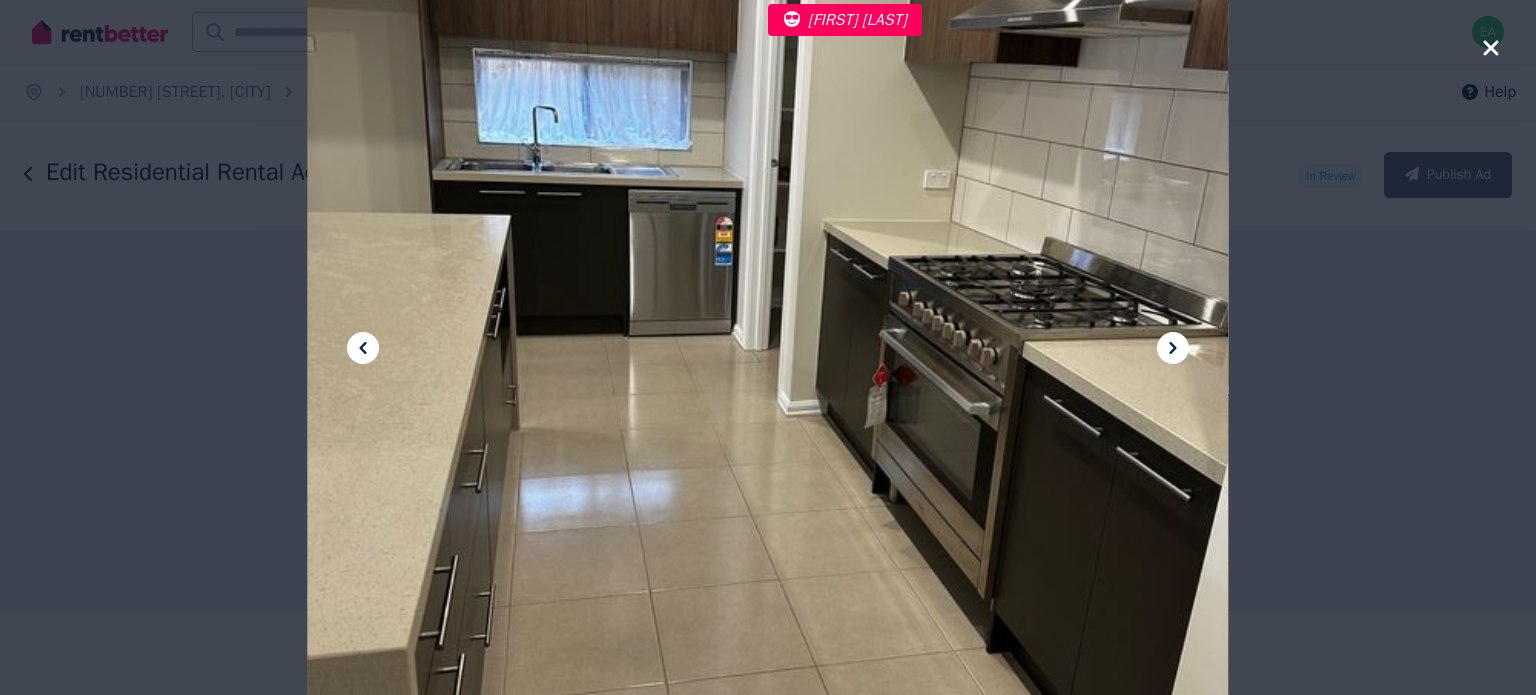 click 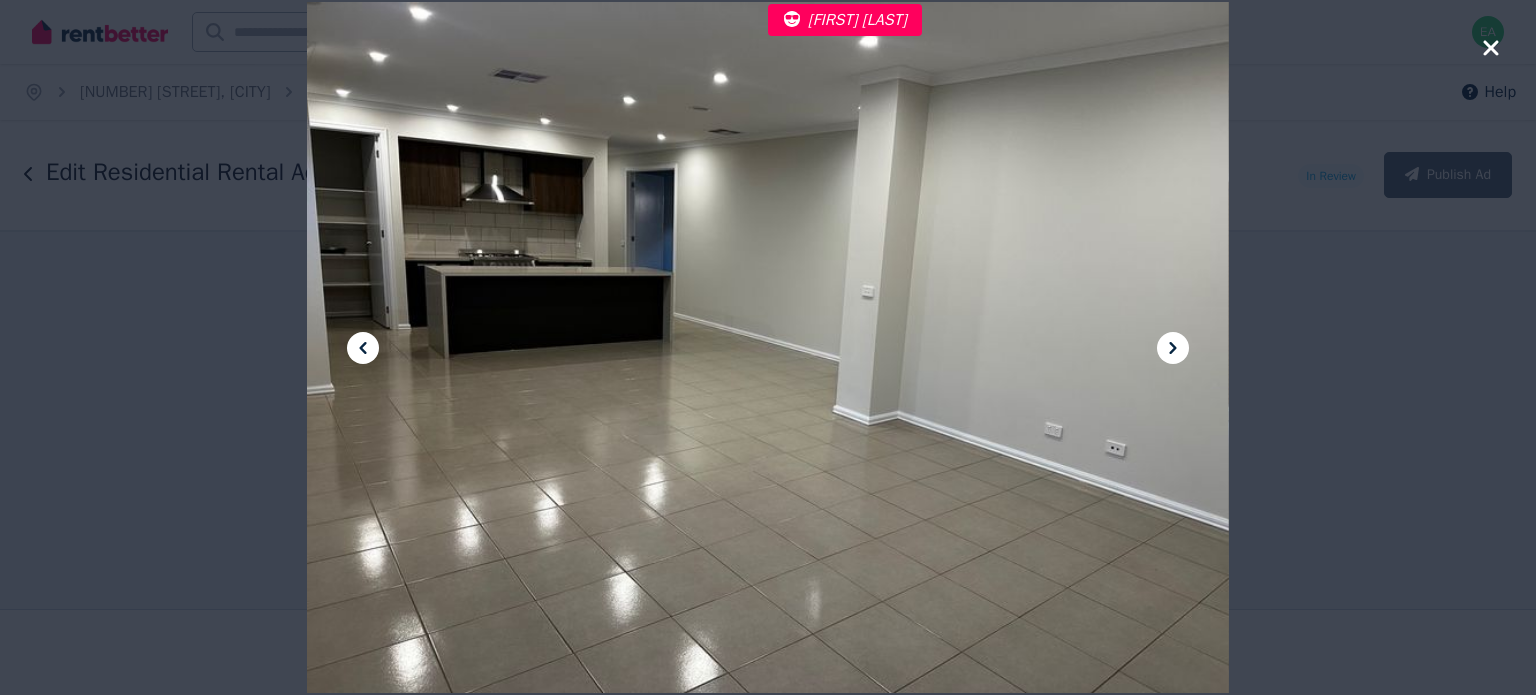click 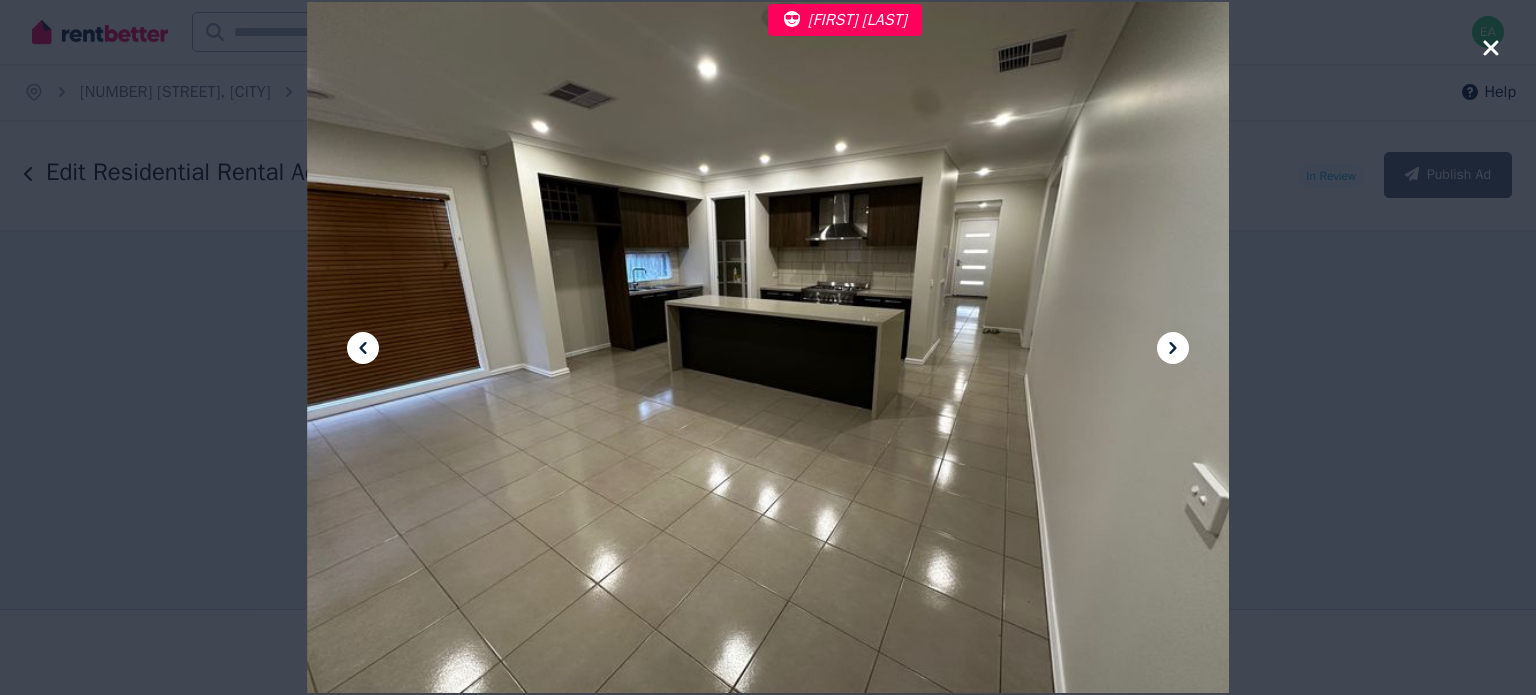 click 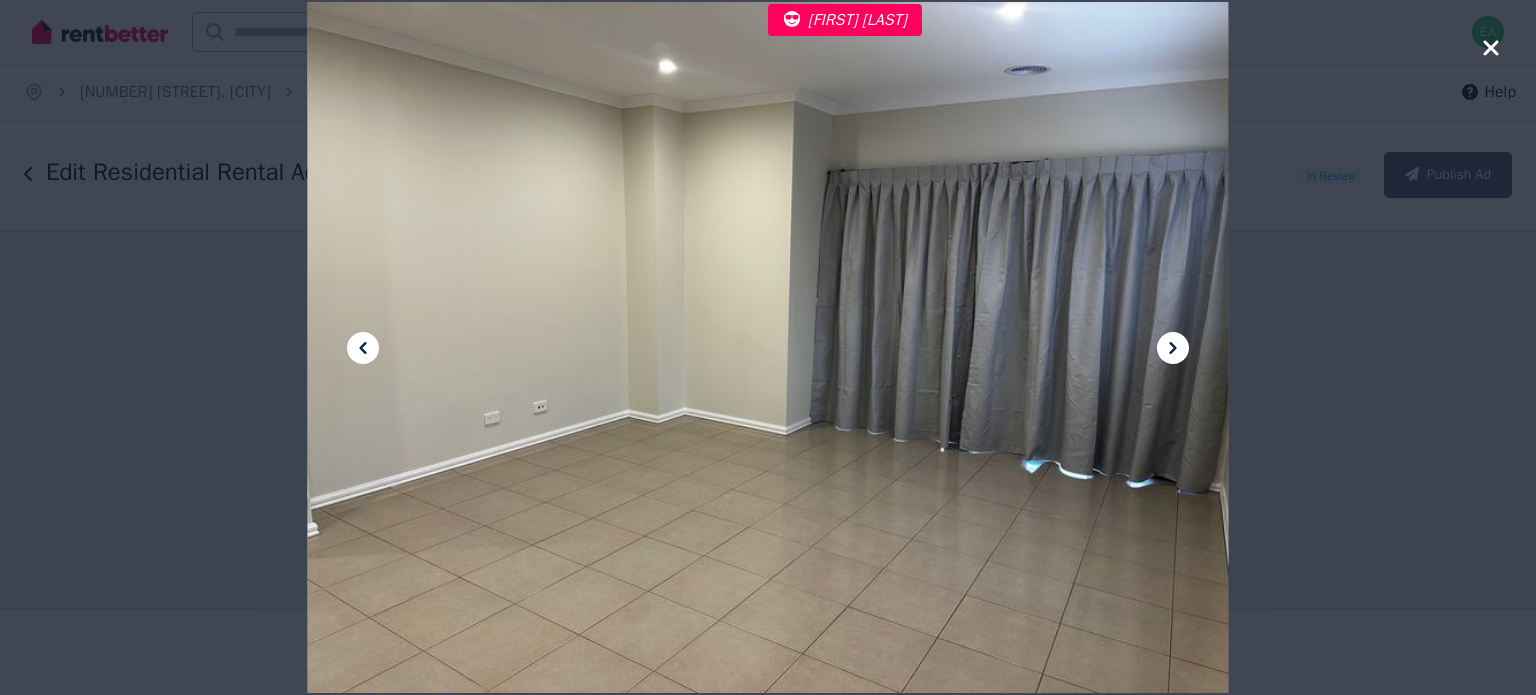click 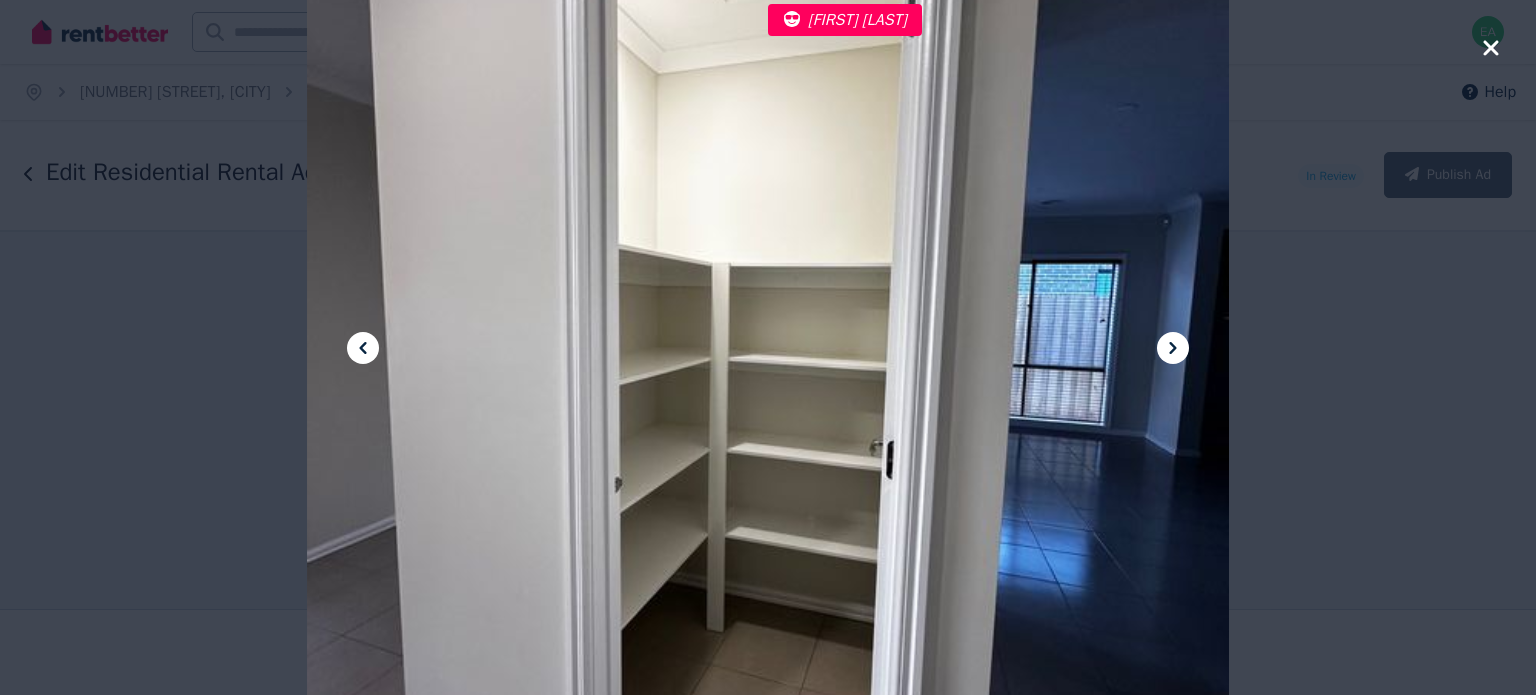 click 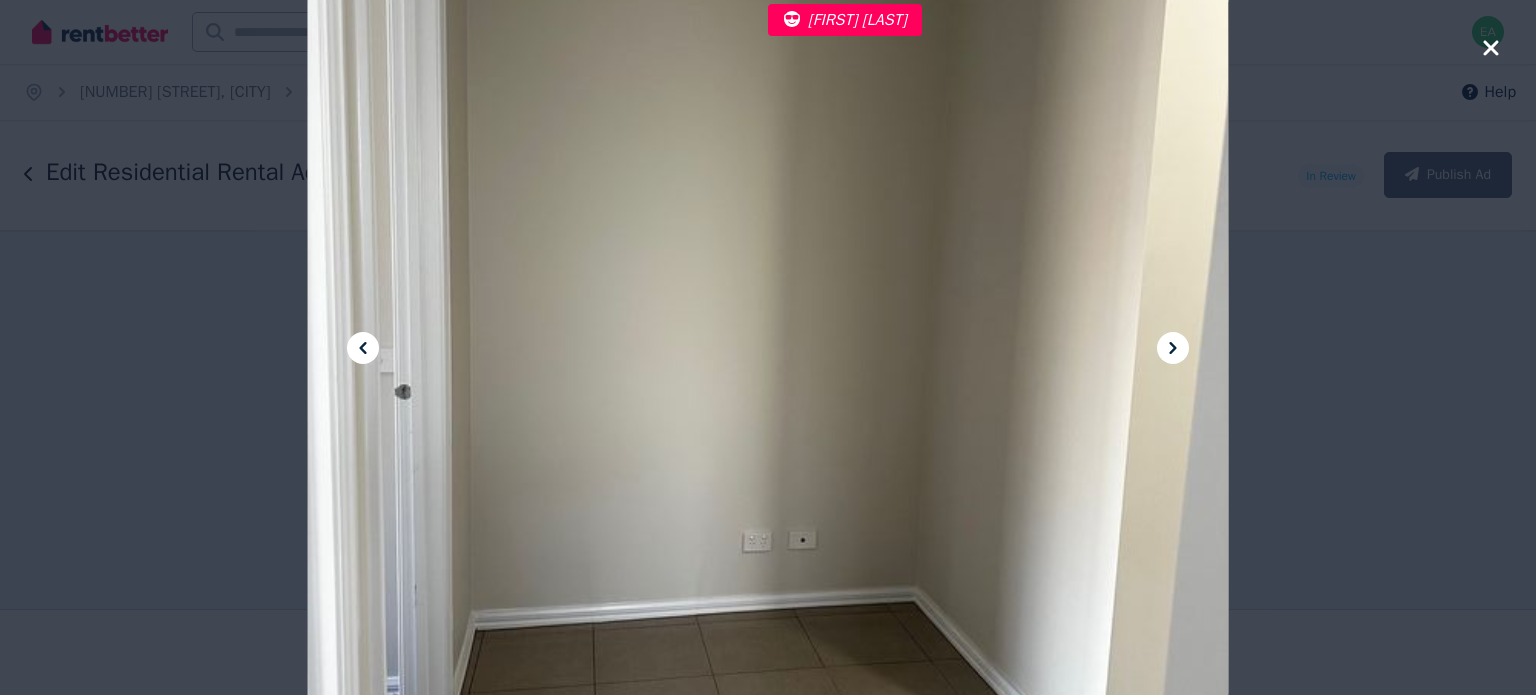 click 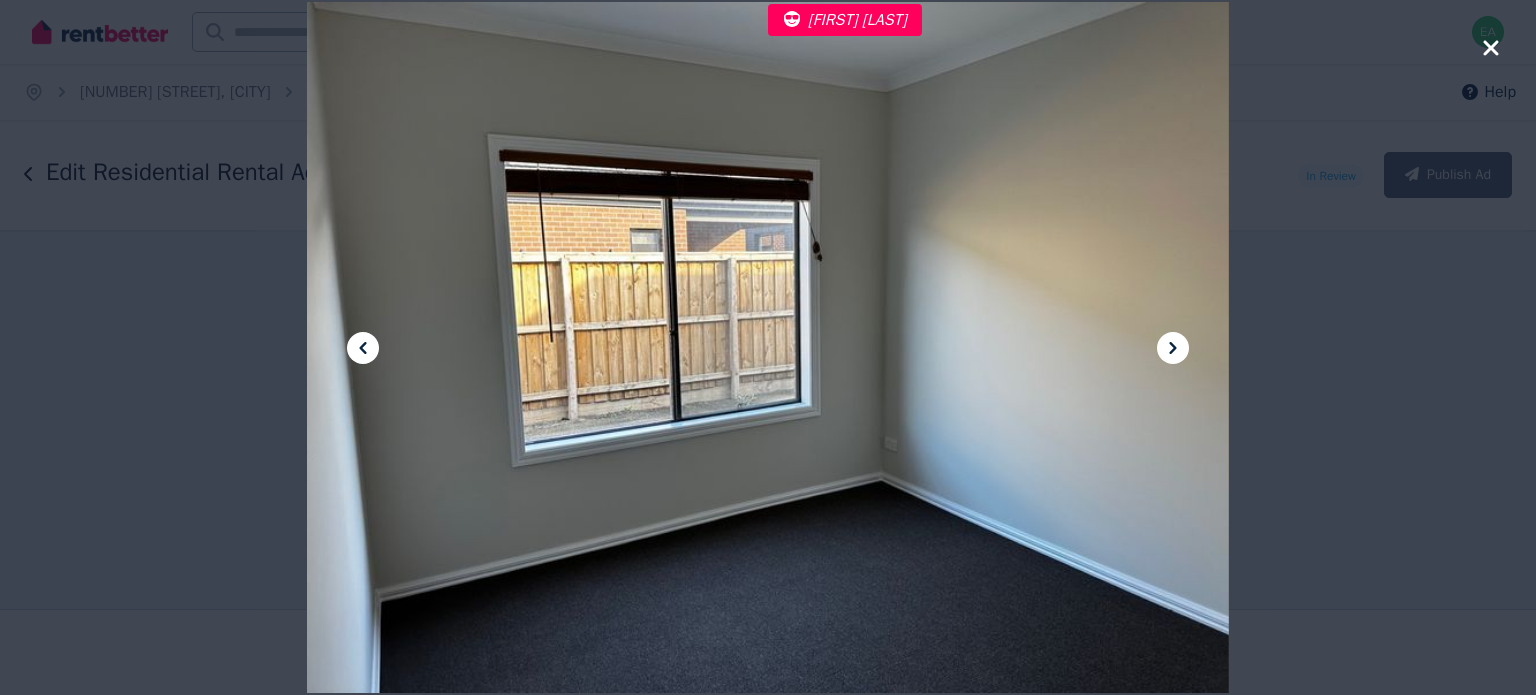 click 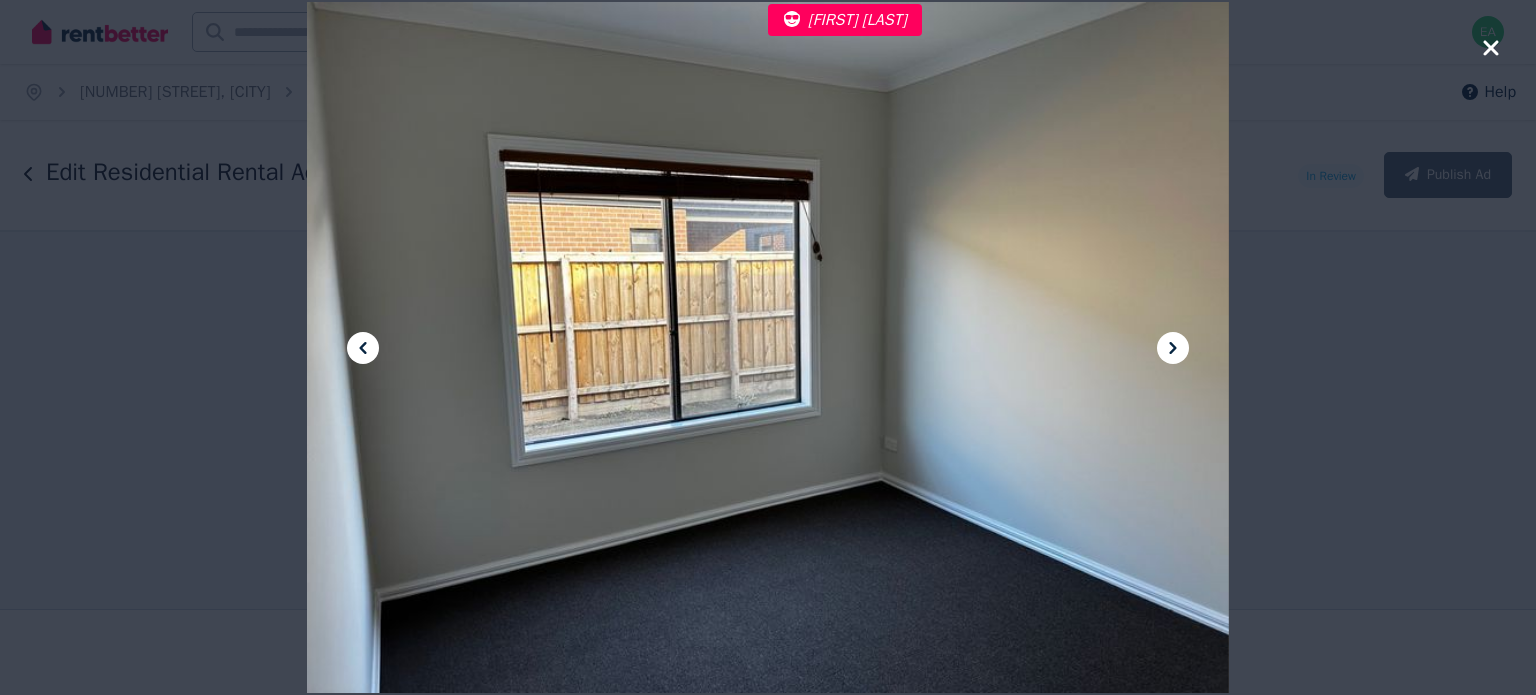 click 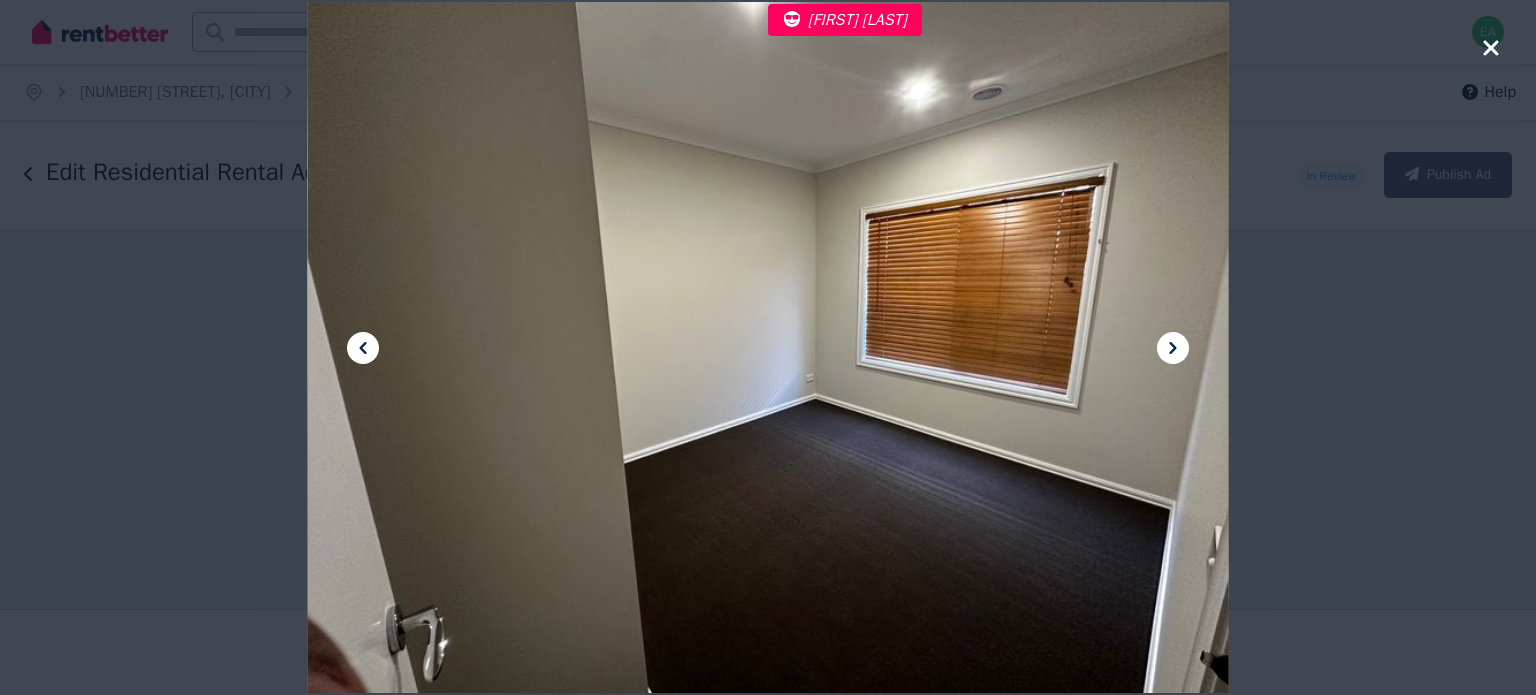 click 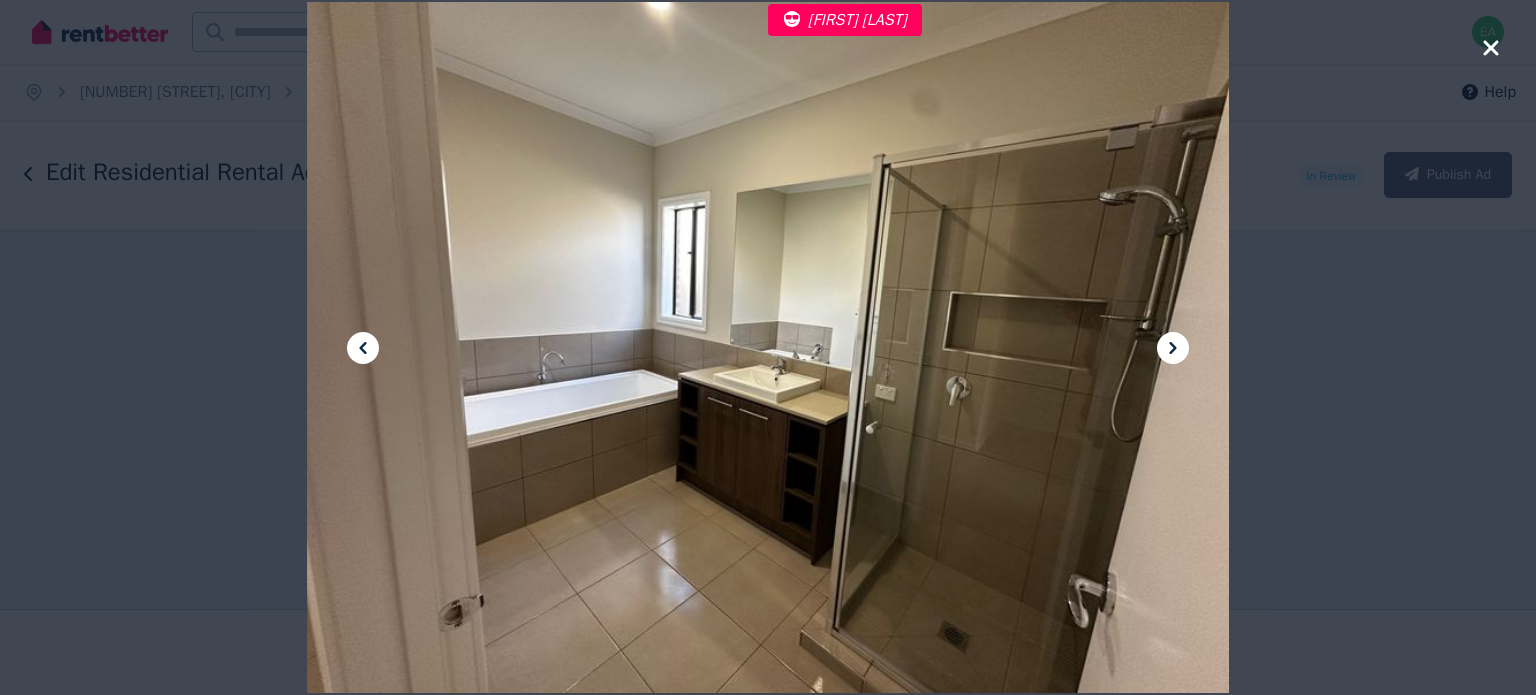 click 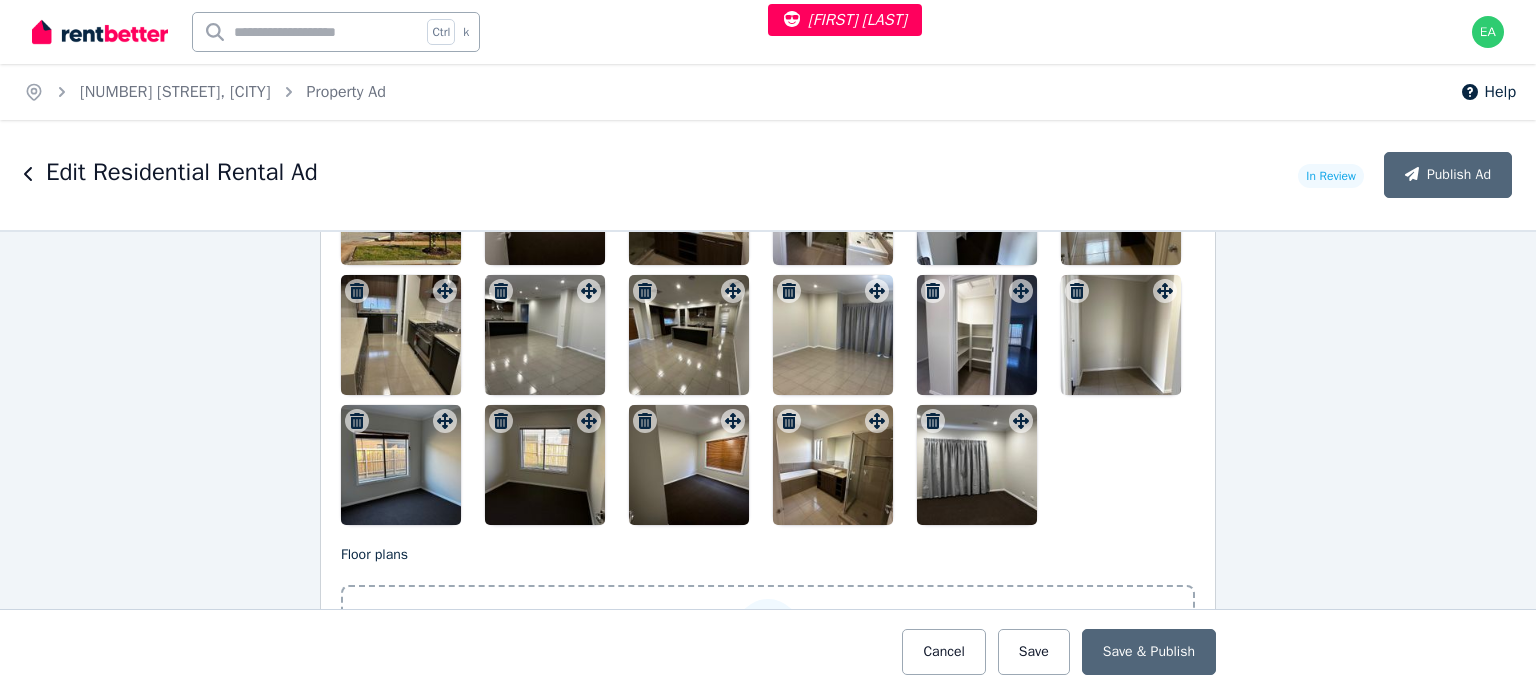 scroll, scrollTop: 3100, scrollLeft: 0, axis: vertical 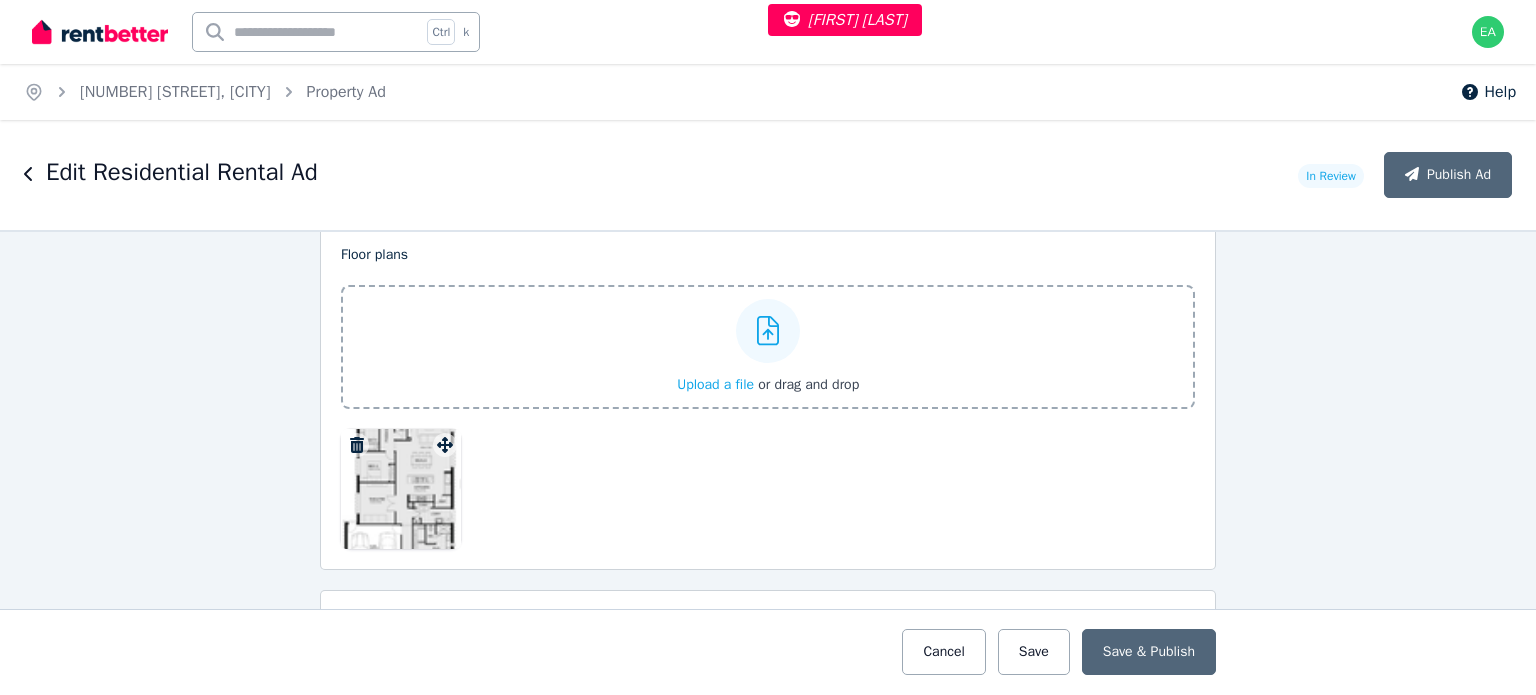 click at bounding box center (401, 489) 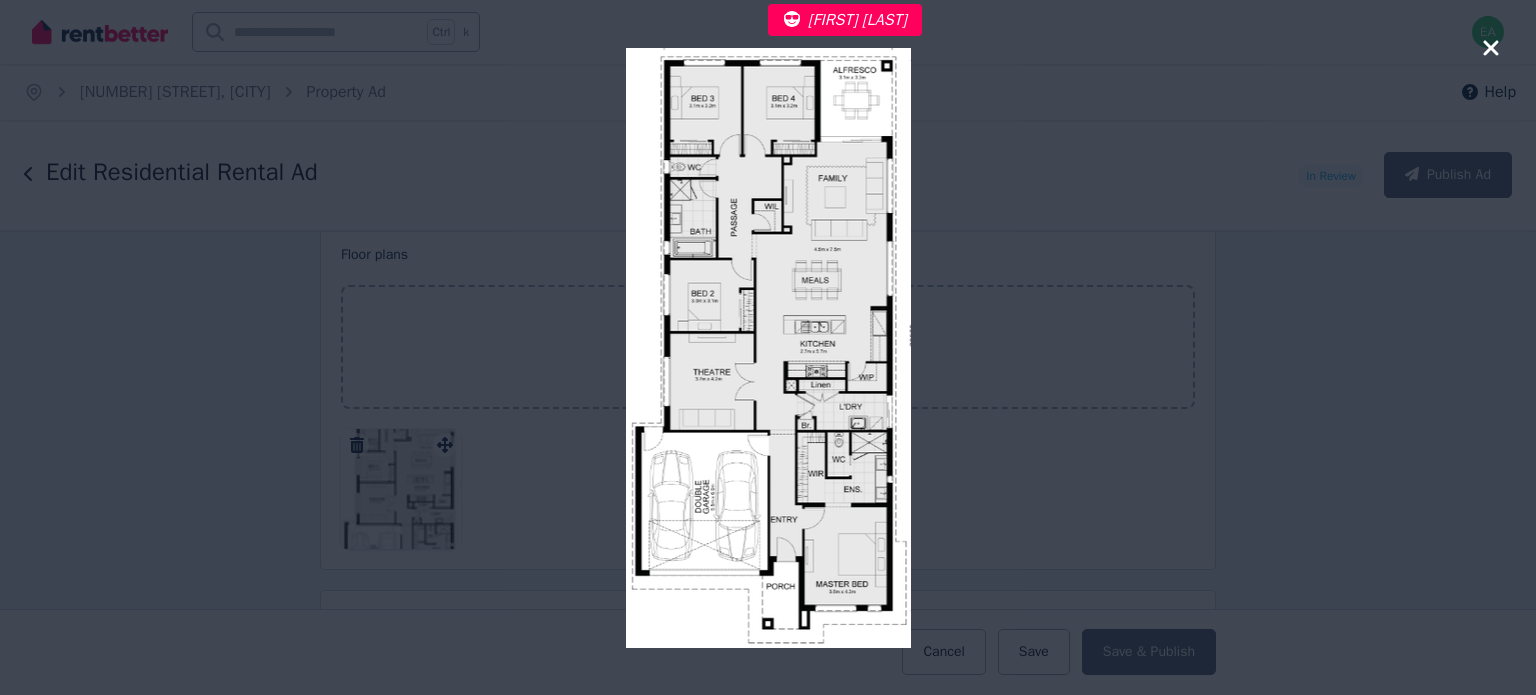 click 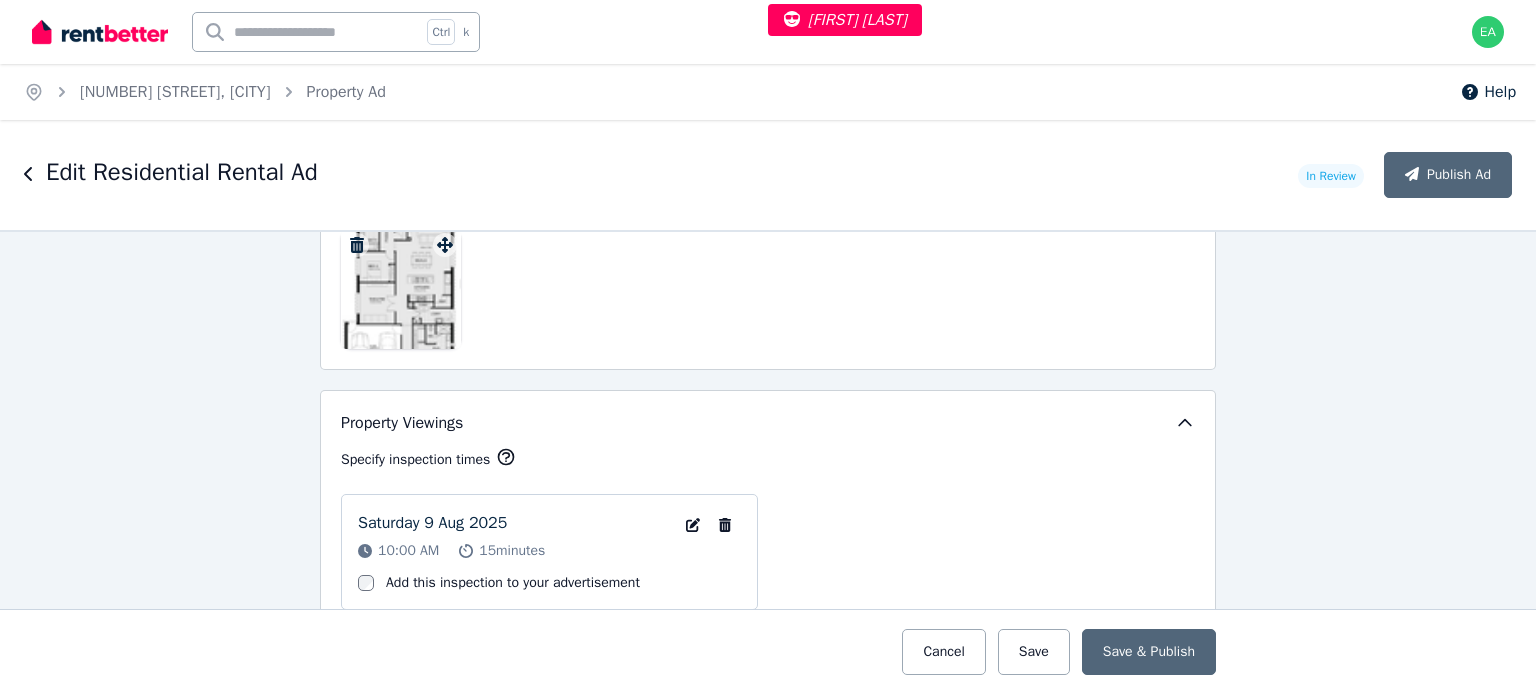 scroll, scrollTop: 3000, scrollLeft: 0, axis: vertical 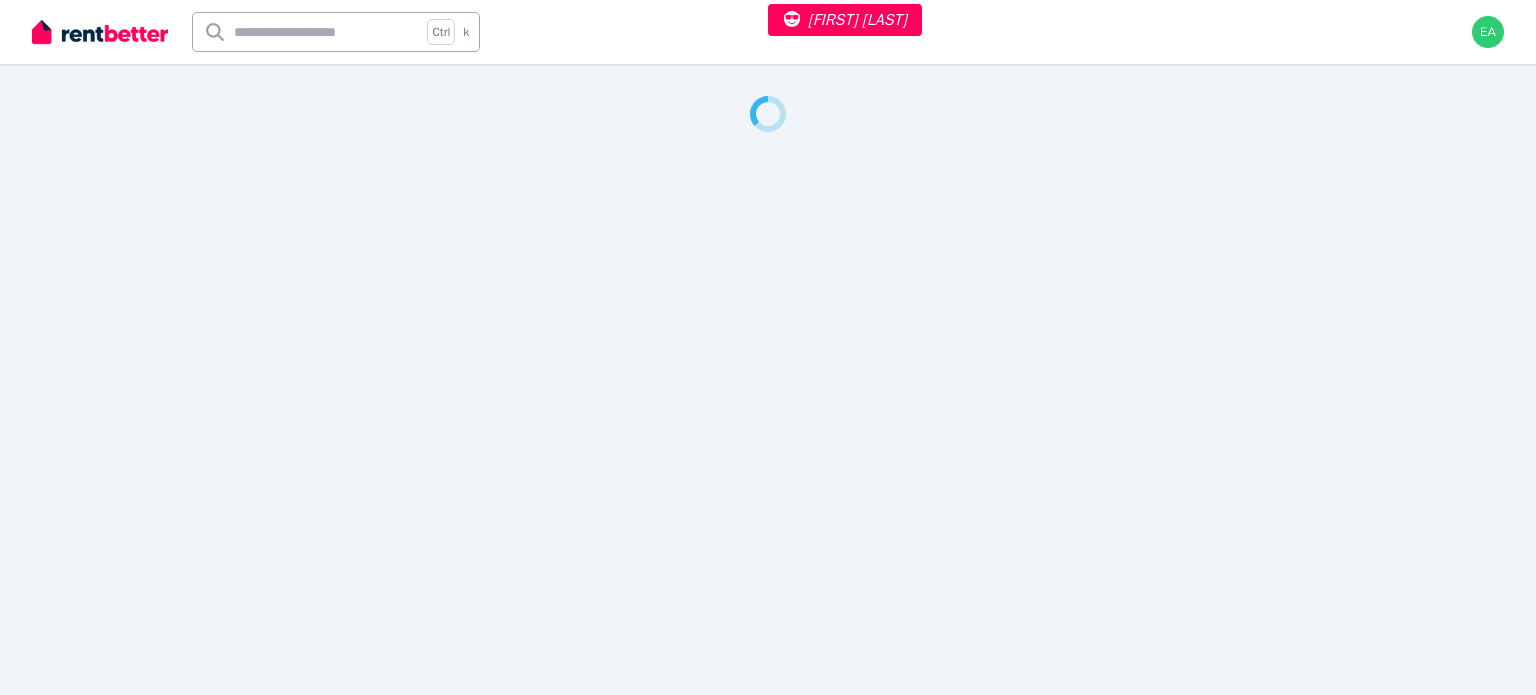 select on "***" 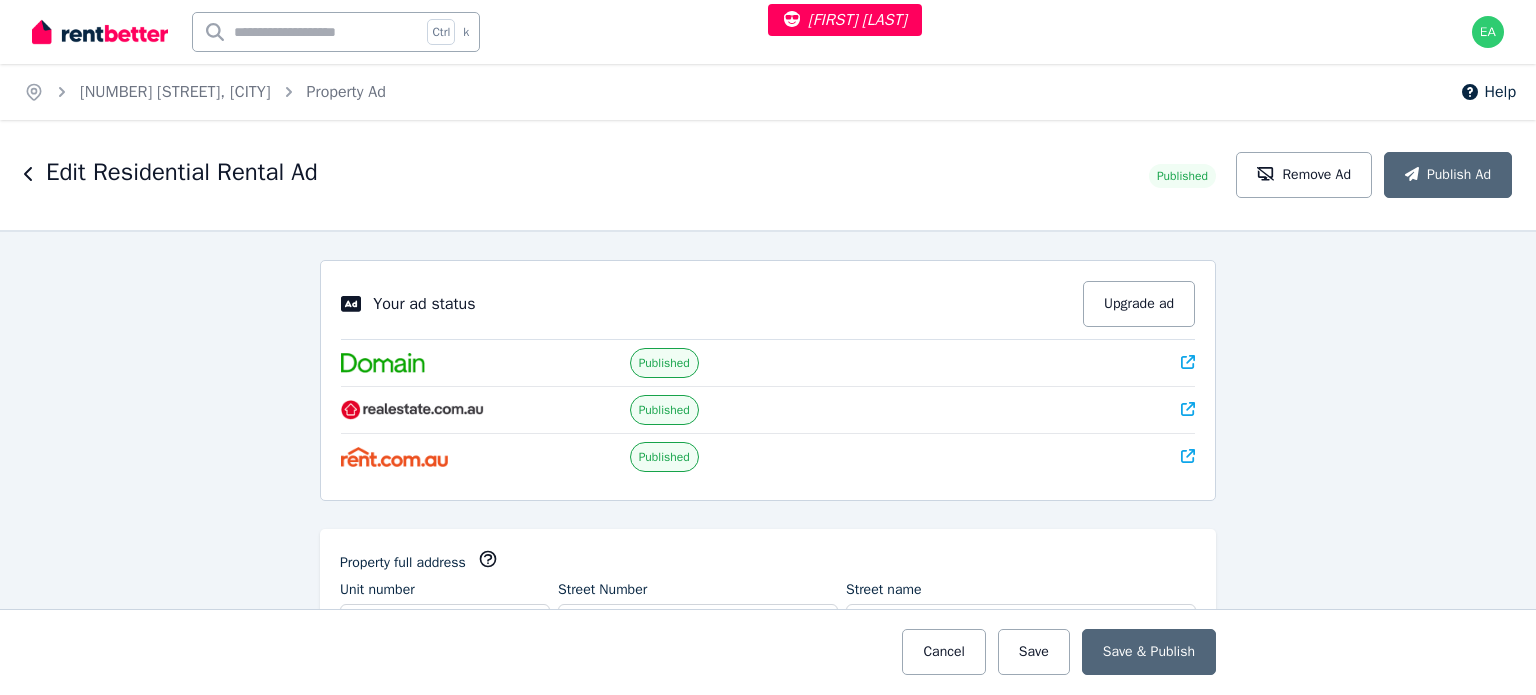 click 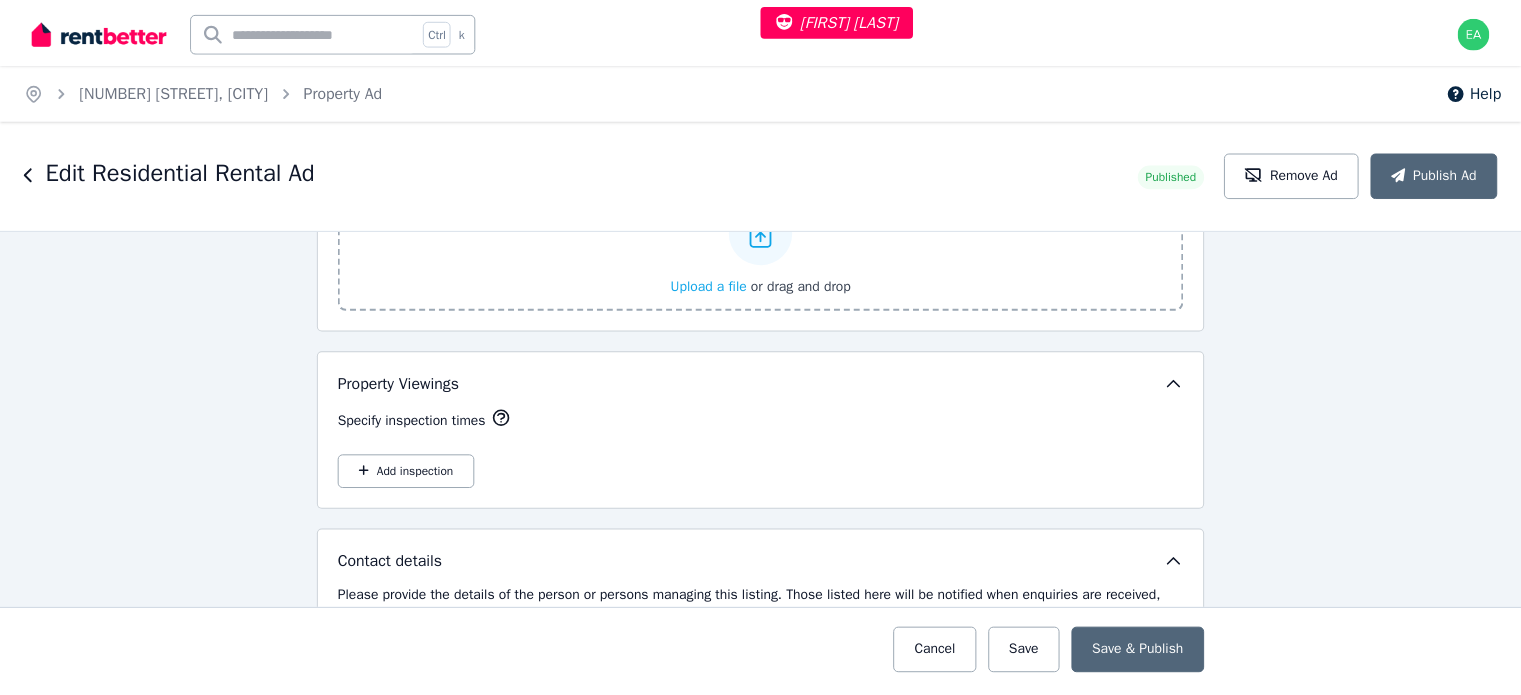 scroll, scrollTop: 3120, scrollLeft: 0, axis: vertical 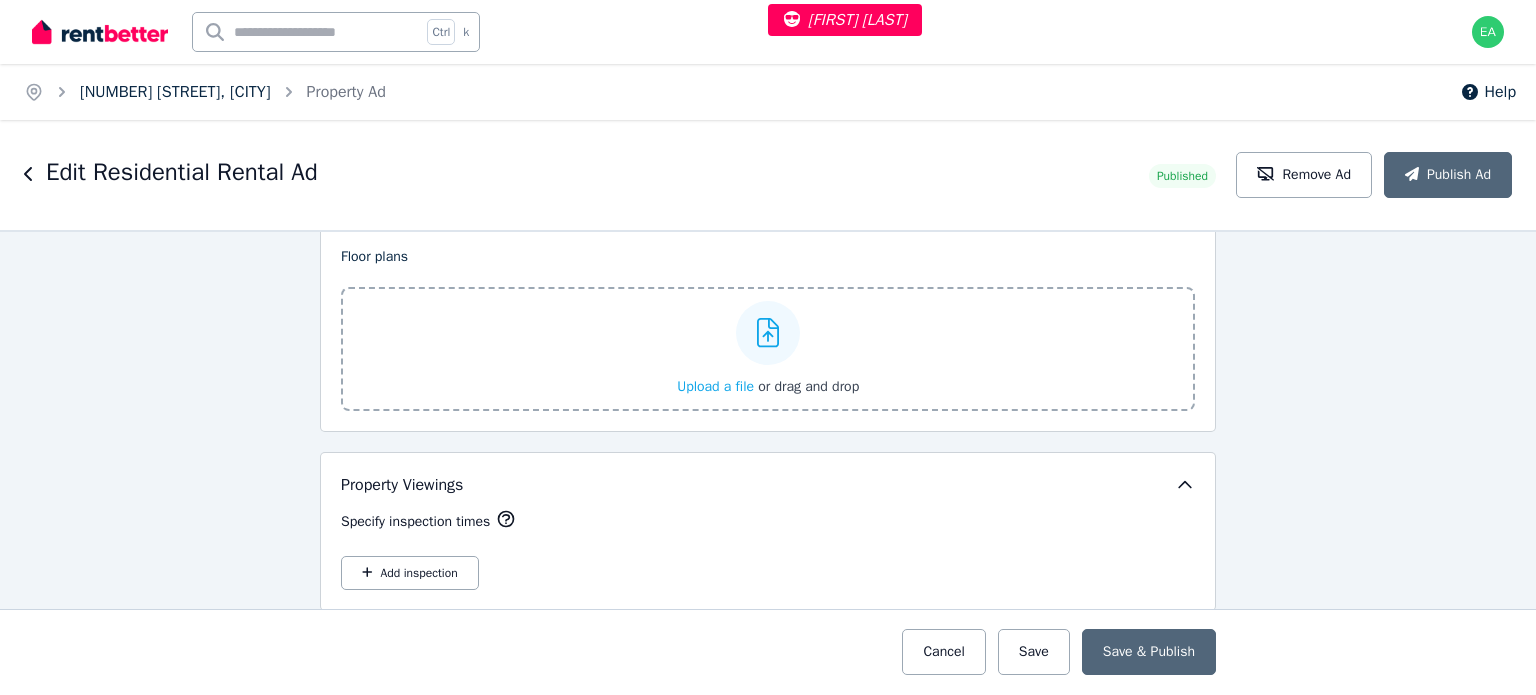 click on "[NUMBER] [STREET], [CITY]" at bounding box center (175, 92) 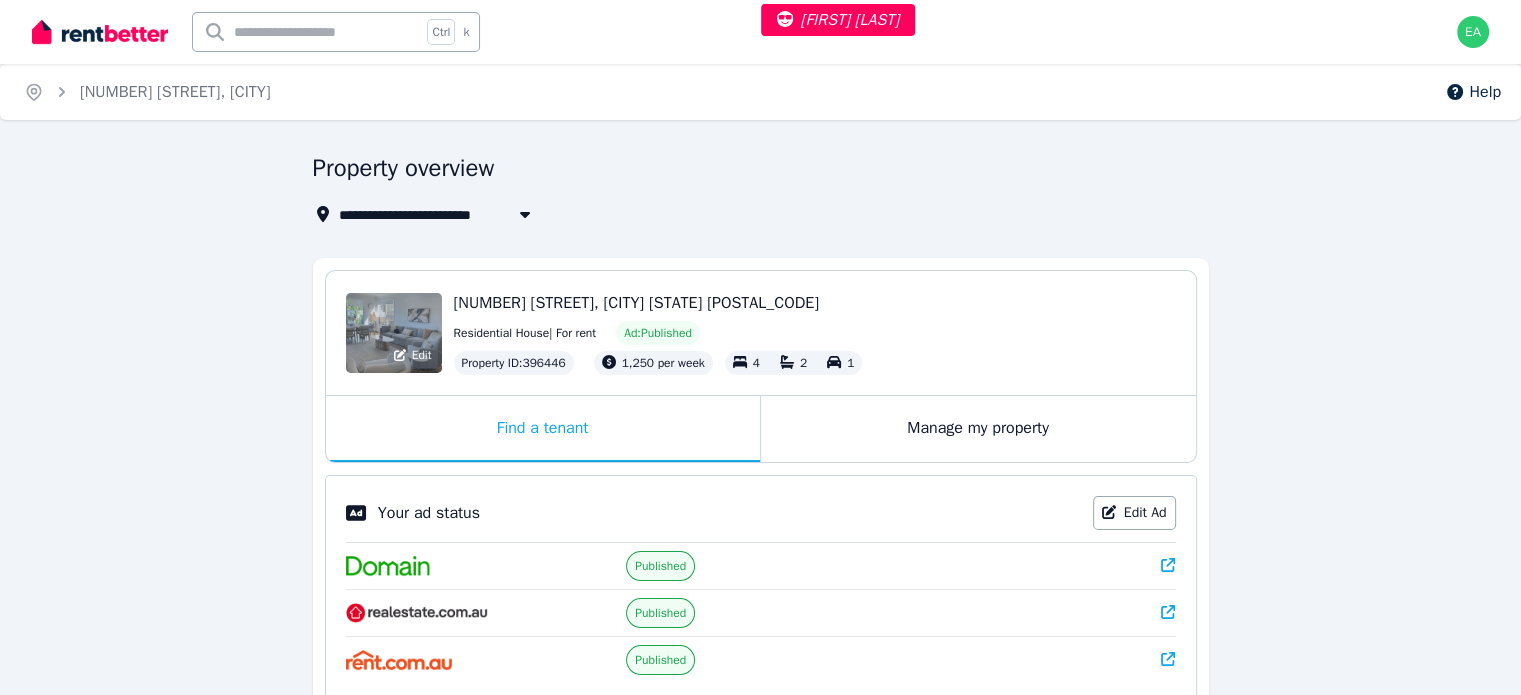 click on "Edit" at bounding box center [394, 333] 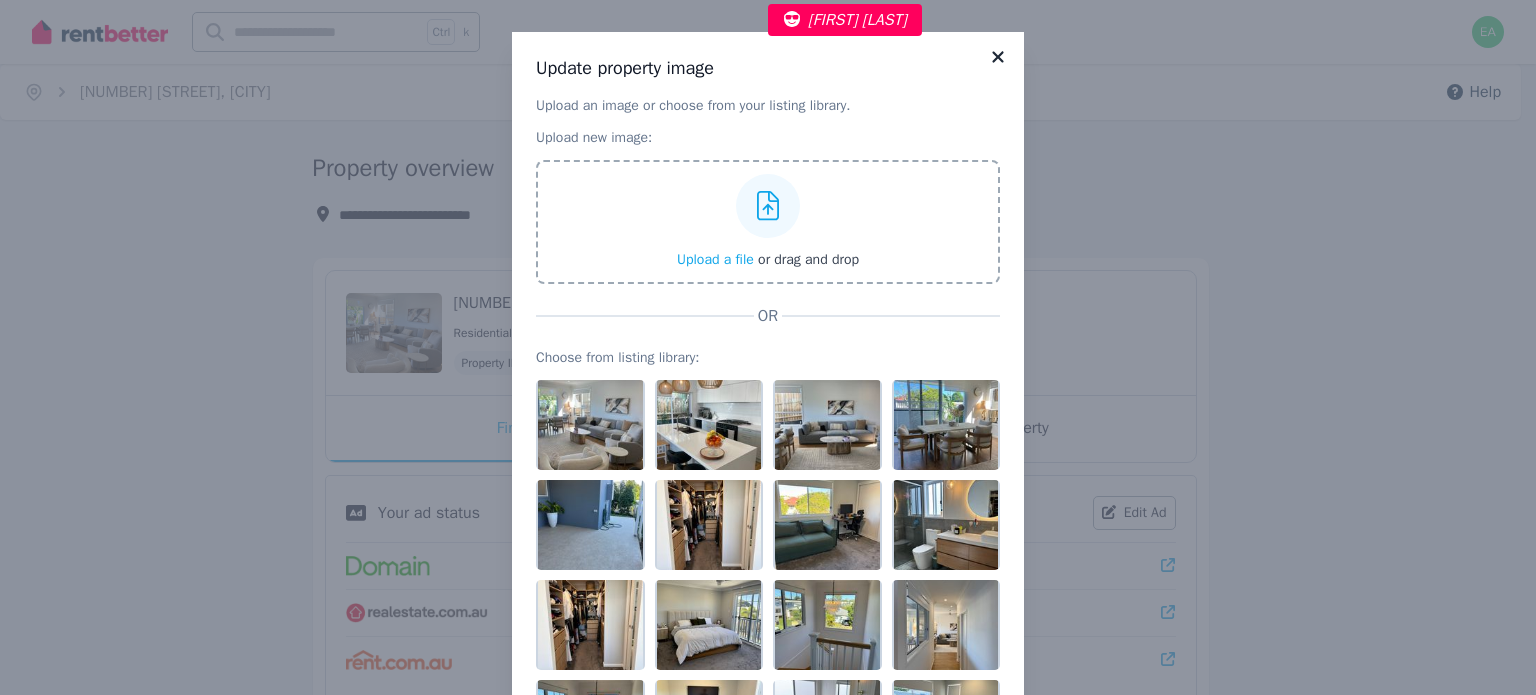 click 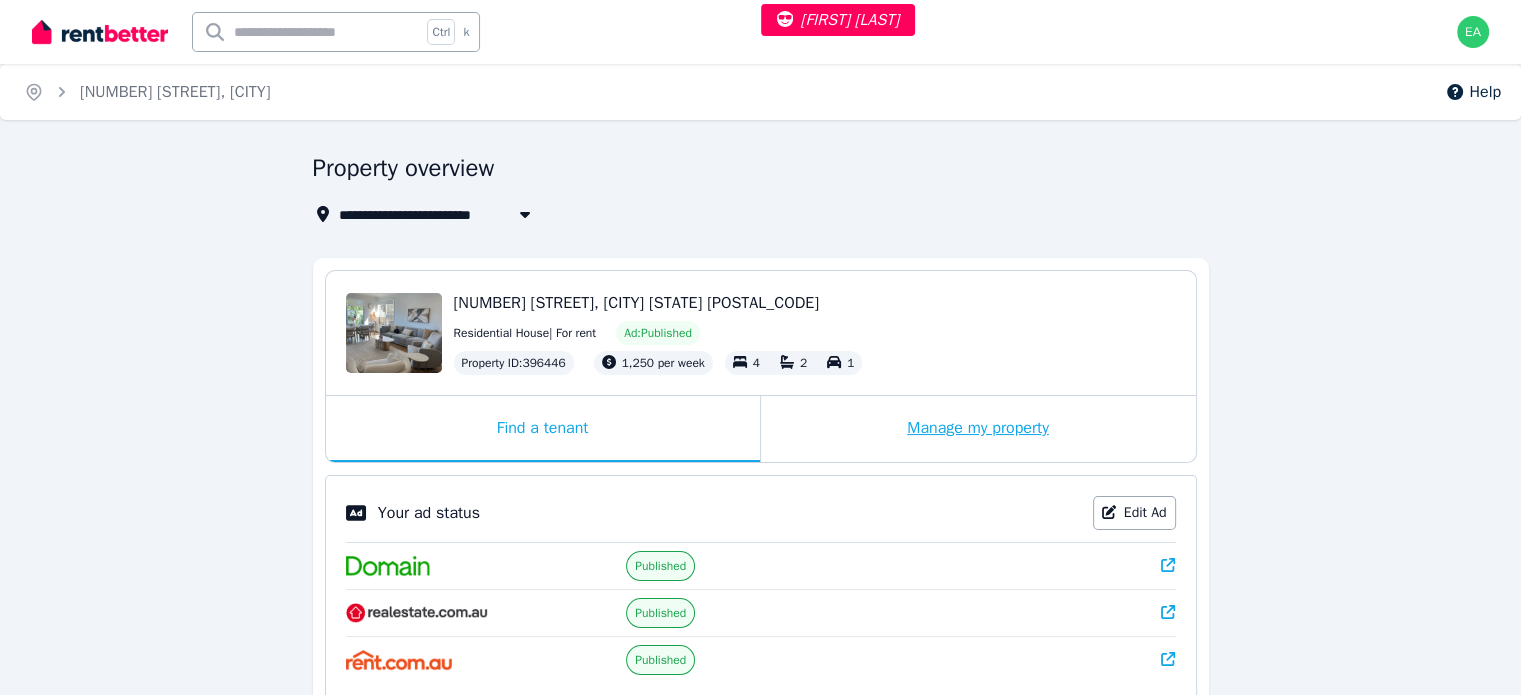 click on "Manage my property" at bounding box center [978, 429] 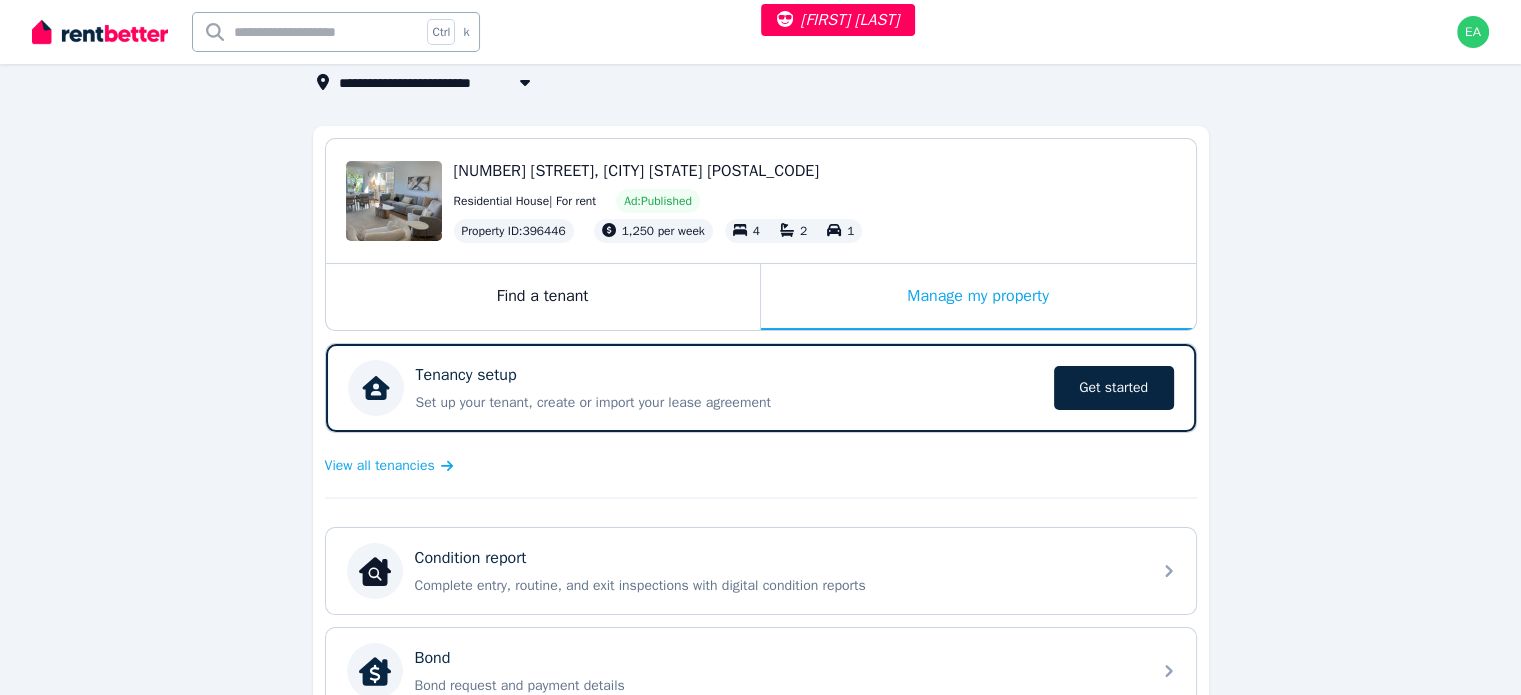 scroll, scrollTop: 0, scrollLeft: 0, axis: both 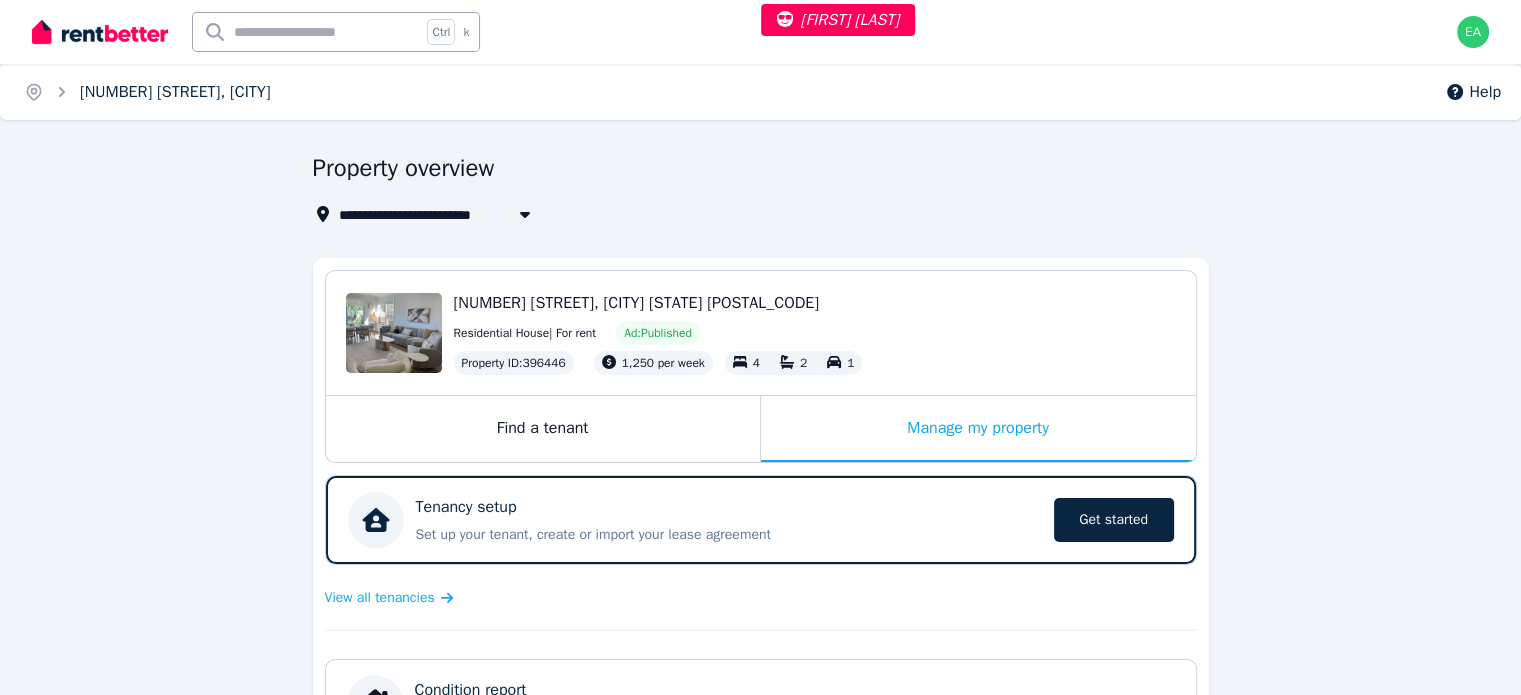 click on "[NUMBER] [STREET], [CITY]" at bounding box center (175, 92) 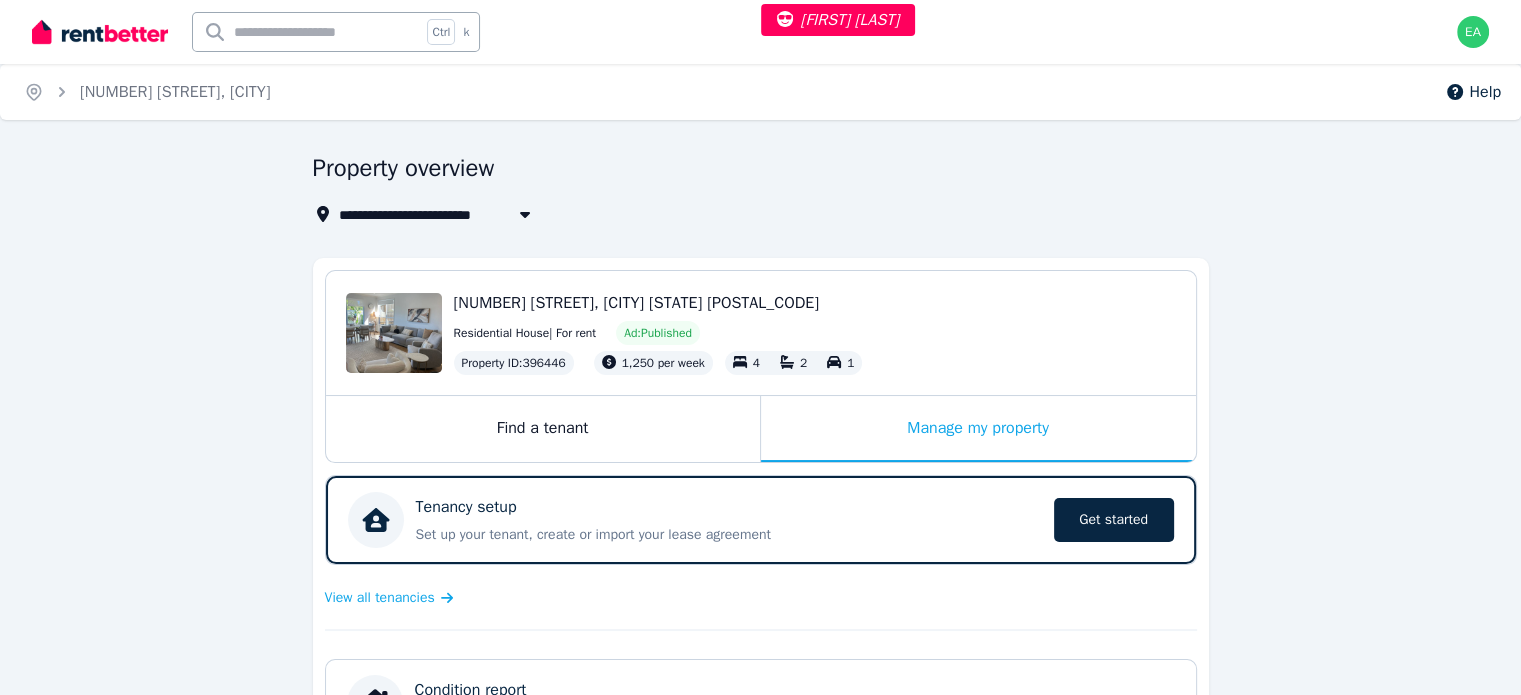 click on "[NUMBER] [STREET], [CITY]" at bounding box center (440, 214) 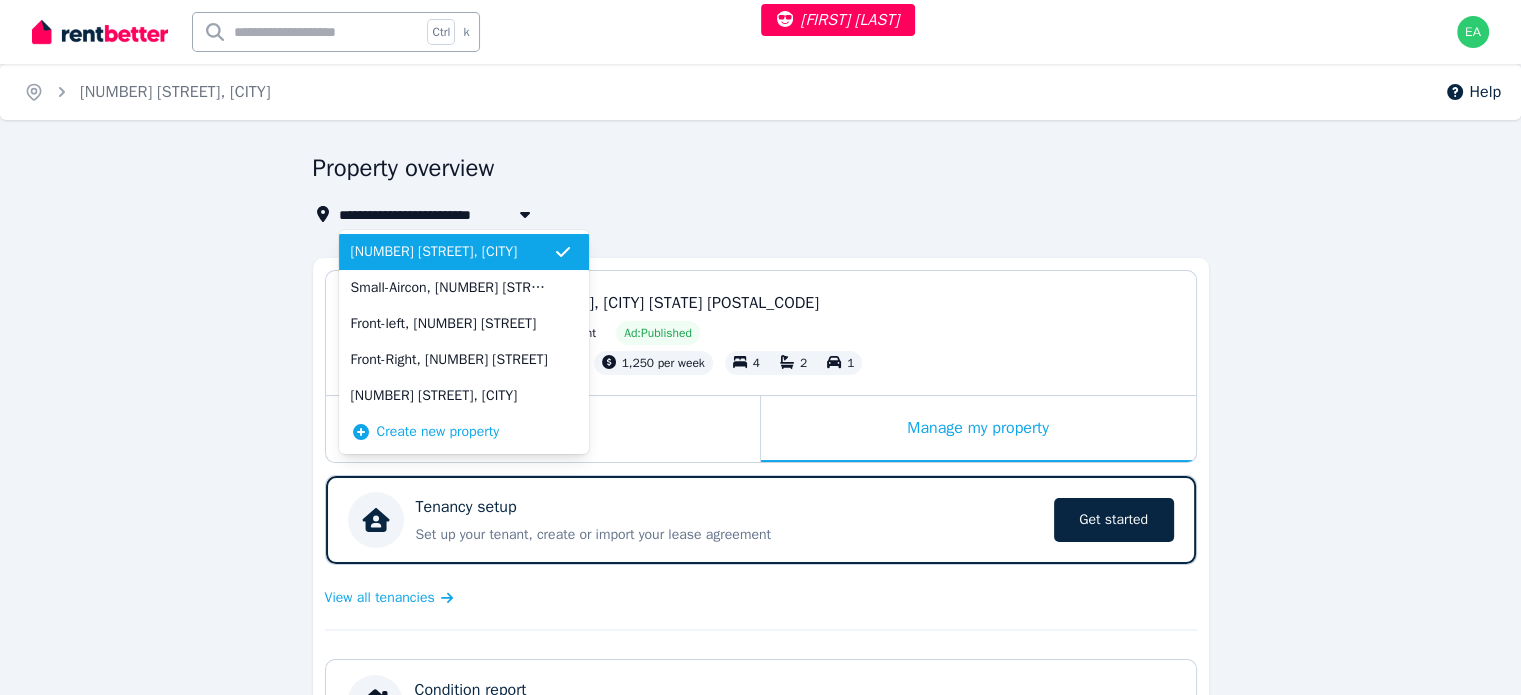 click on "Property overview" at bounding box center [755, 171] 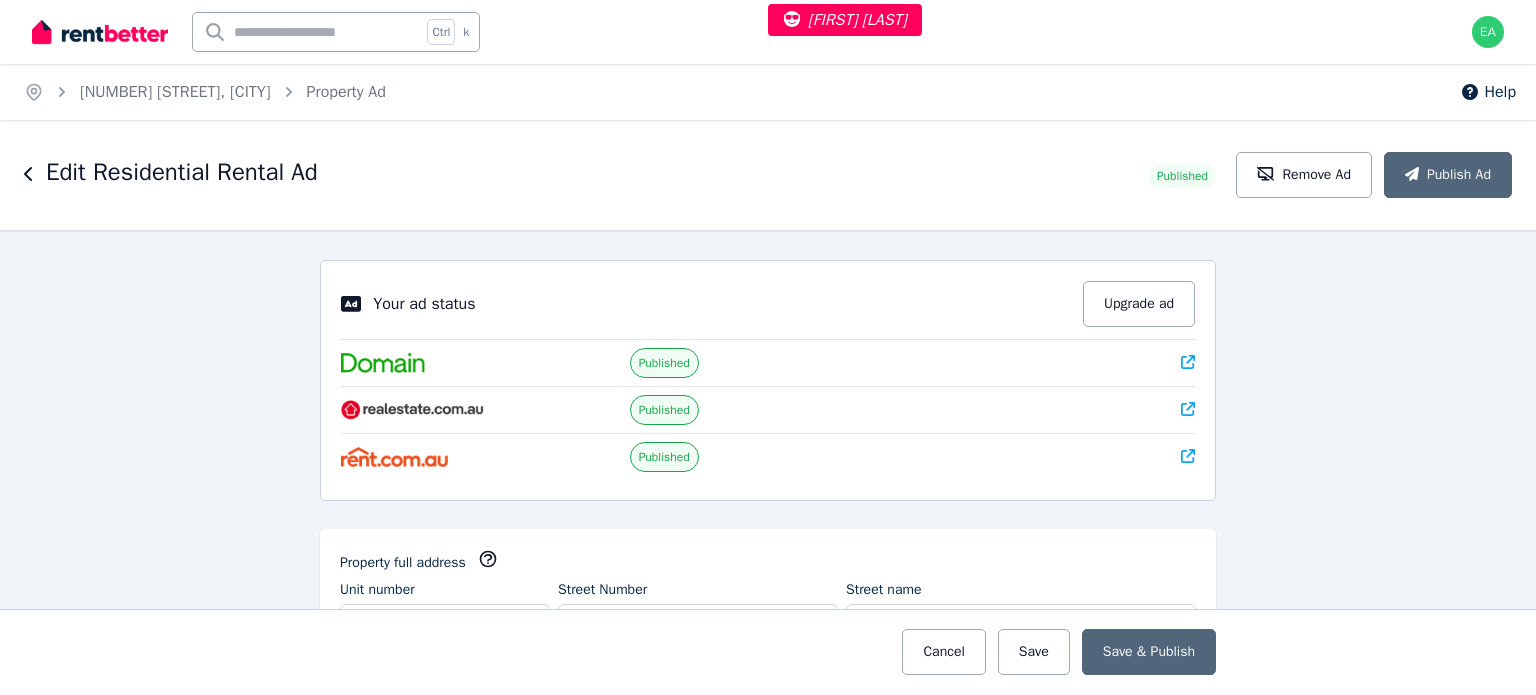 select on "***" 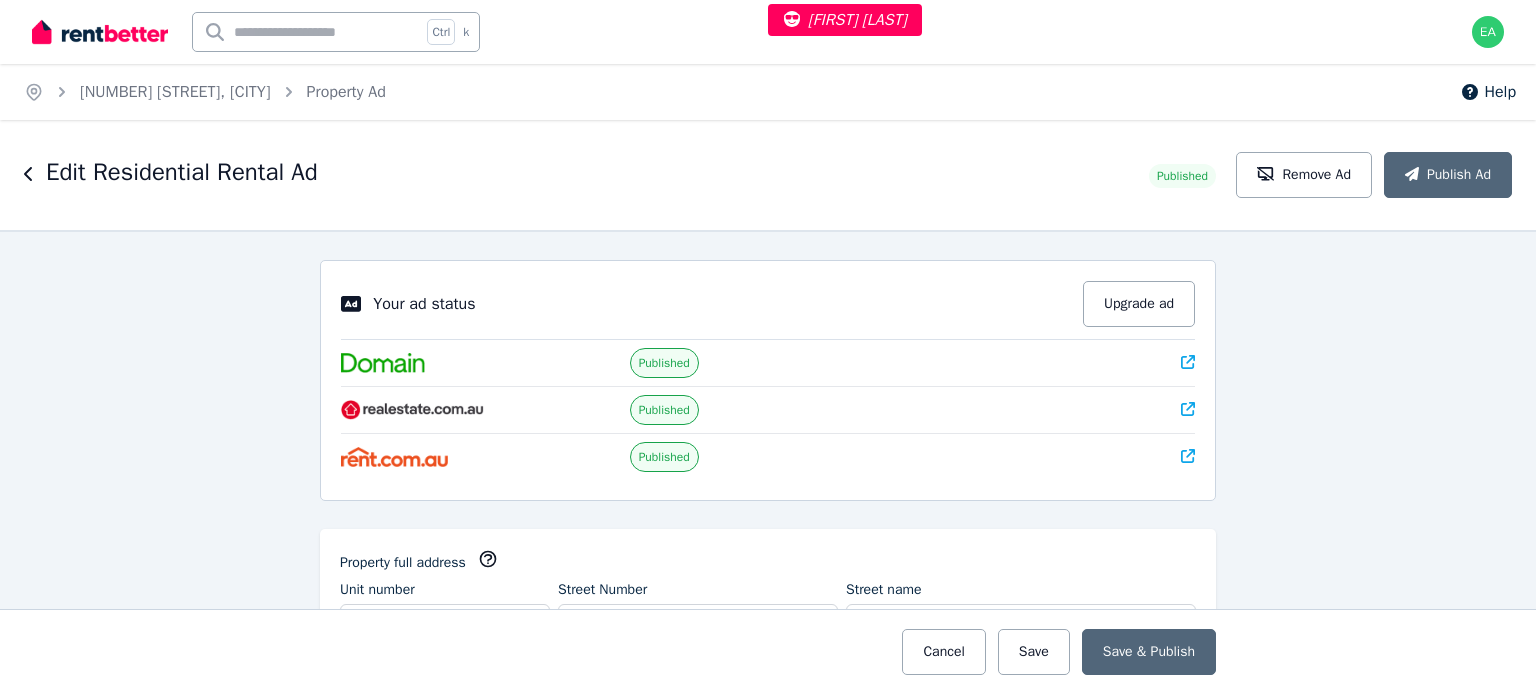 scroll, scrollTop: 0, scrollLeft: 0, axis: both 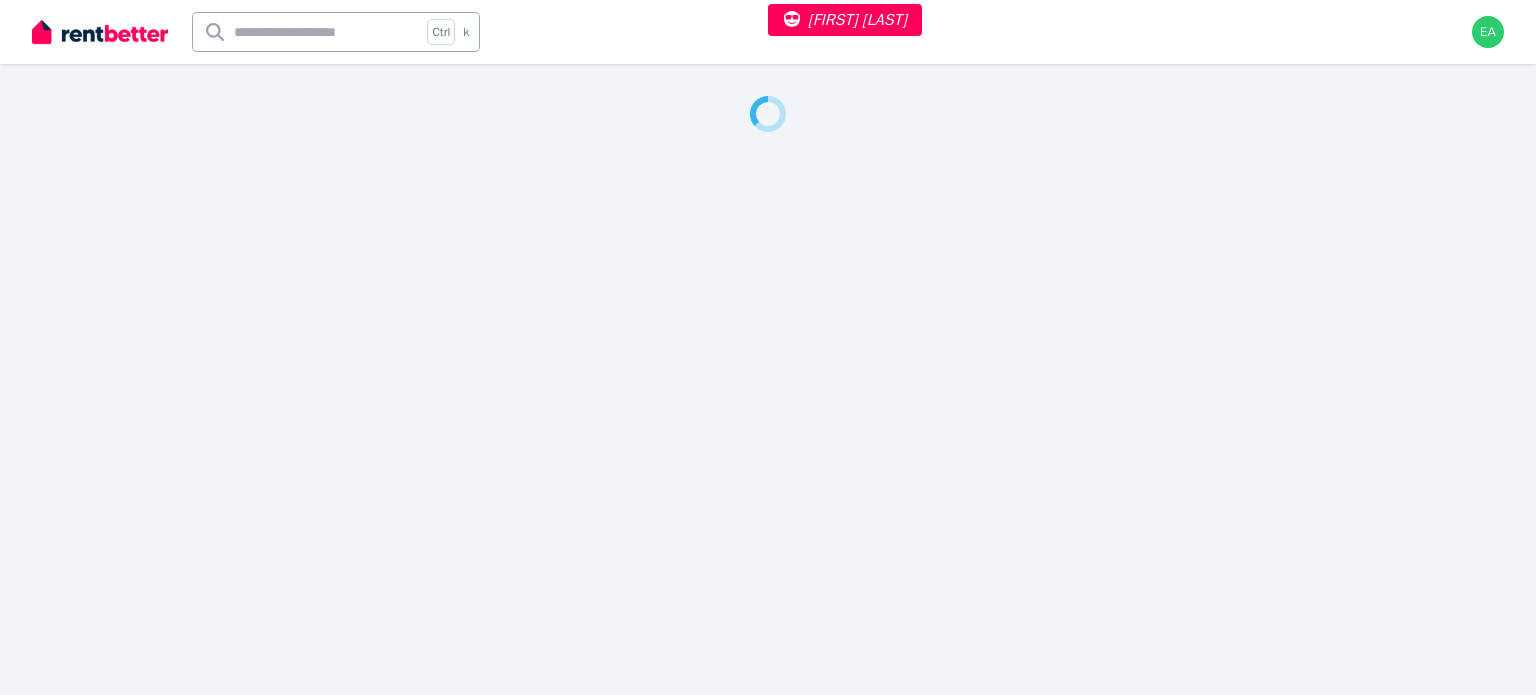 select on "***" 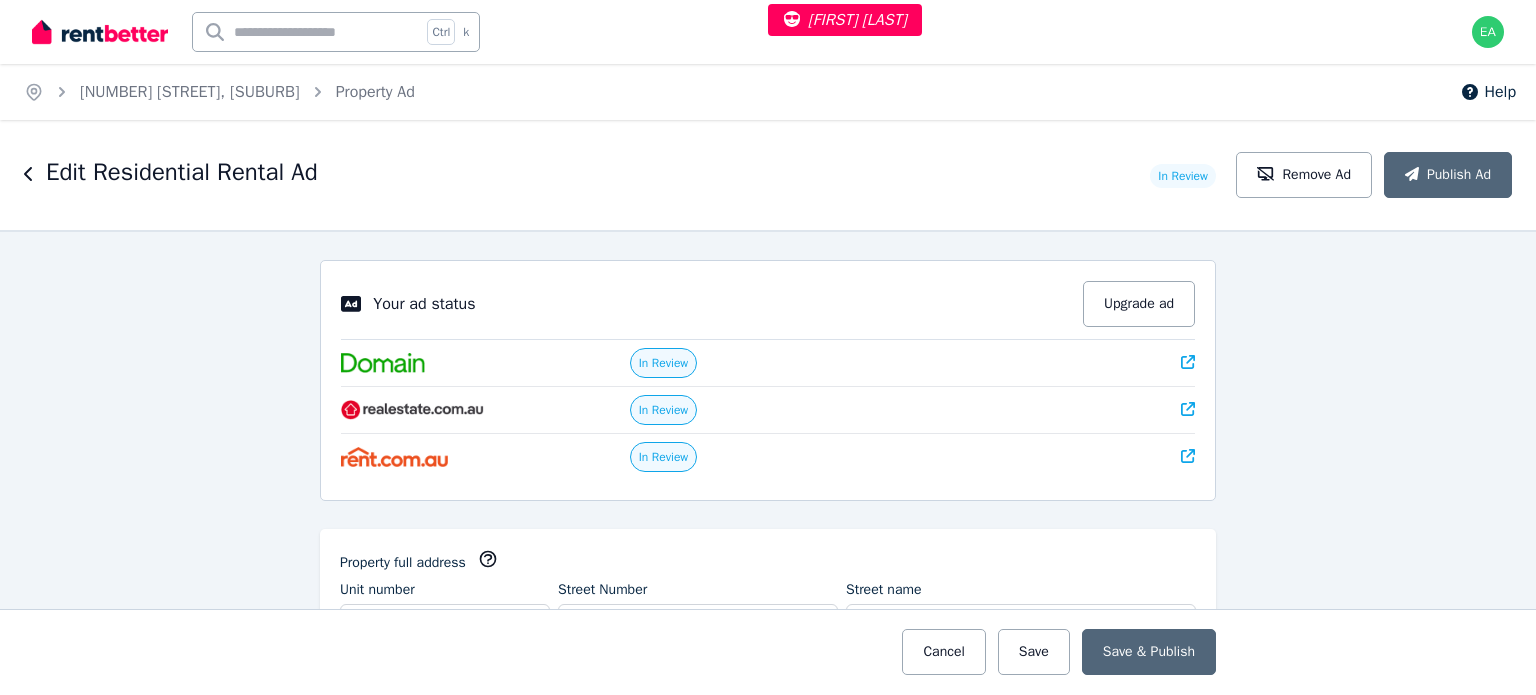 click 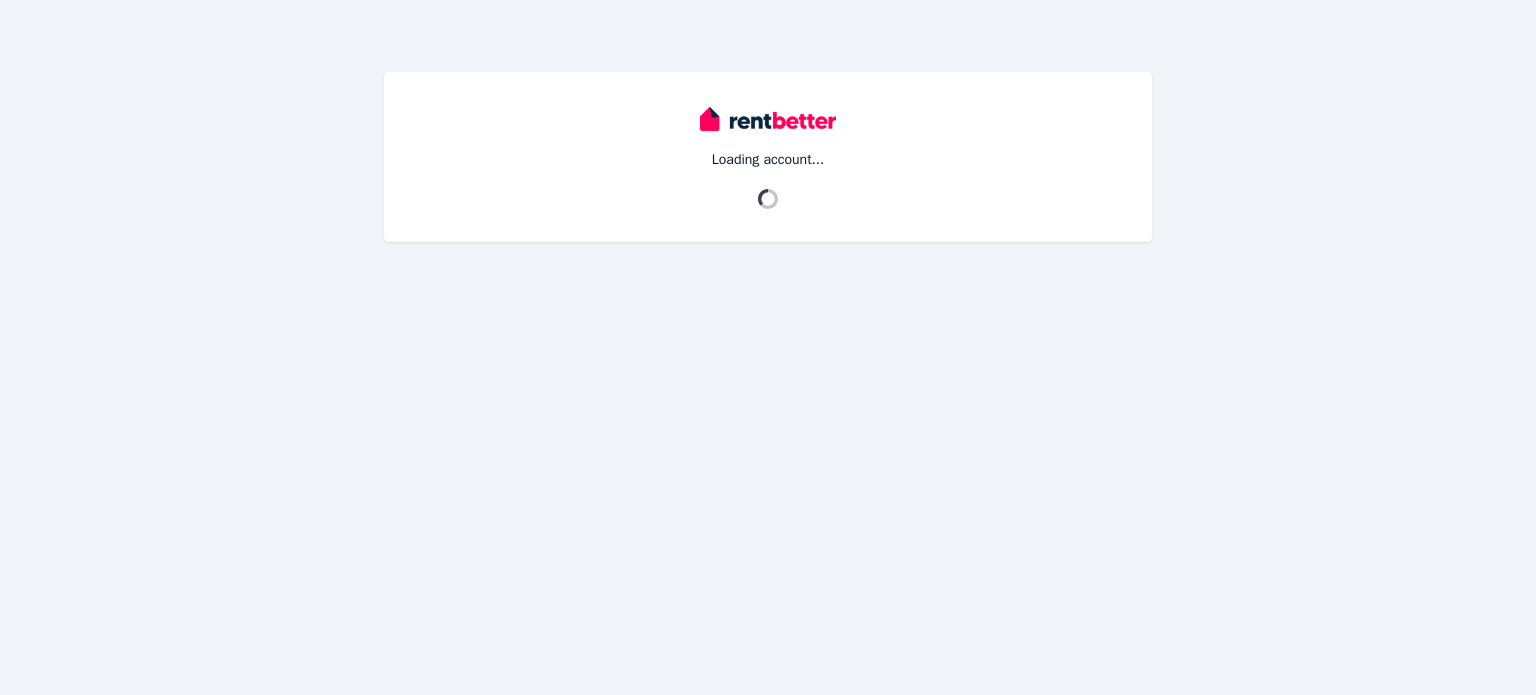 scroll, scrollTop: 0, scrollLeft: 0, axis: both 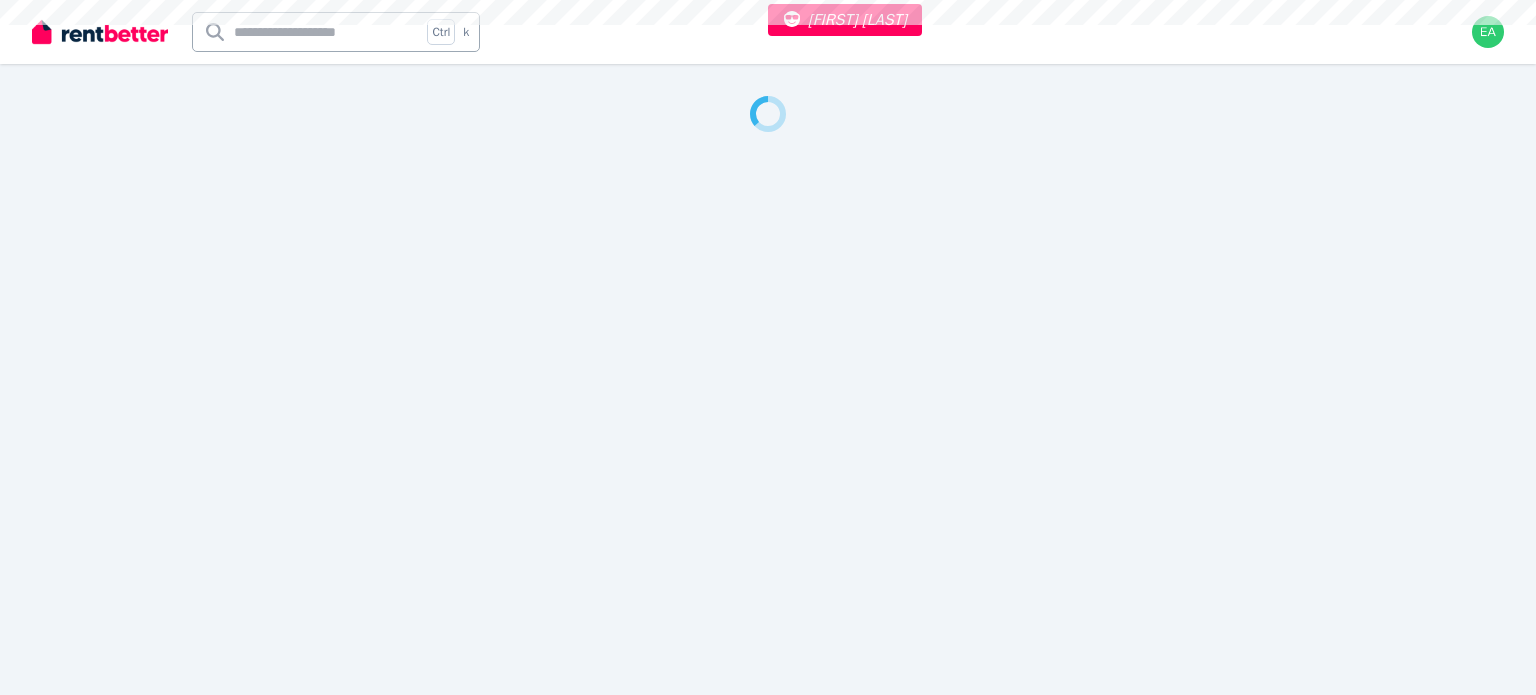 select on "***" 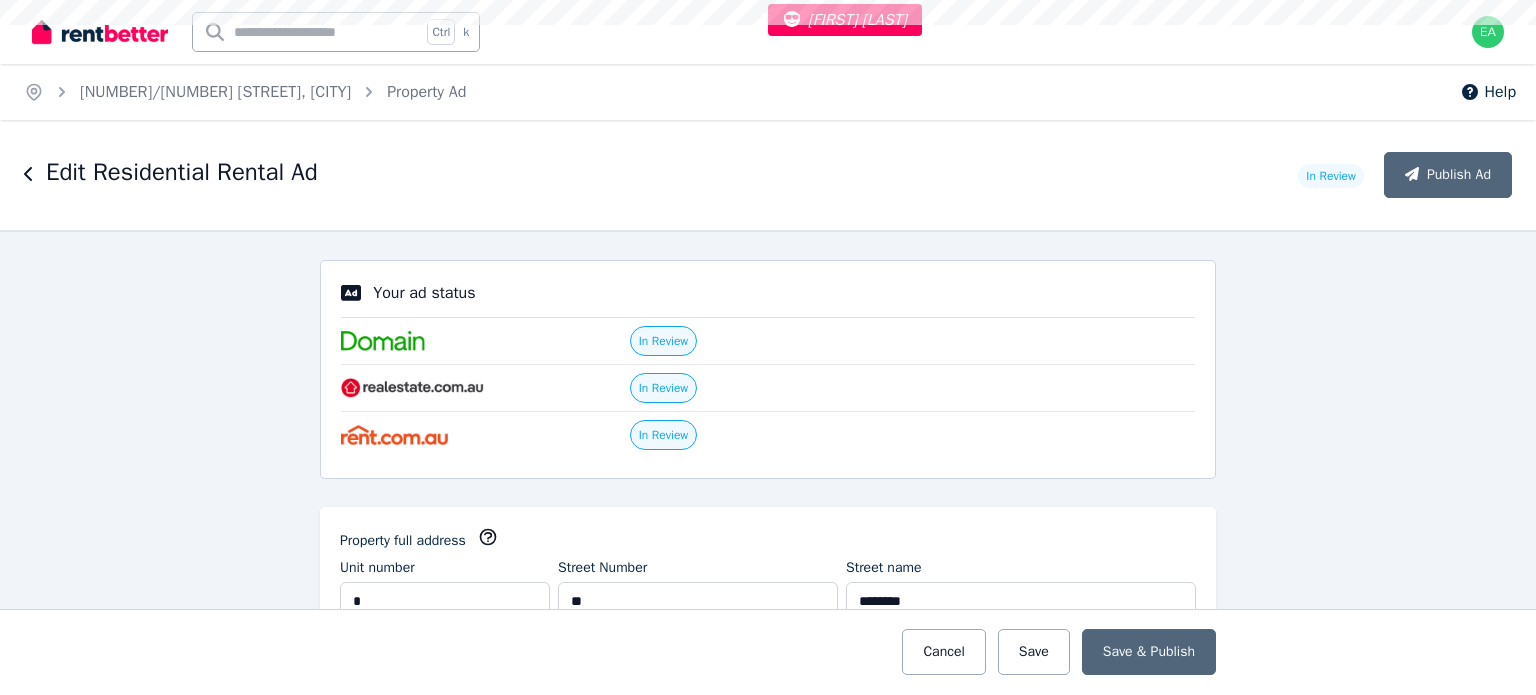 scroll, scrollTop: 0, scrollLeft: 0, axis: both 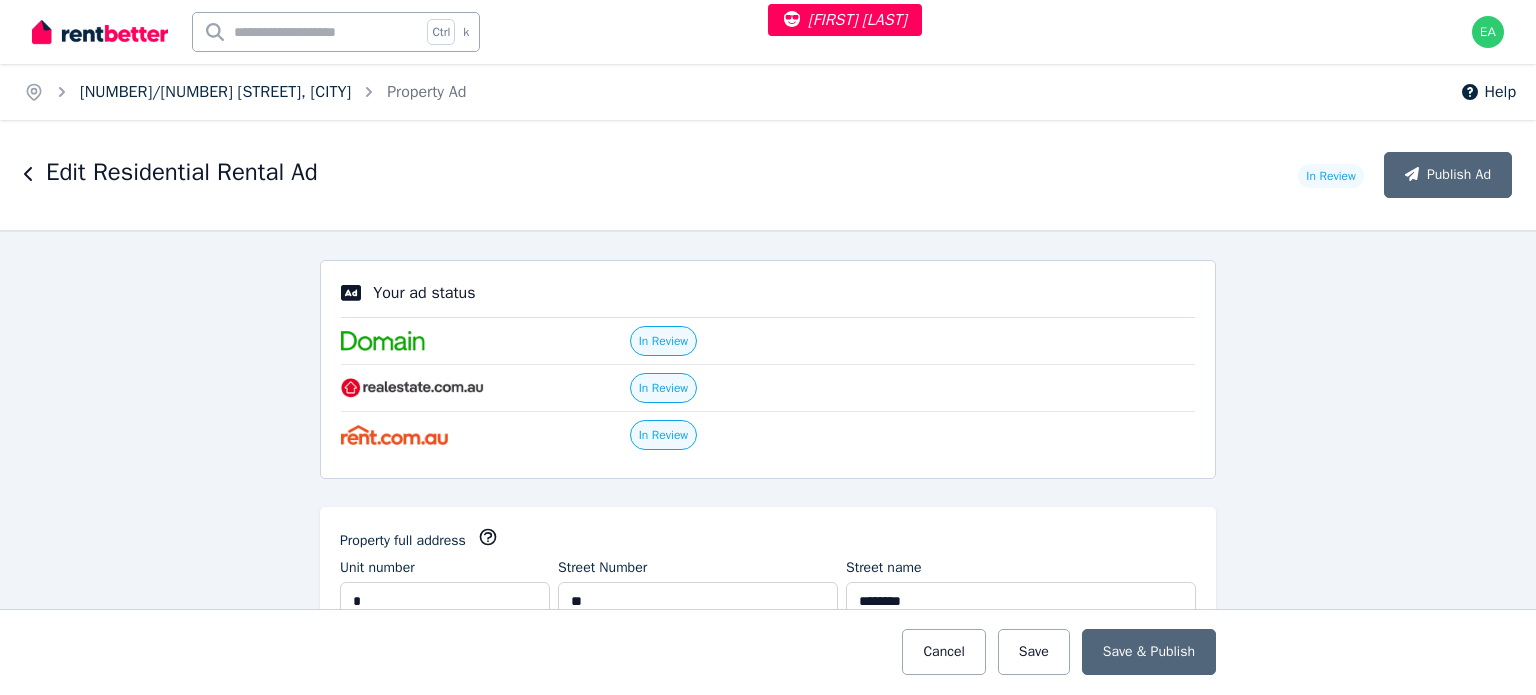 click on "[NUMBER]/[NUMBER] [STREET], [CITY]" at bounding box center (215, 92) 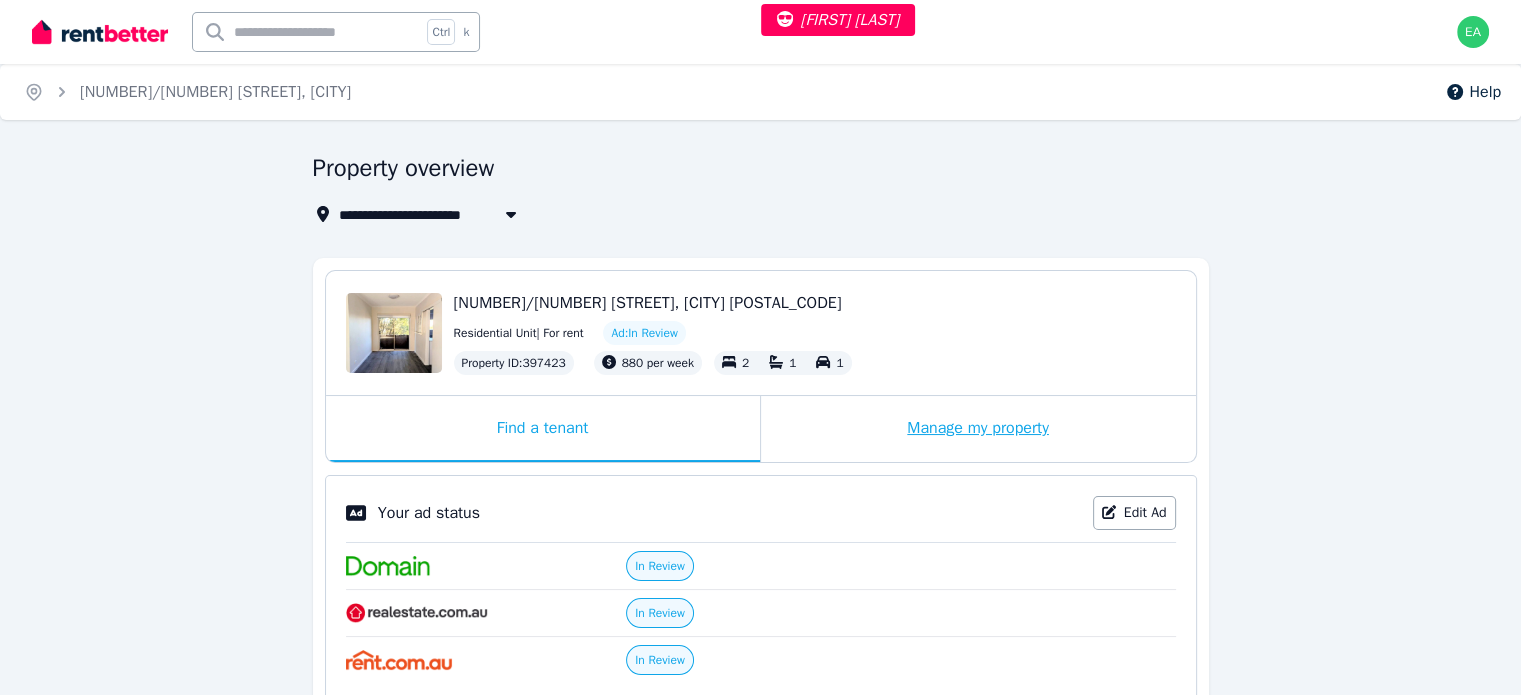 click on "Manage my property" at bounding box center [978, 429] 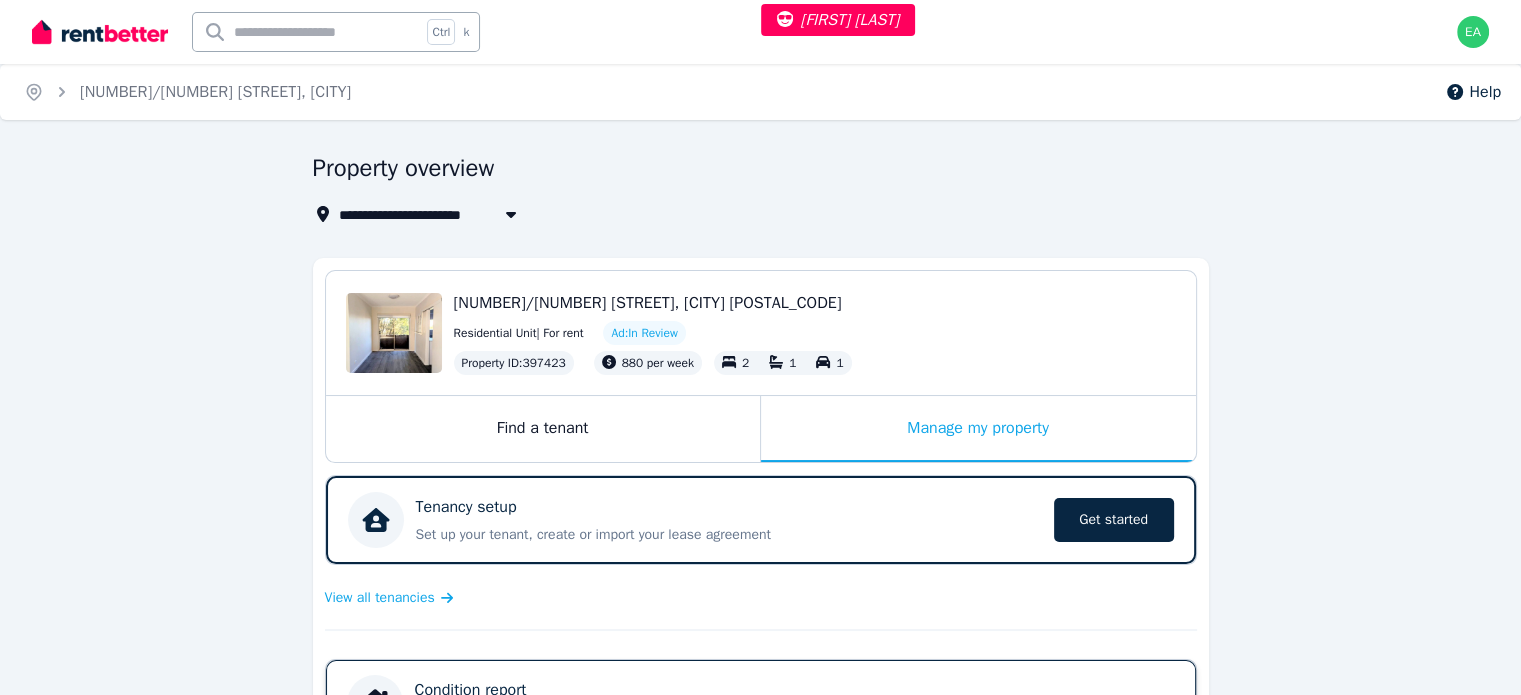 scroll, scrollTop: 300, scrollLeft: 0, axis: vertical 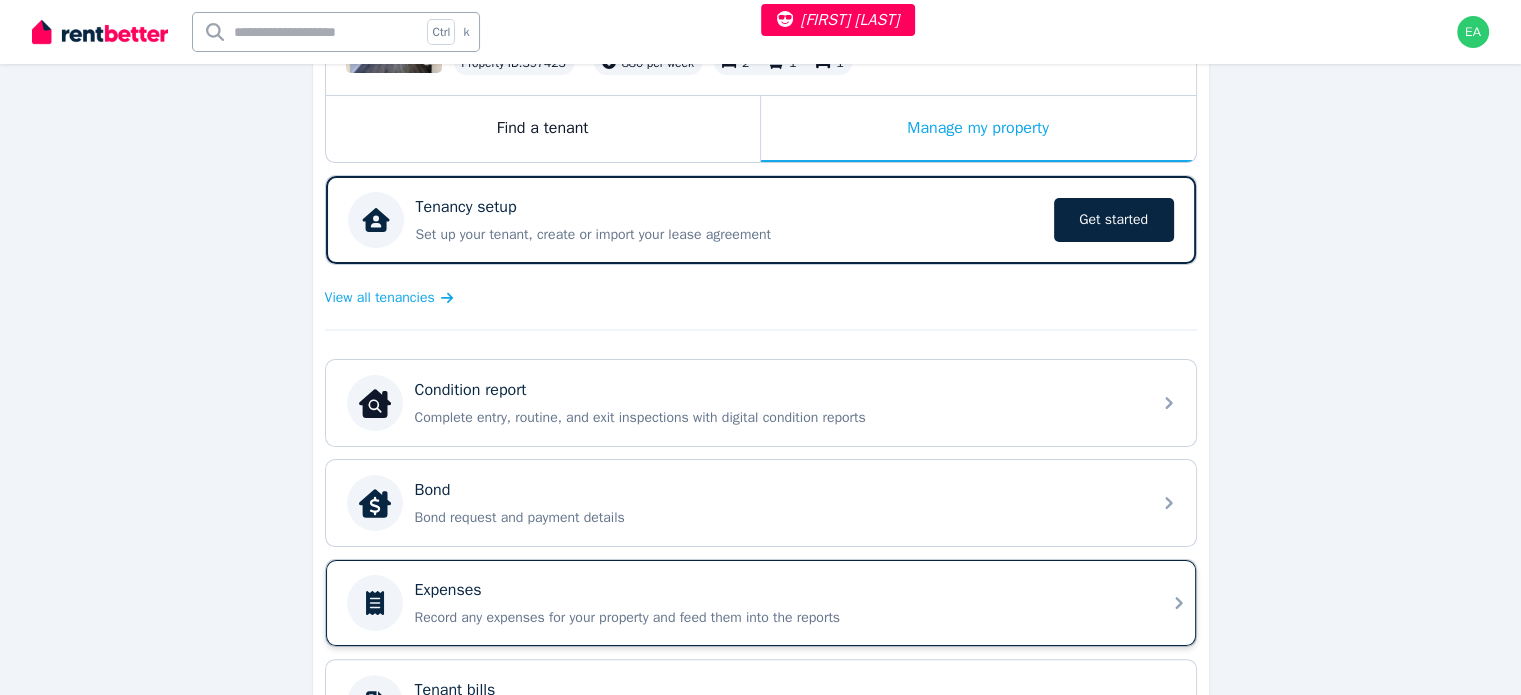 click on "Expenses" at bounding box center [777, 590] 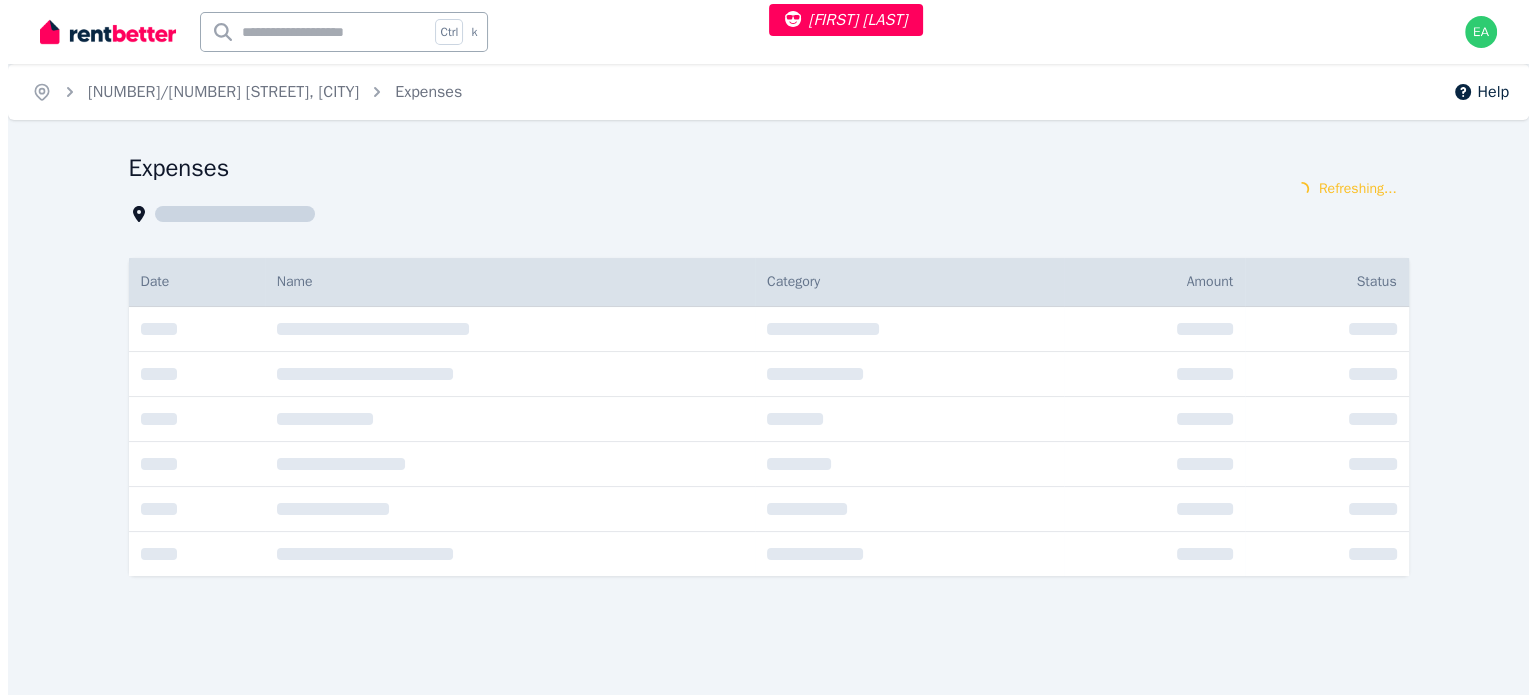scroll, scrollTop: 0, scrollLeft: 0, axis: both 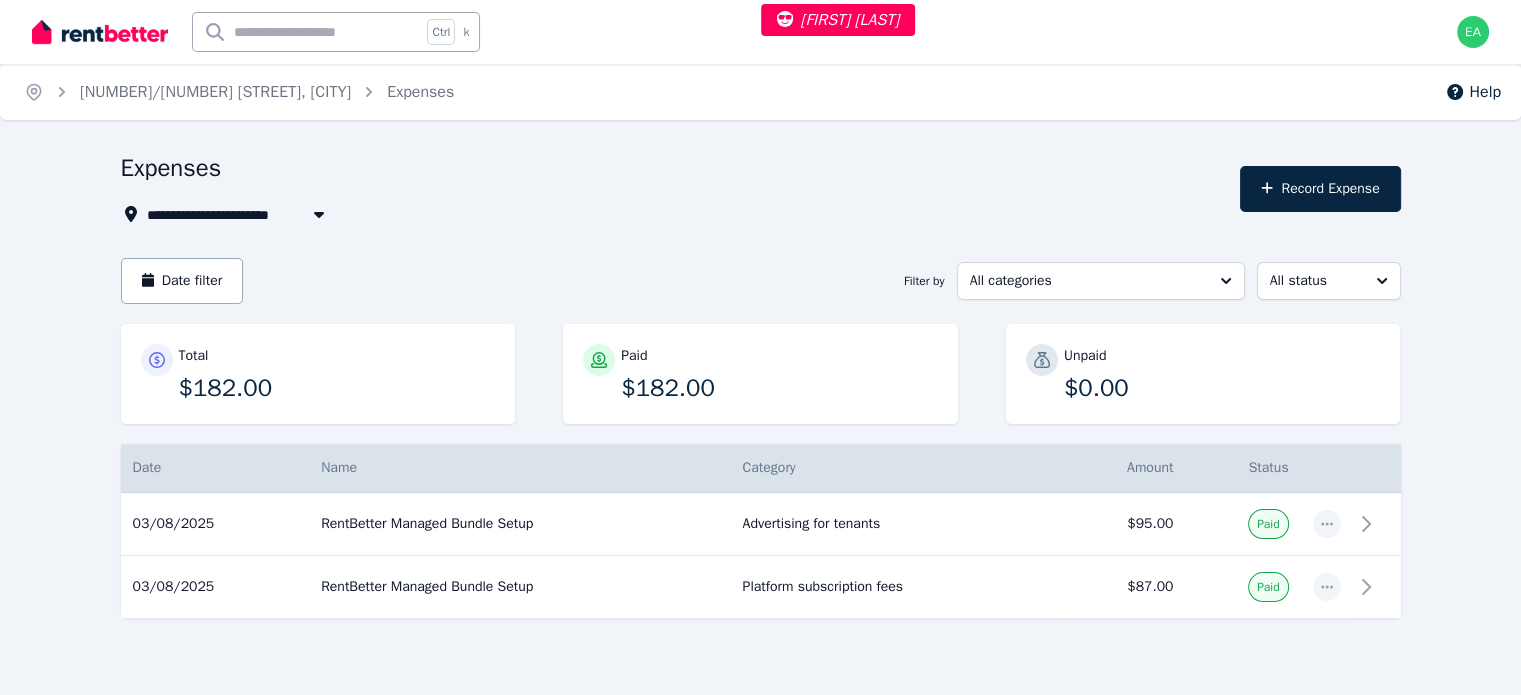 select on "***" 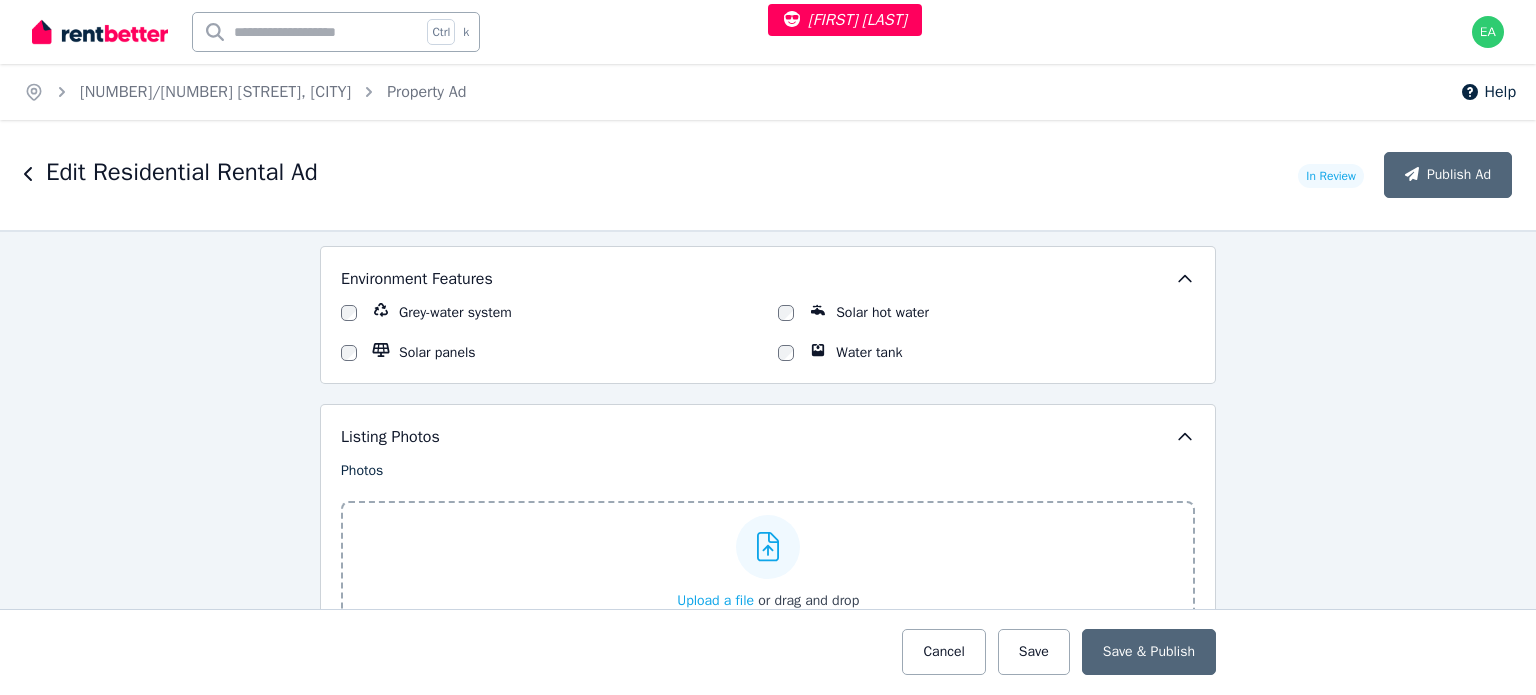 scroll, scrollTop: 2600, scrollLeft: 0, axis: vertical 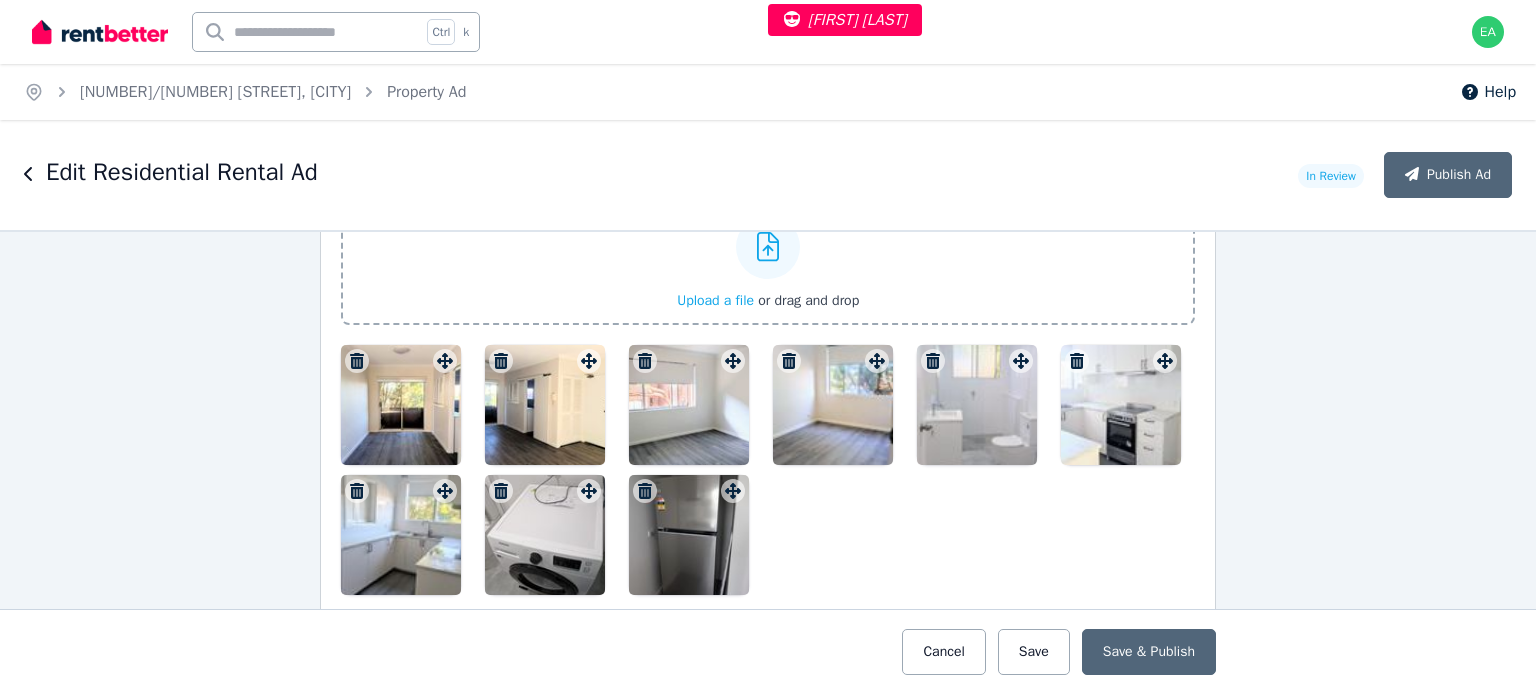 click at bounding box center [401, 405] 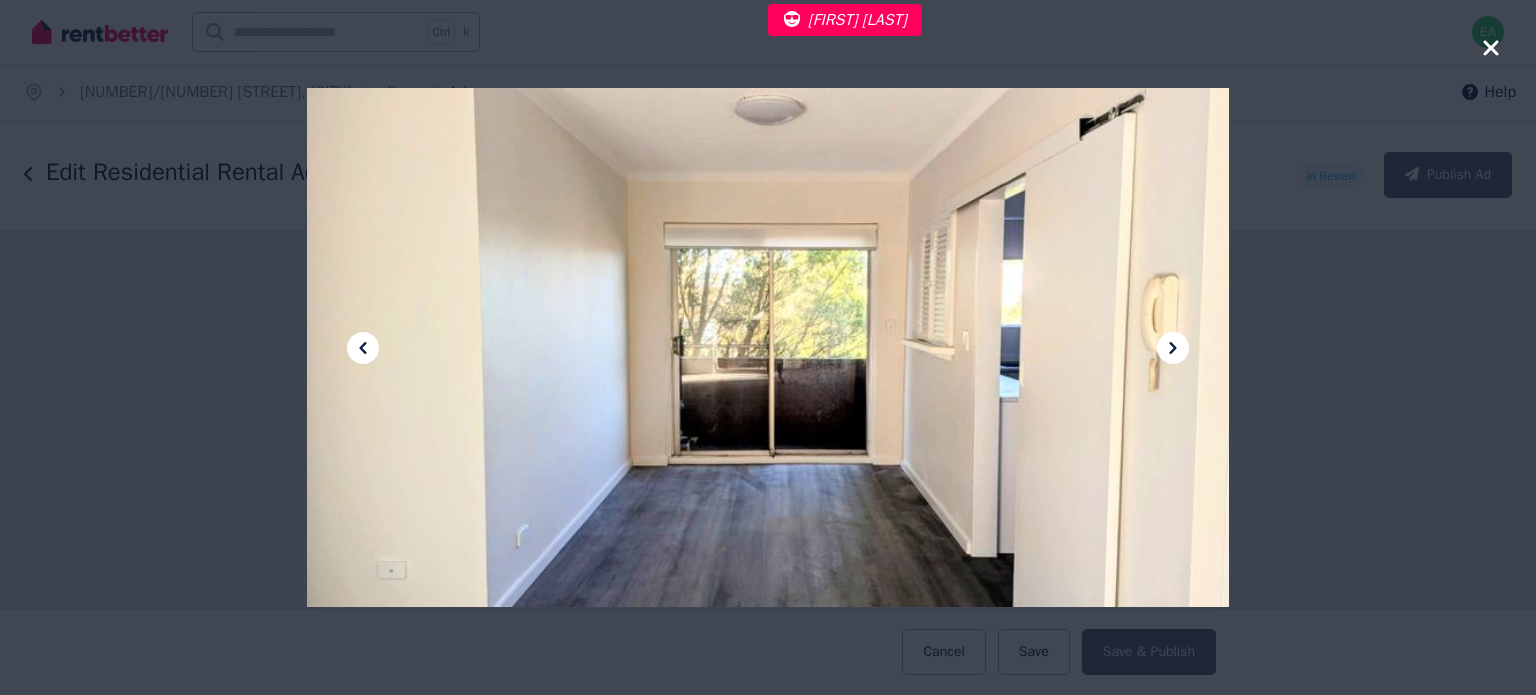 click 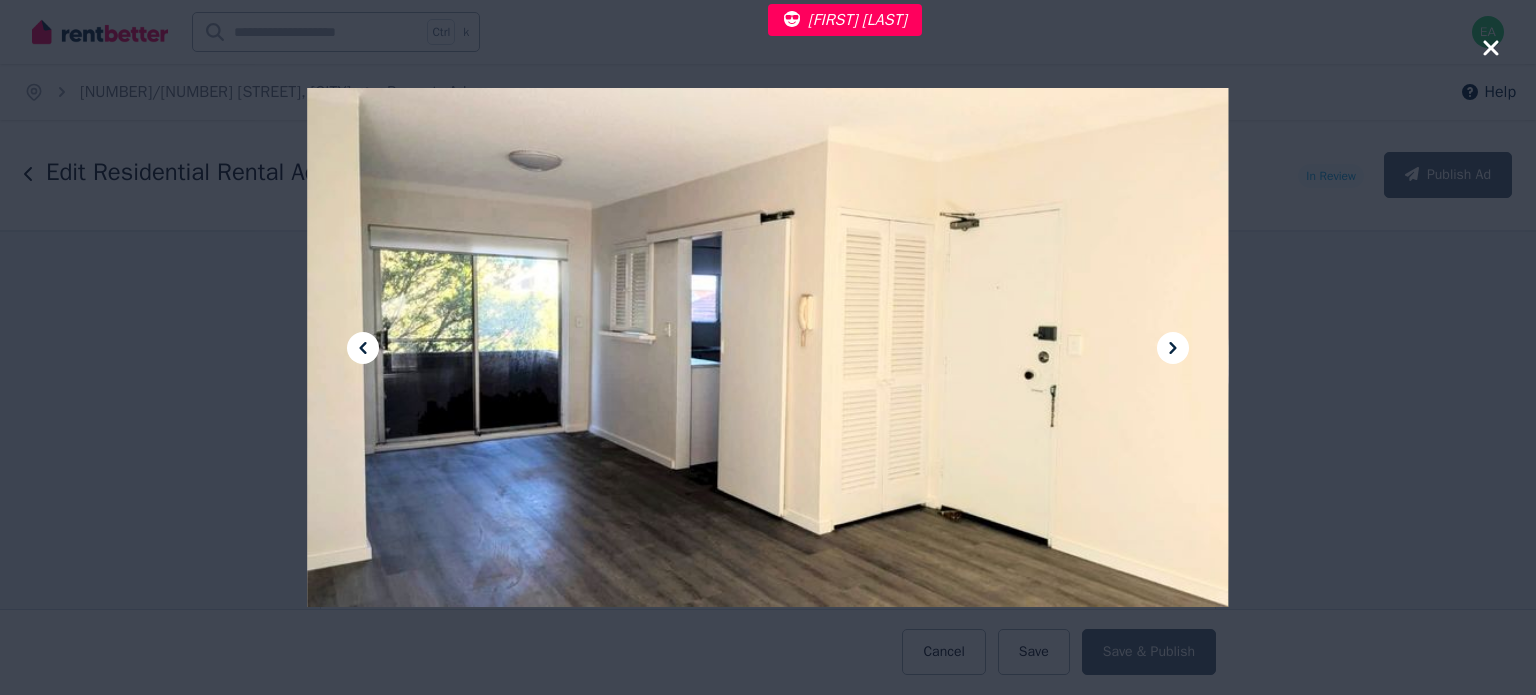 click 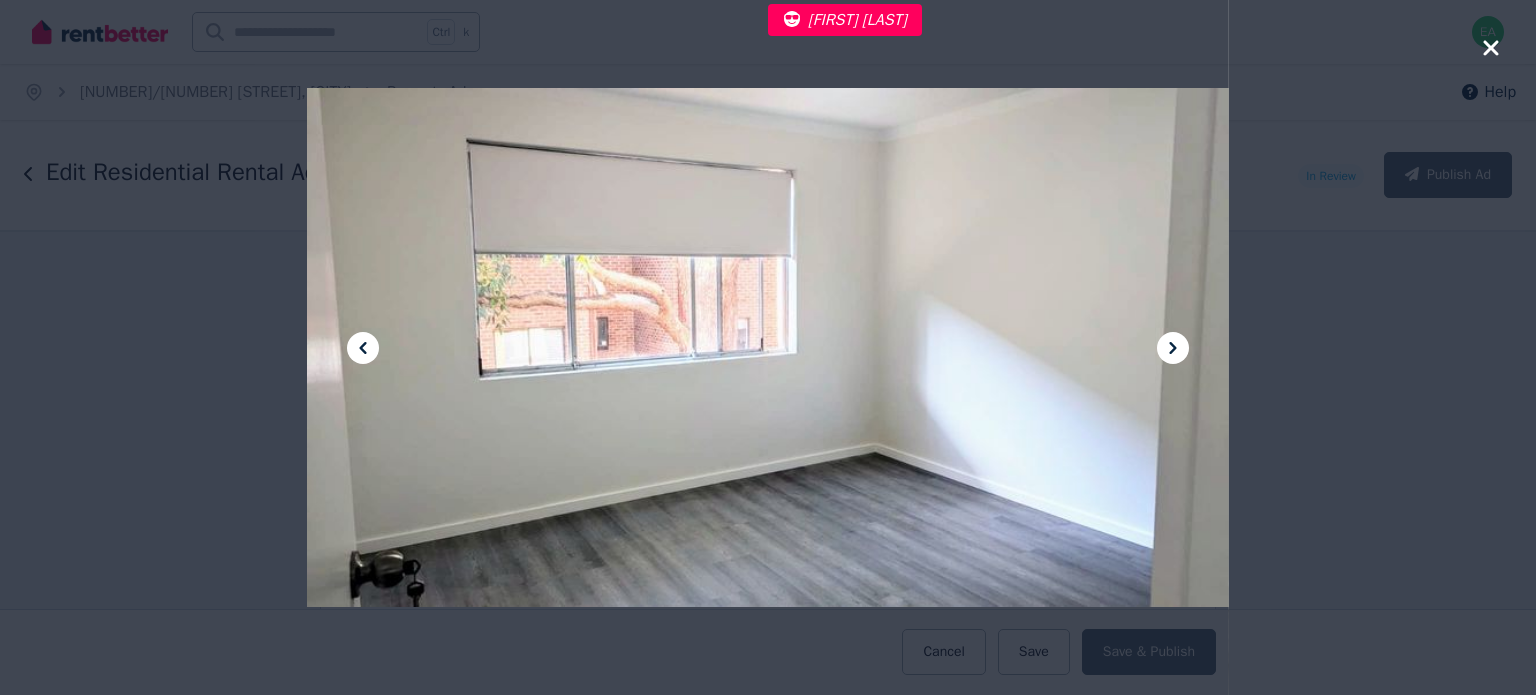 click 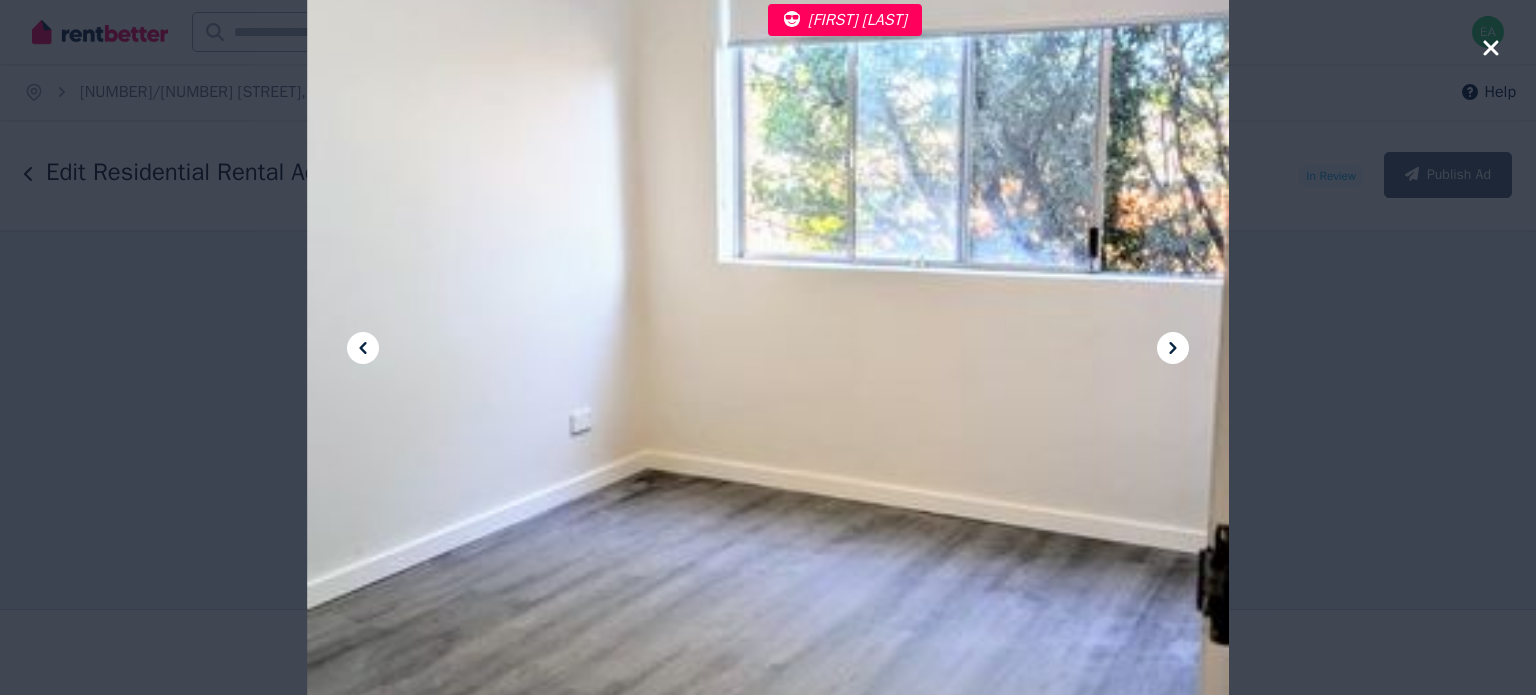 click 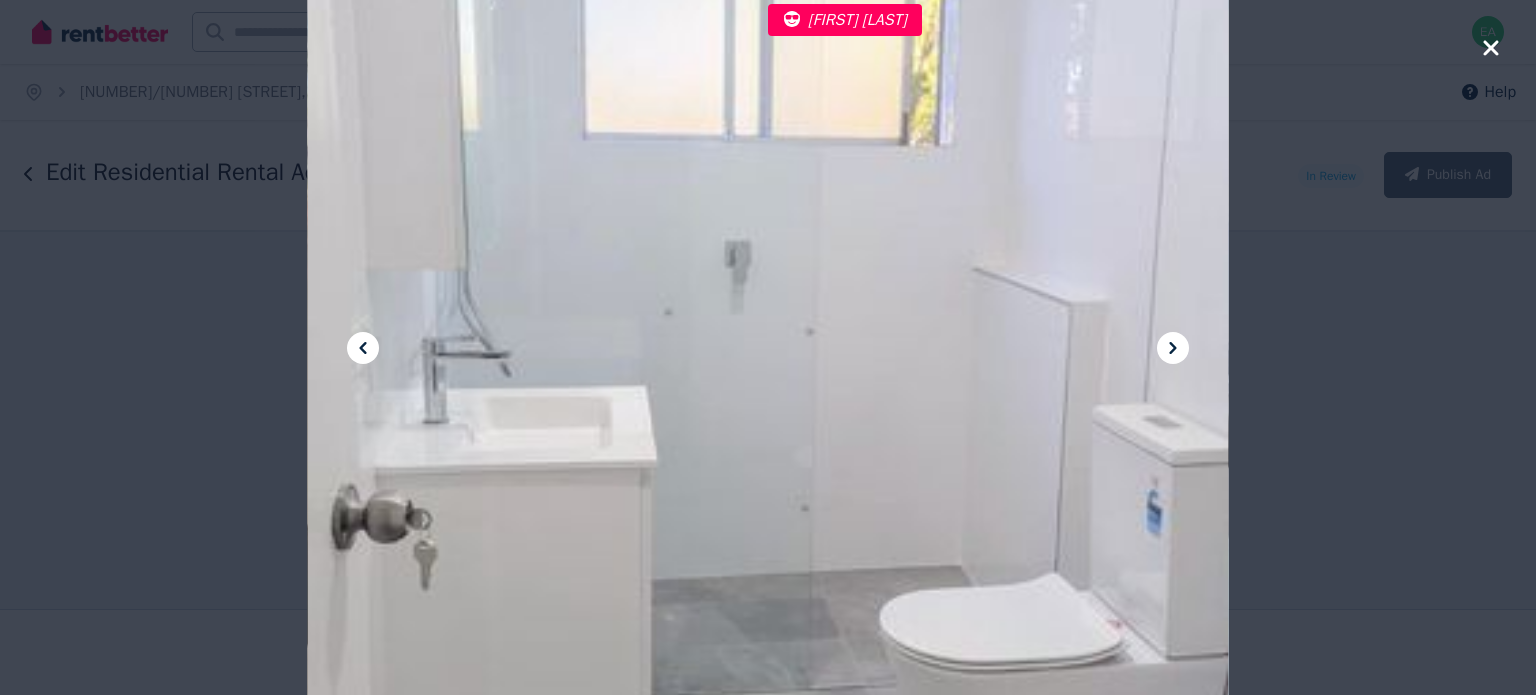 click 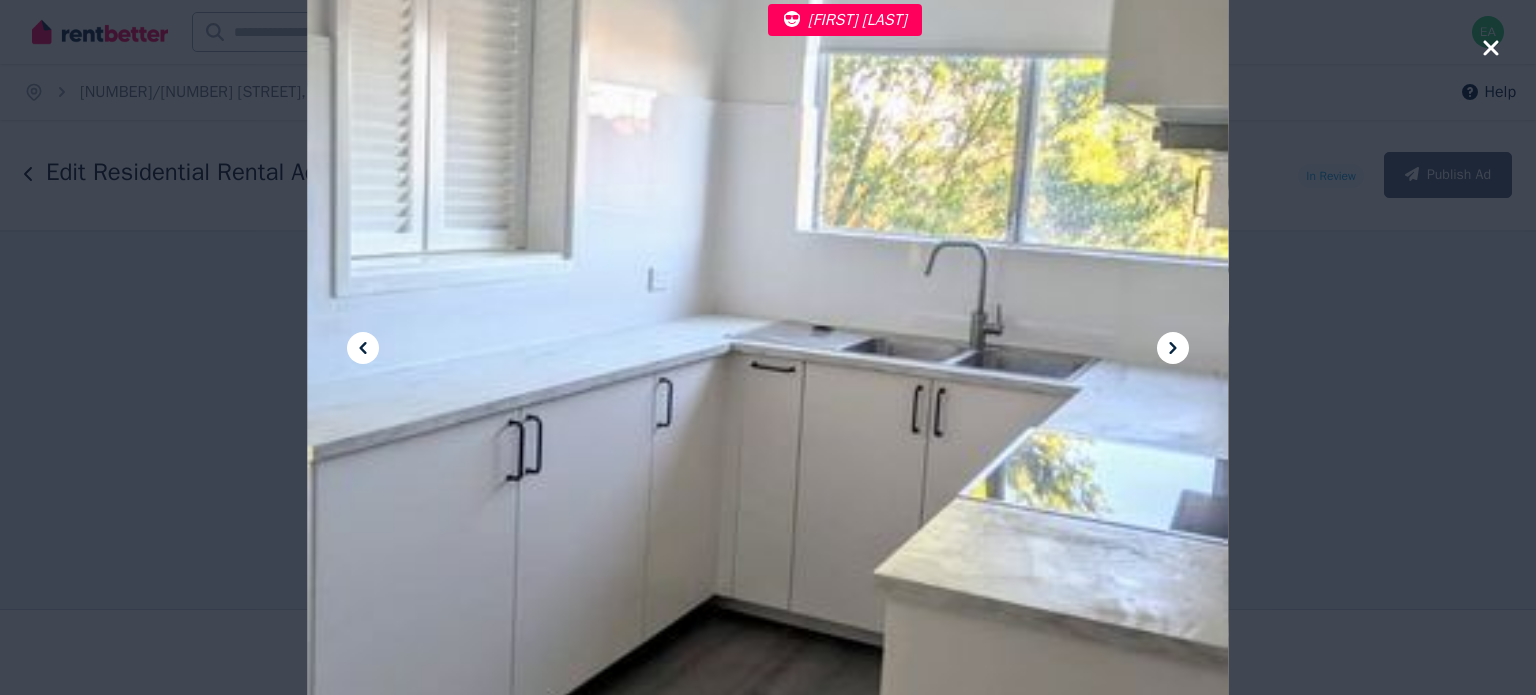 click 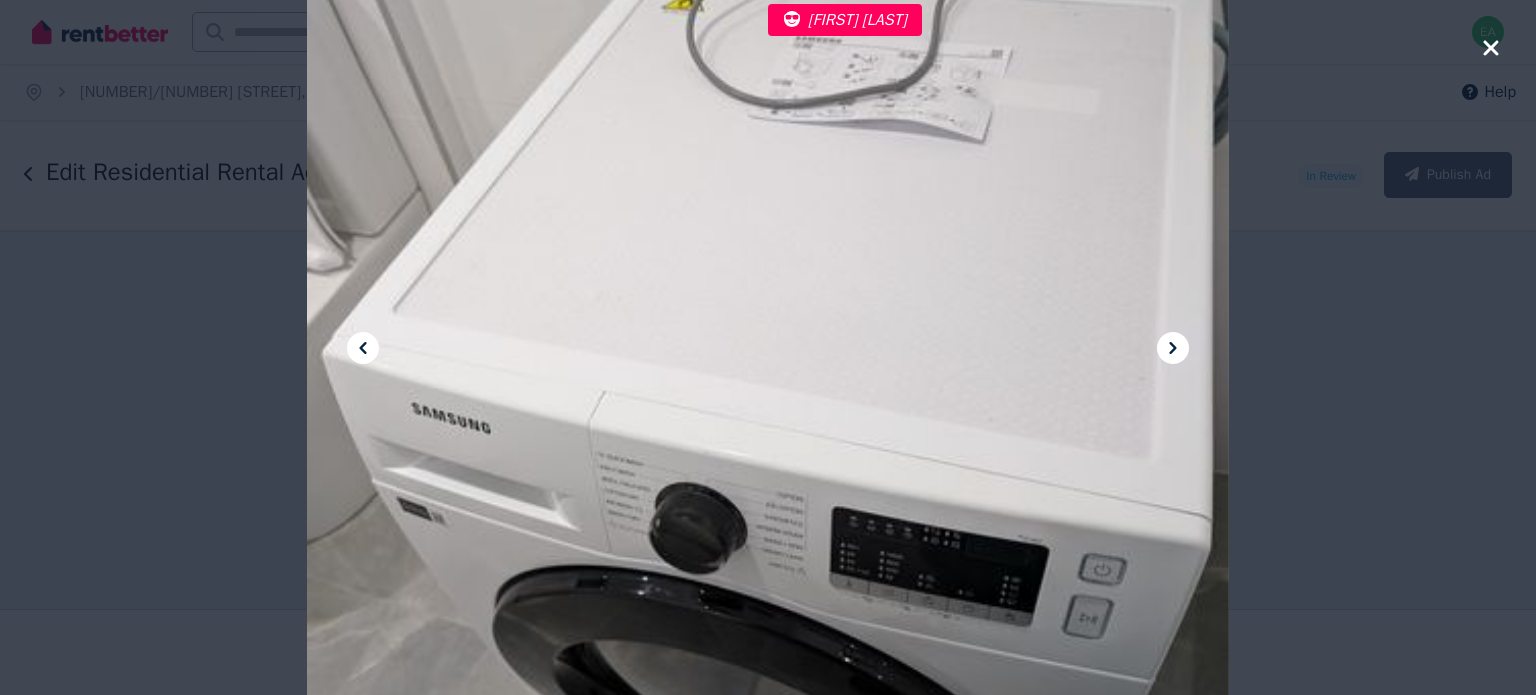 click 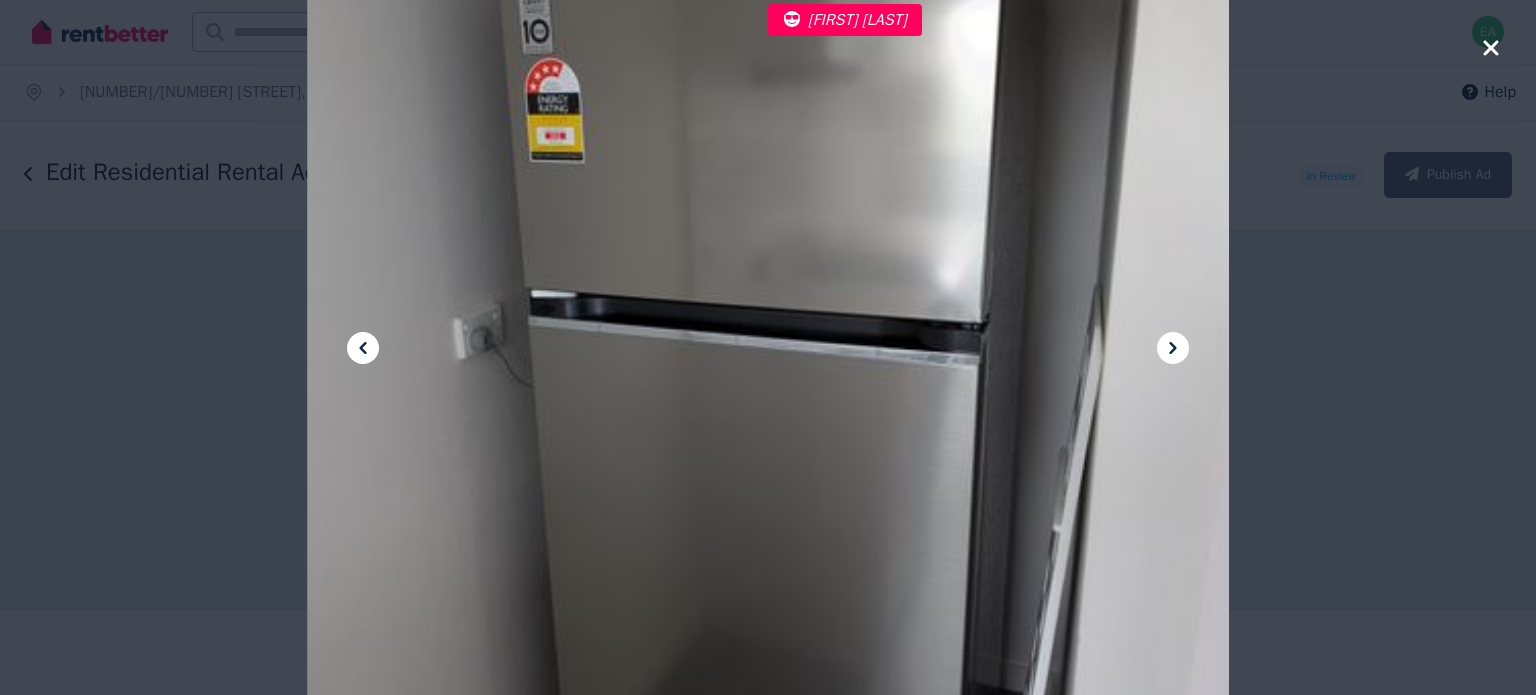 click 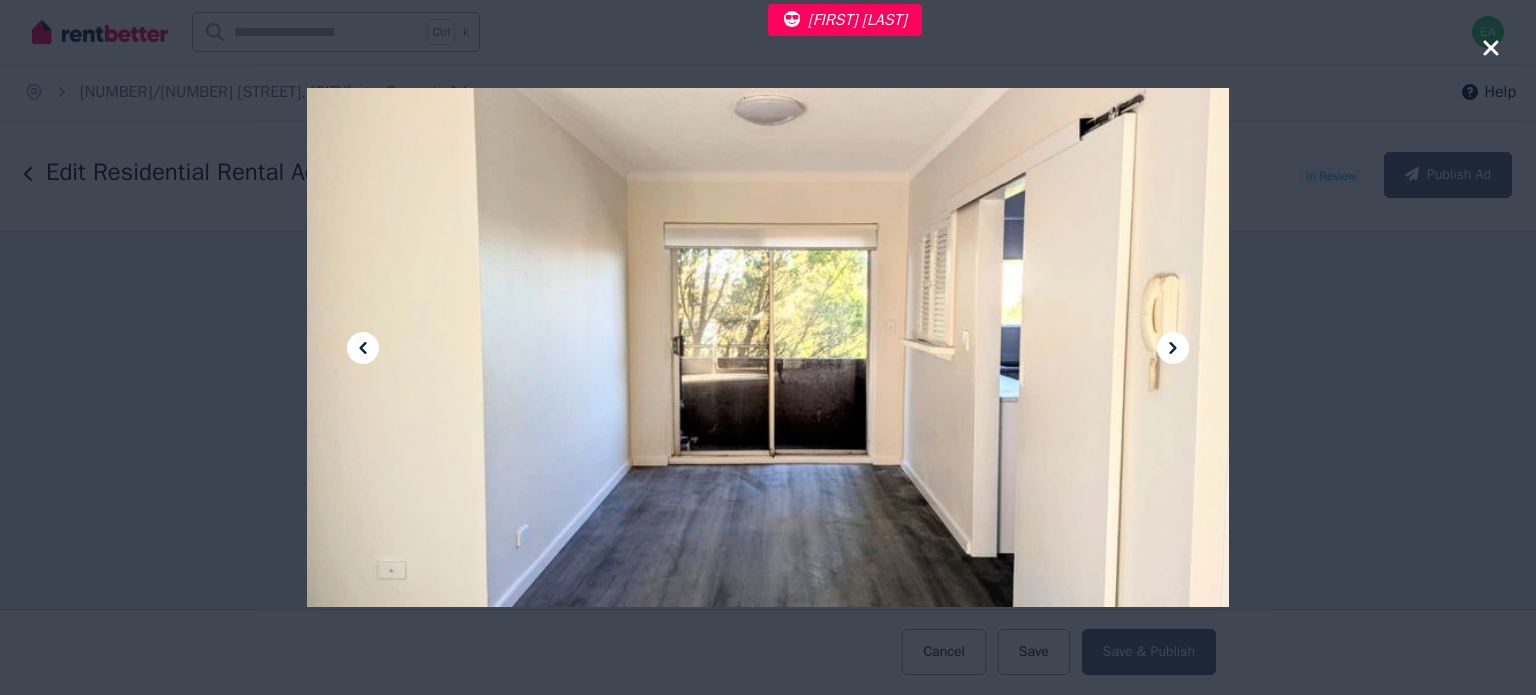 click 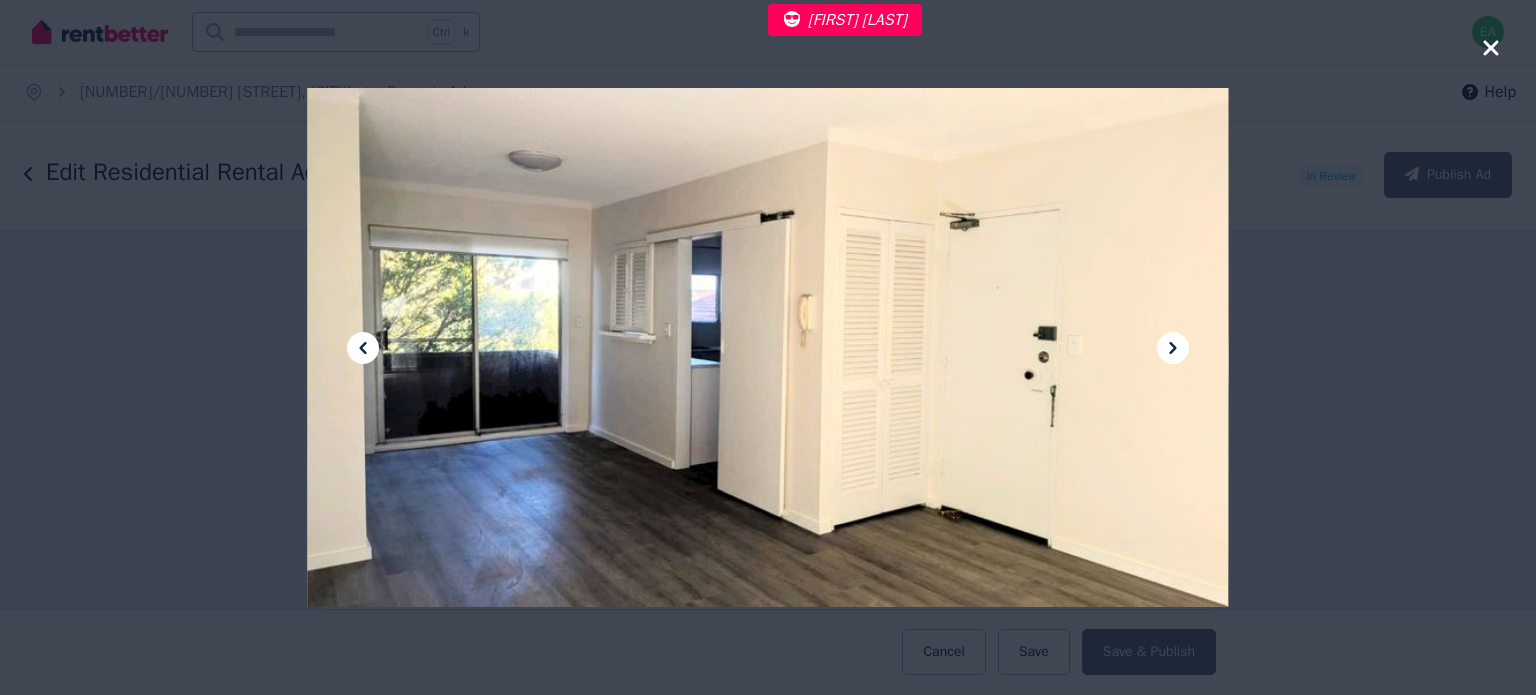 click 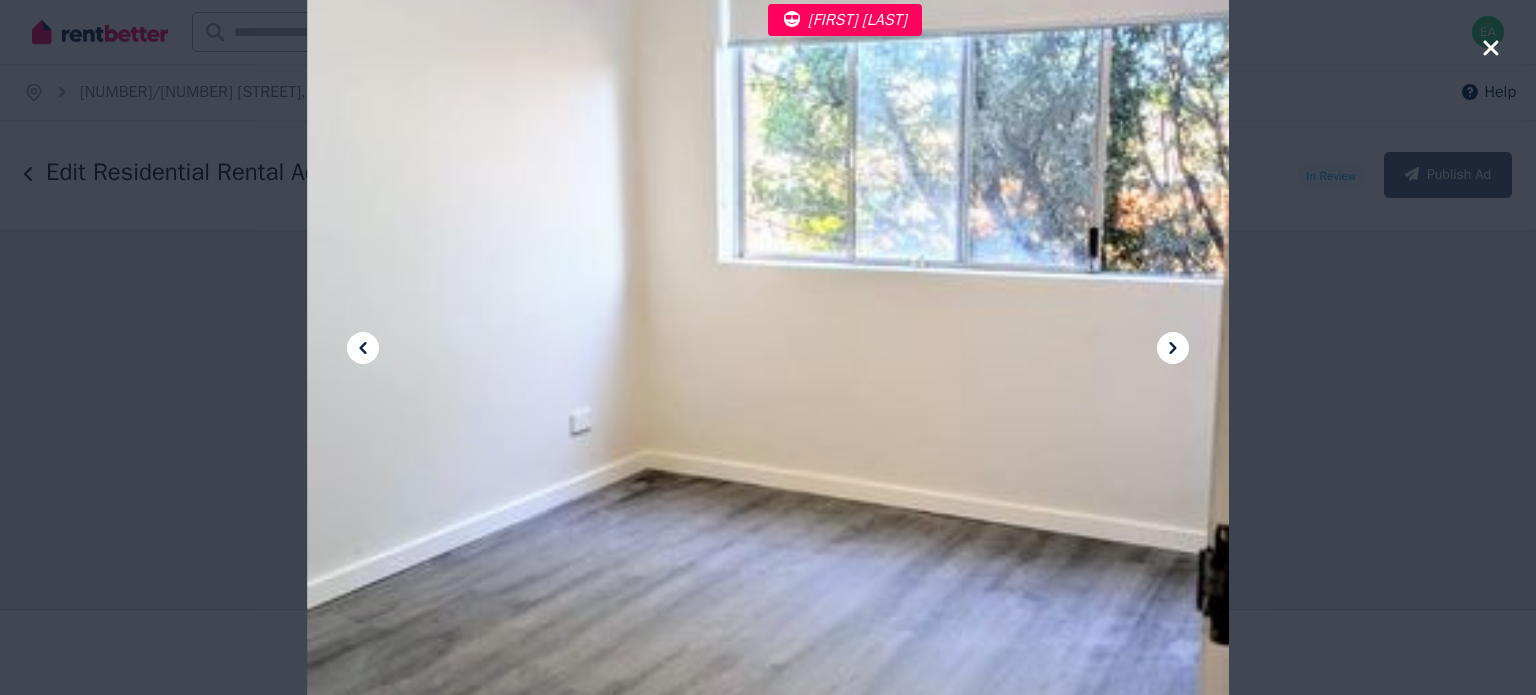 click 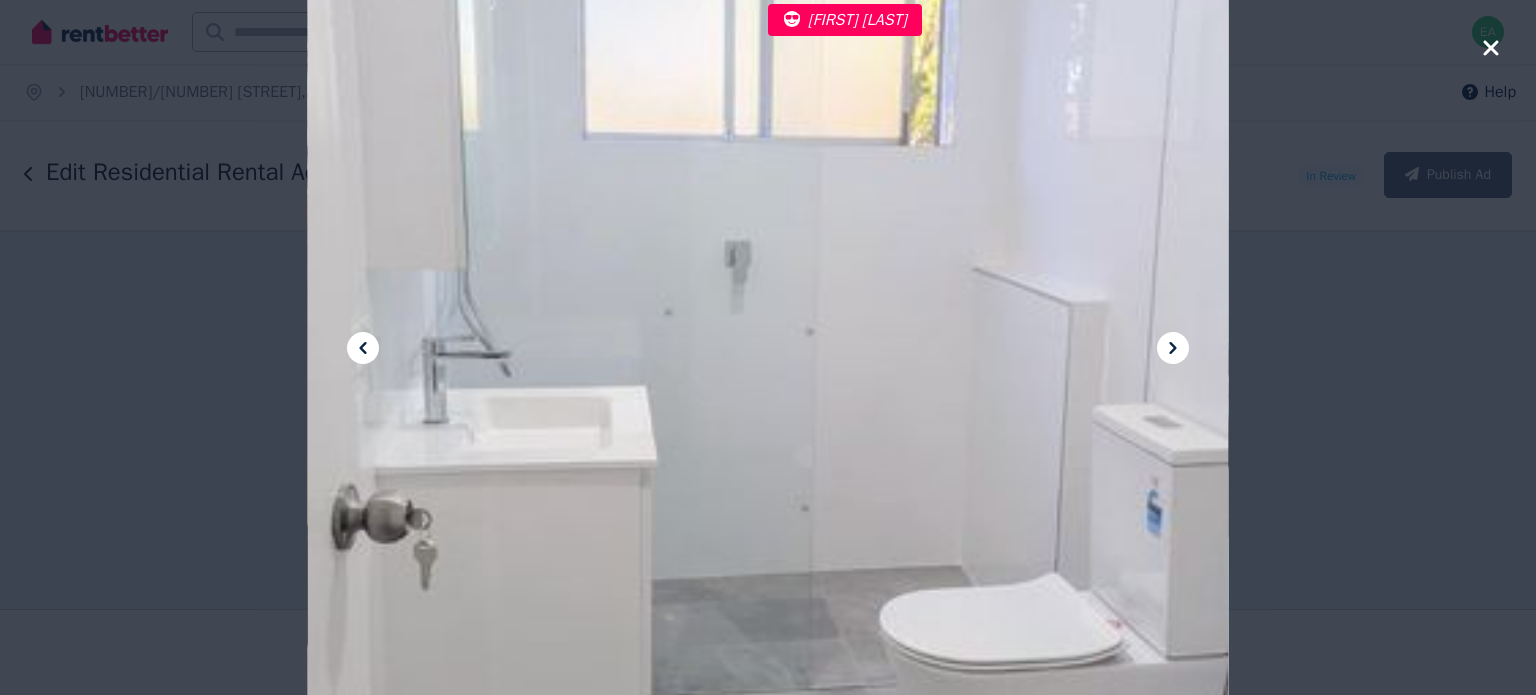 click 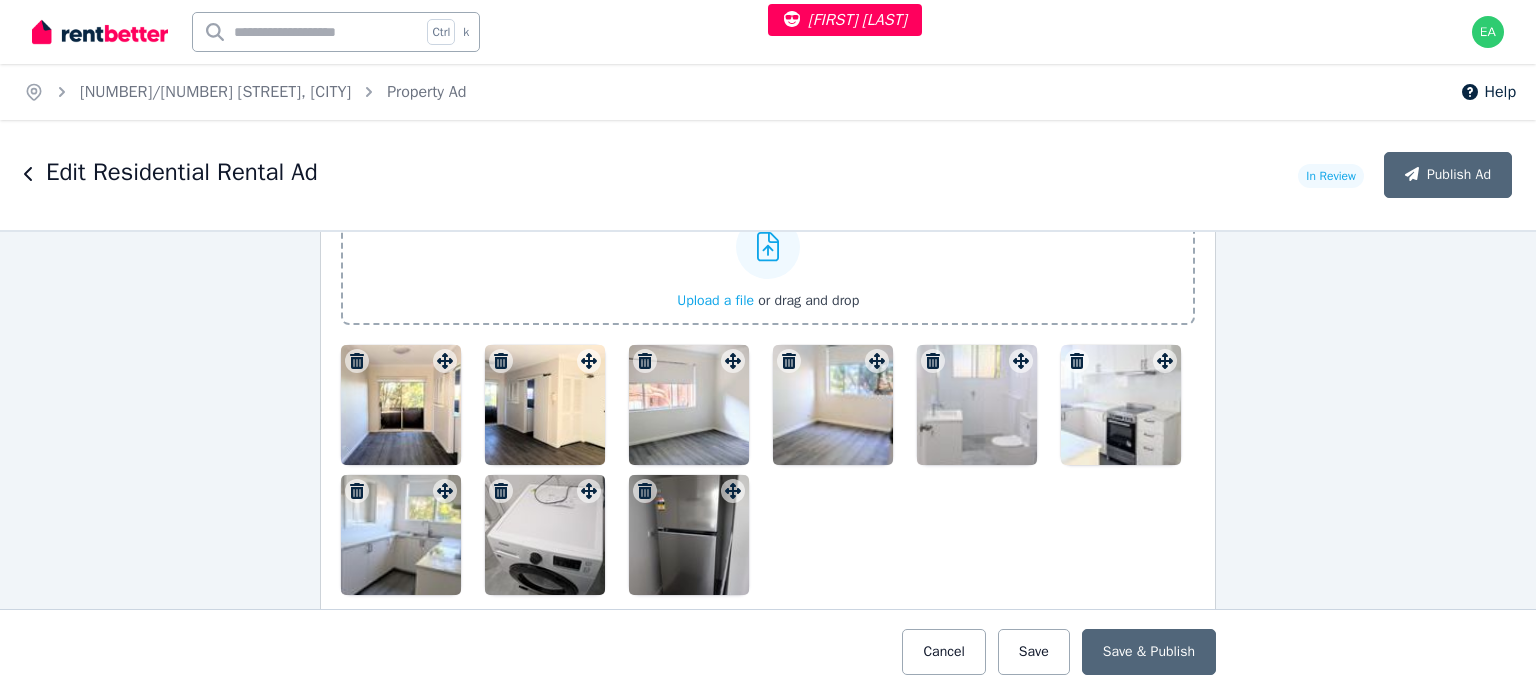 scroll, scrollTop: 2900, scrollLeft: 0, axis: vertical 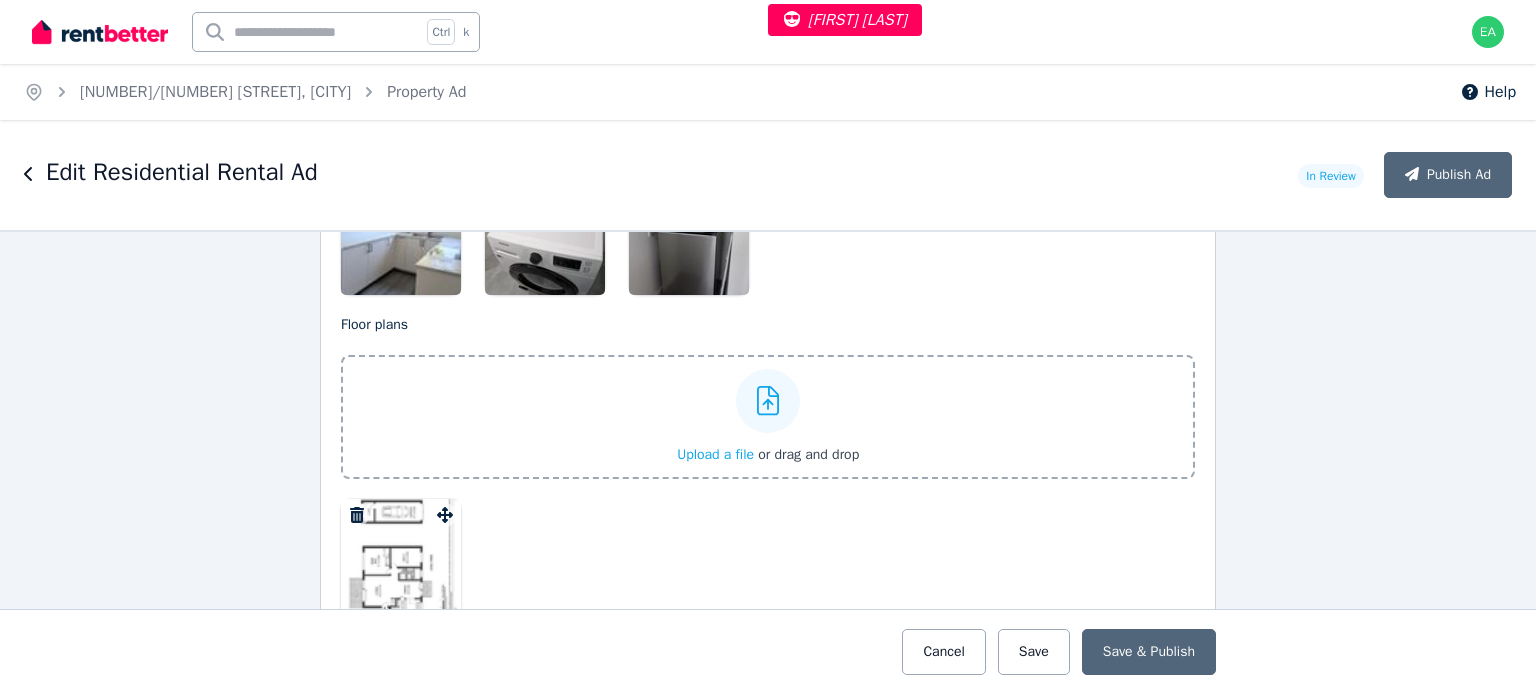 click at bounding box center (401, 559) 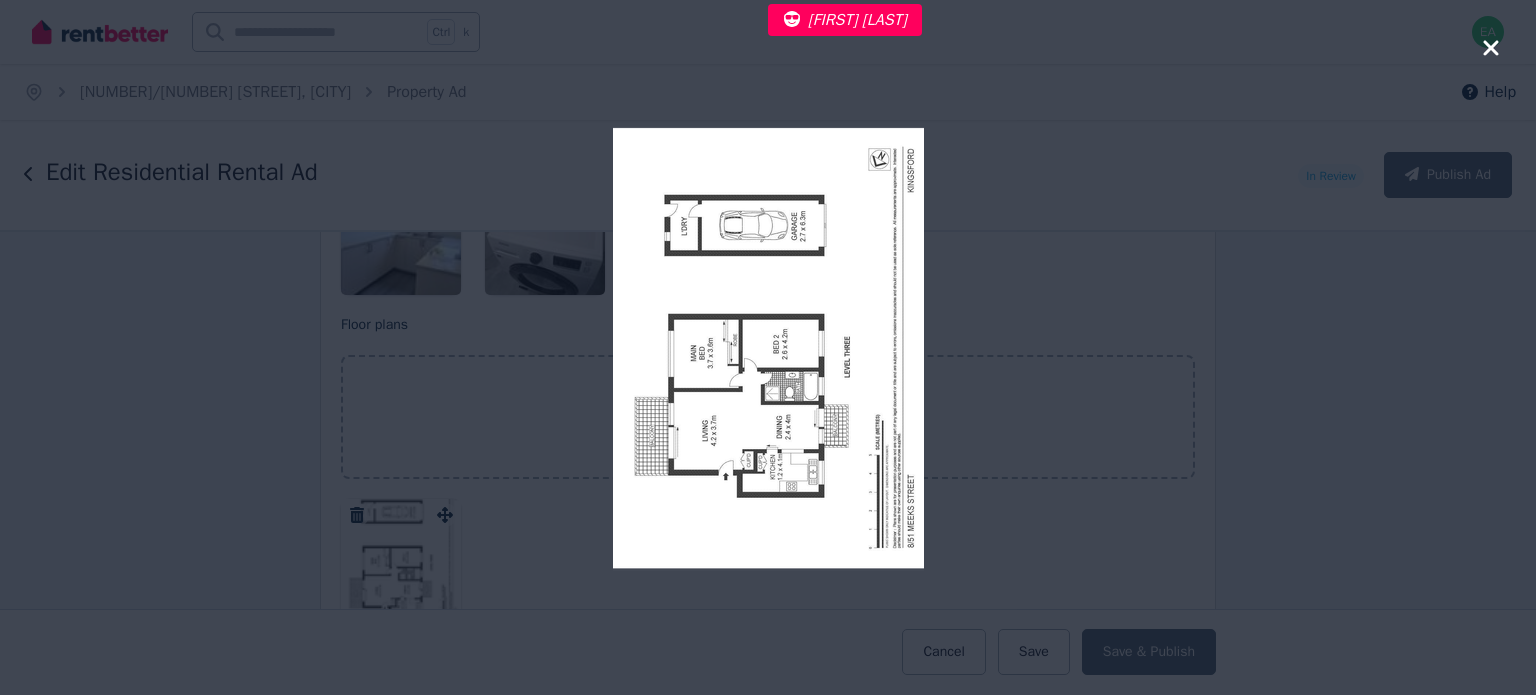 click 